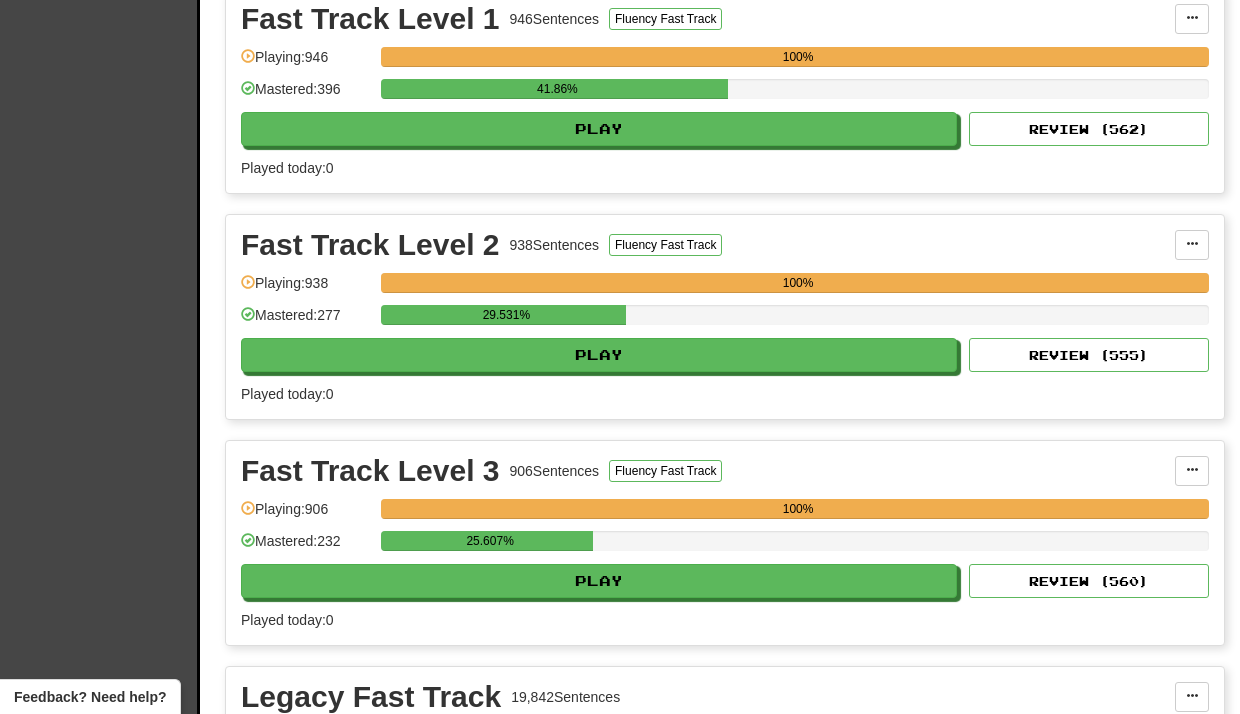 scroll, scrollTop: 467, scrollLeft: 0, axis: vertical 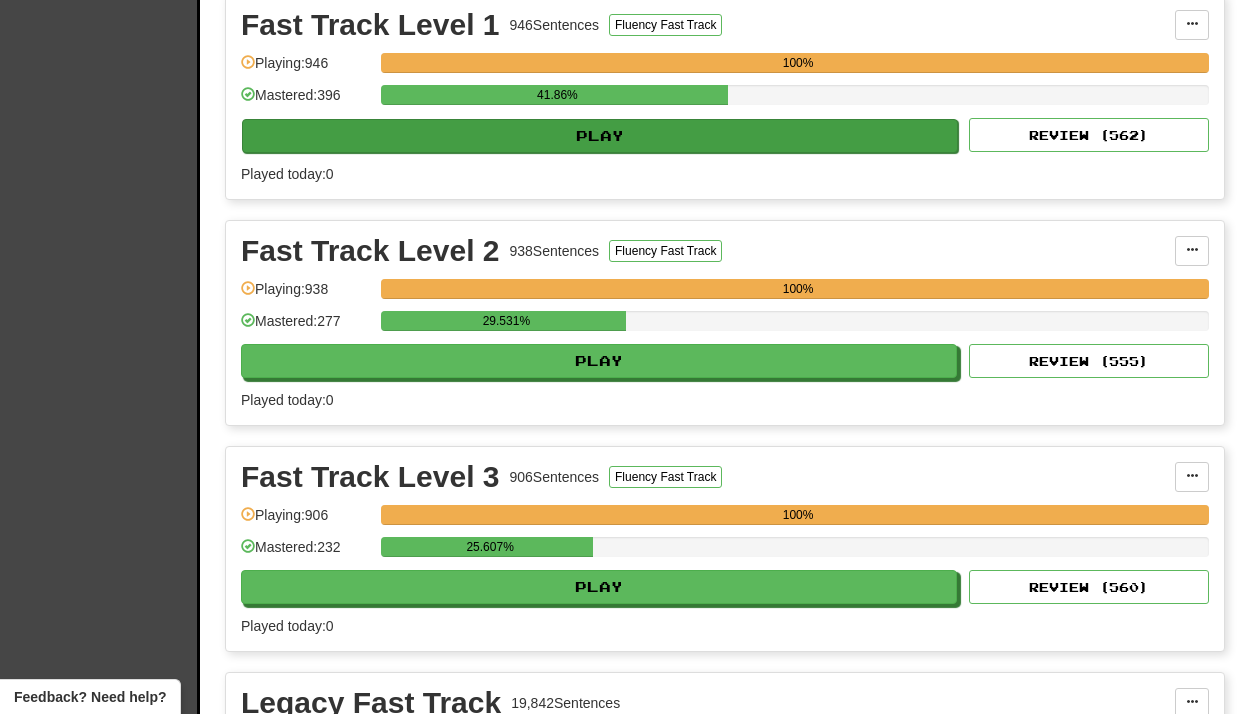 click on "Play" at bounding box center (600, 136) 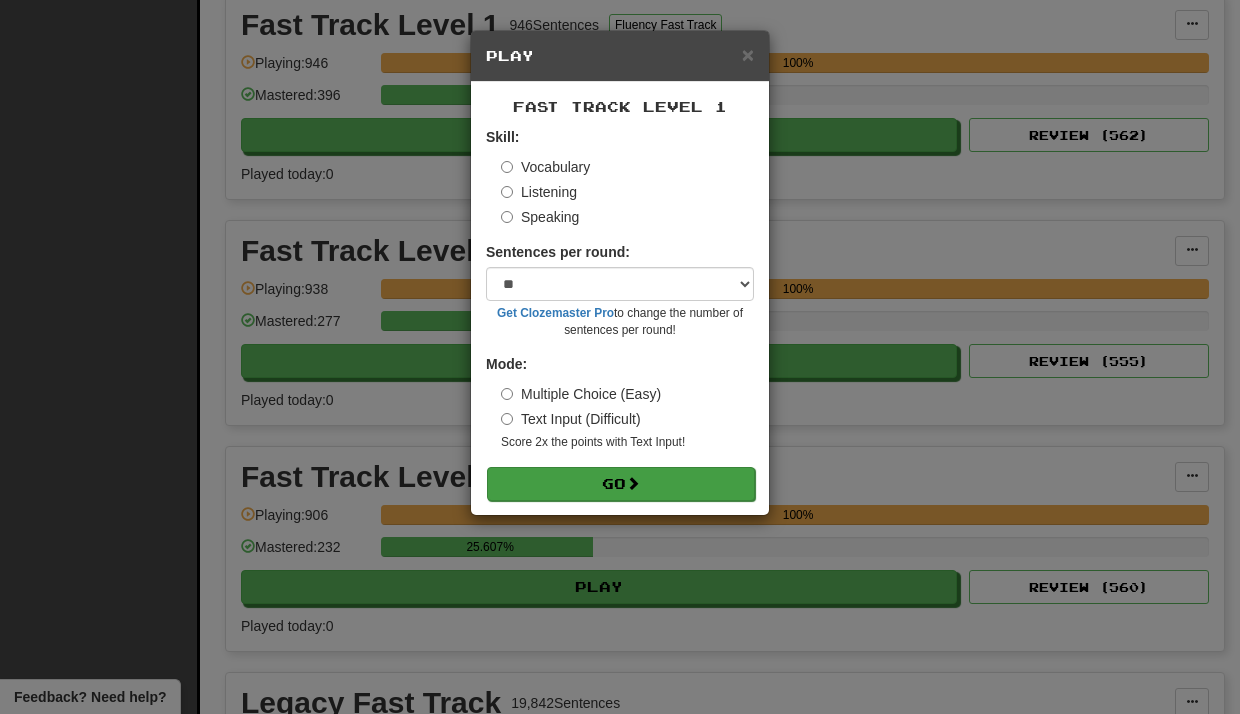 click at bounding box center (633, 483) 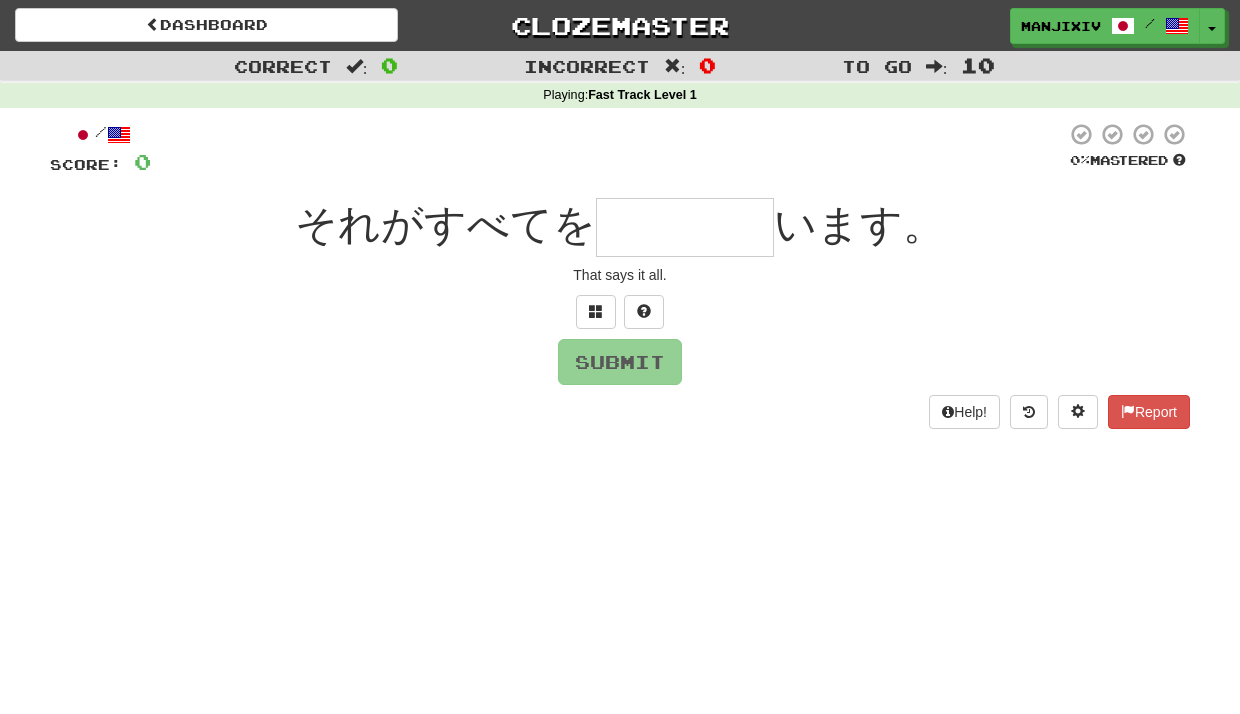scroll, scrollTop: 0, scrollLeft: 0, axis: both 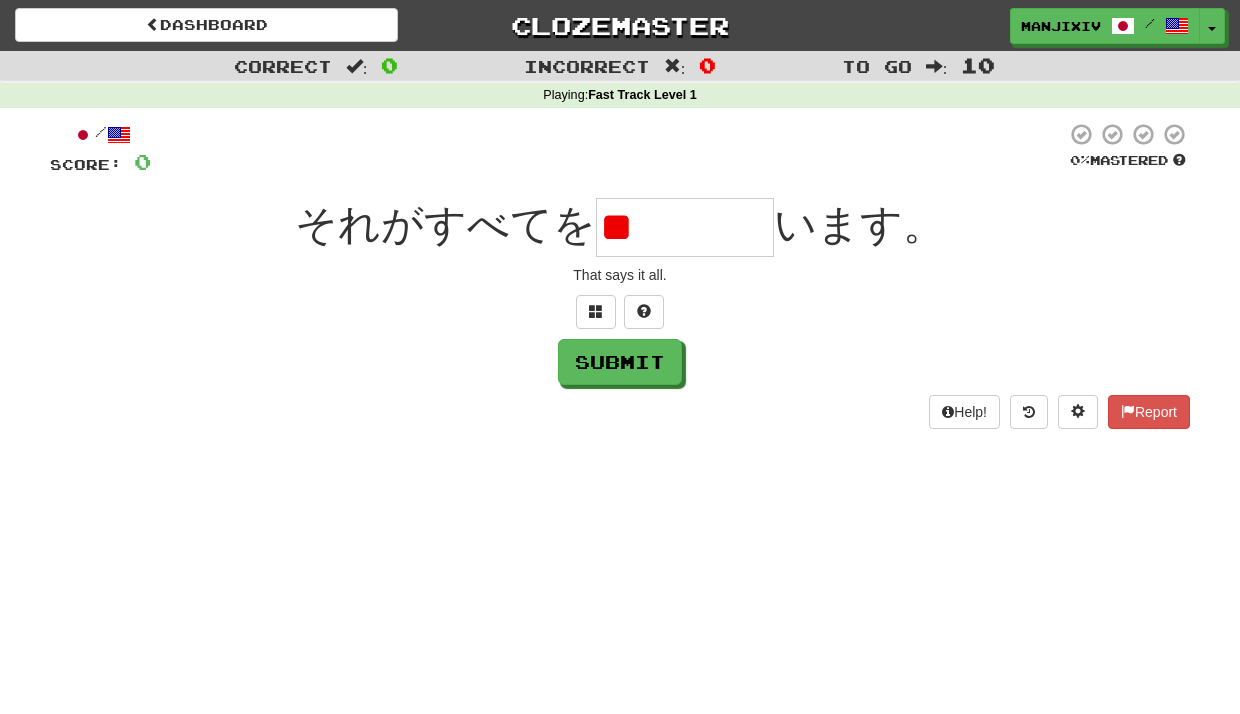 type on "*" 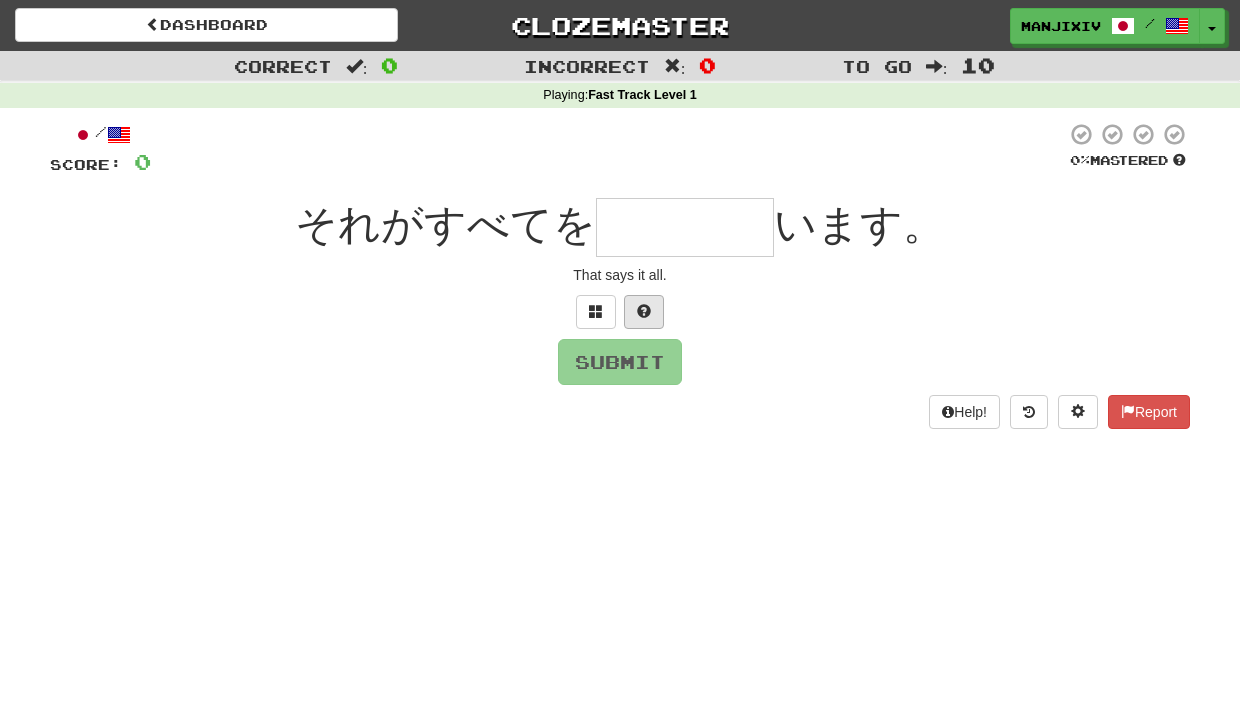 click at bounding box center (644, 311) 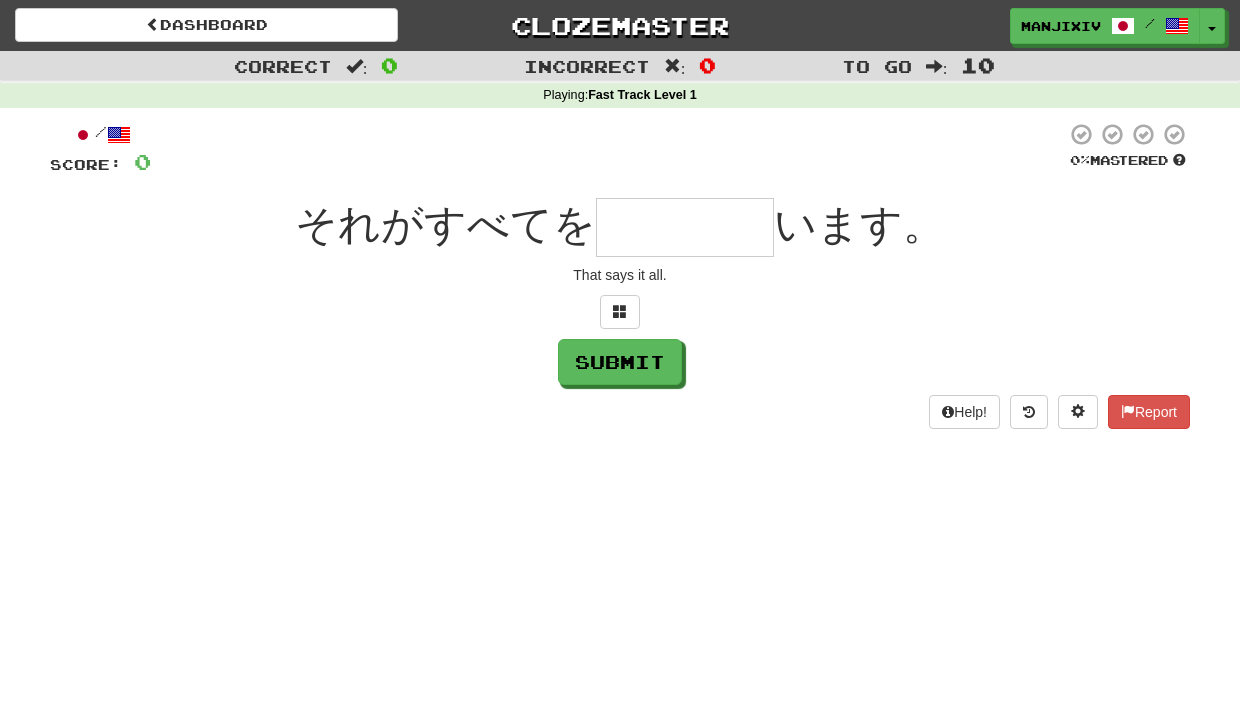 type on "*" 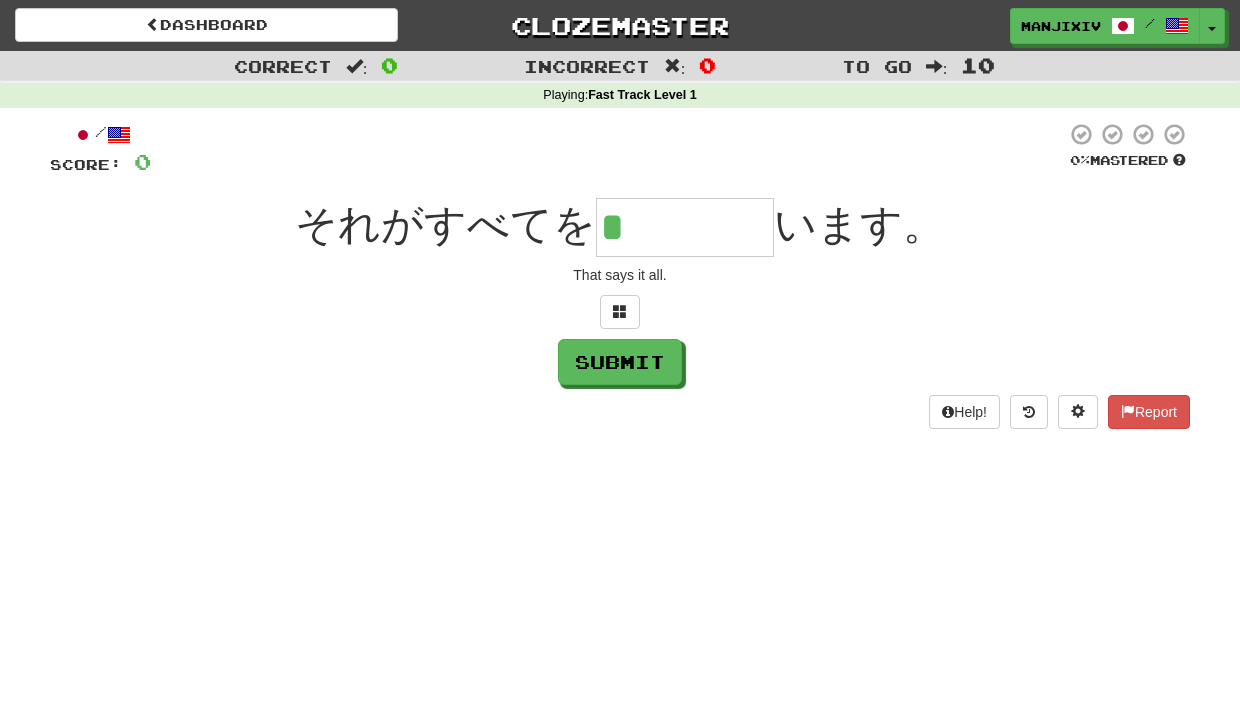 click on "*" at bounding box center [685, 227] 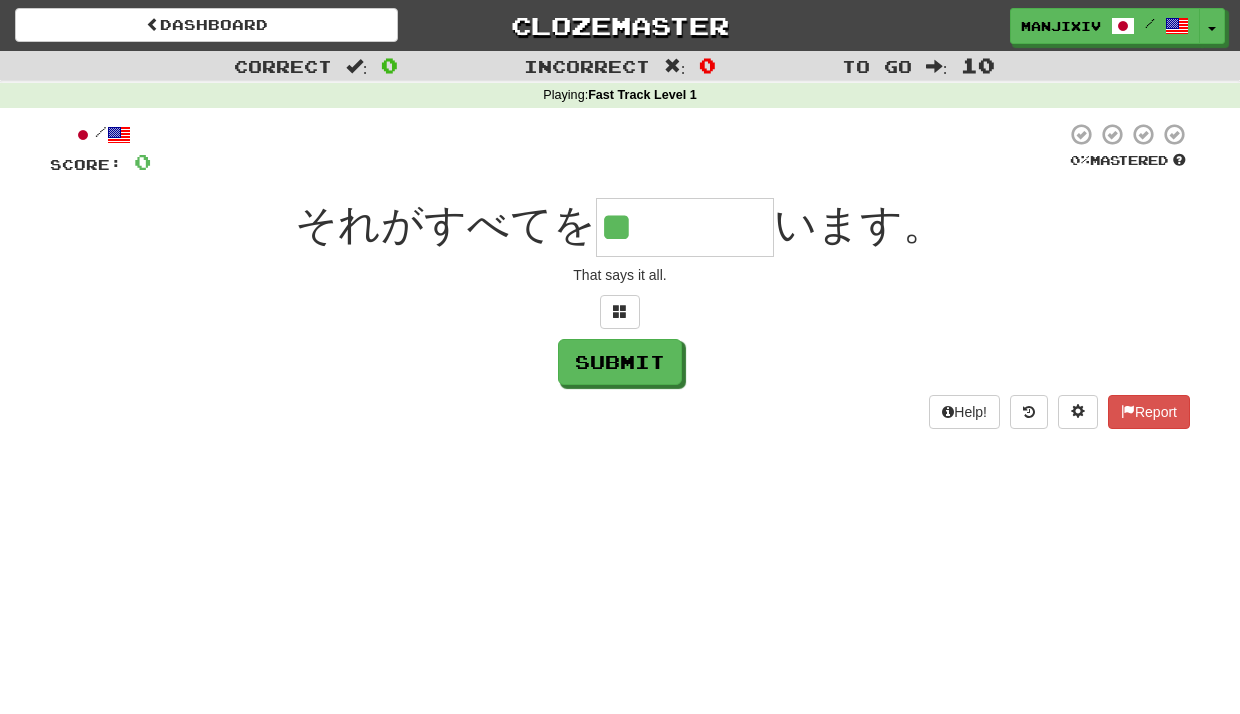 click at bounding box center [620, 312] 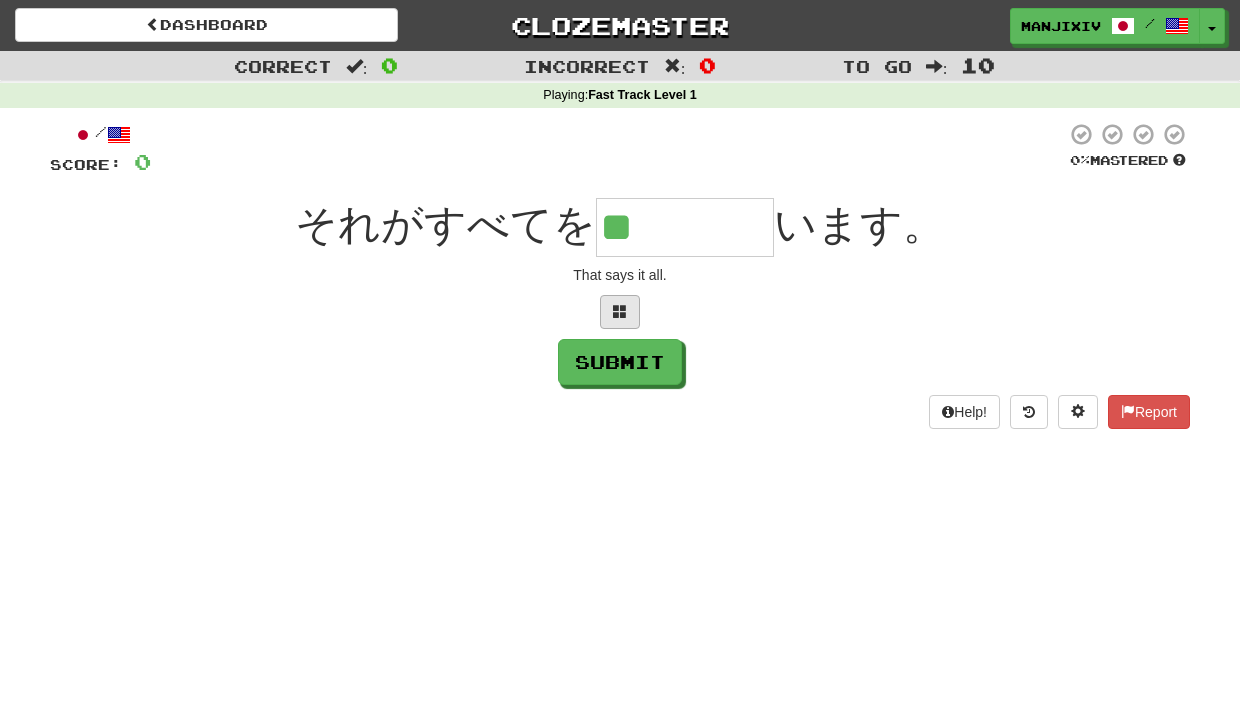 click at bounding box center [620, 311] 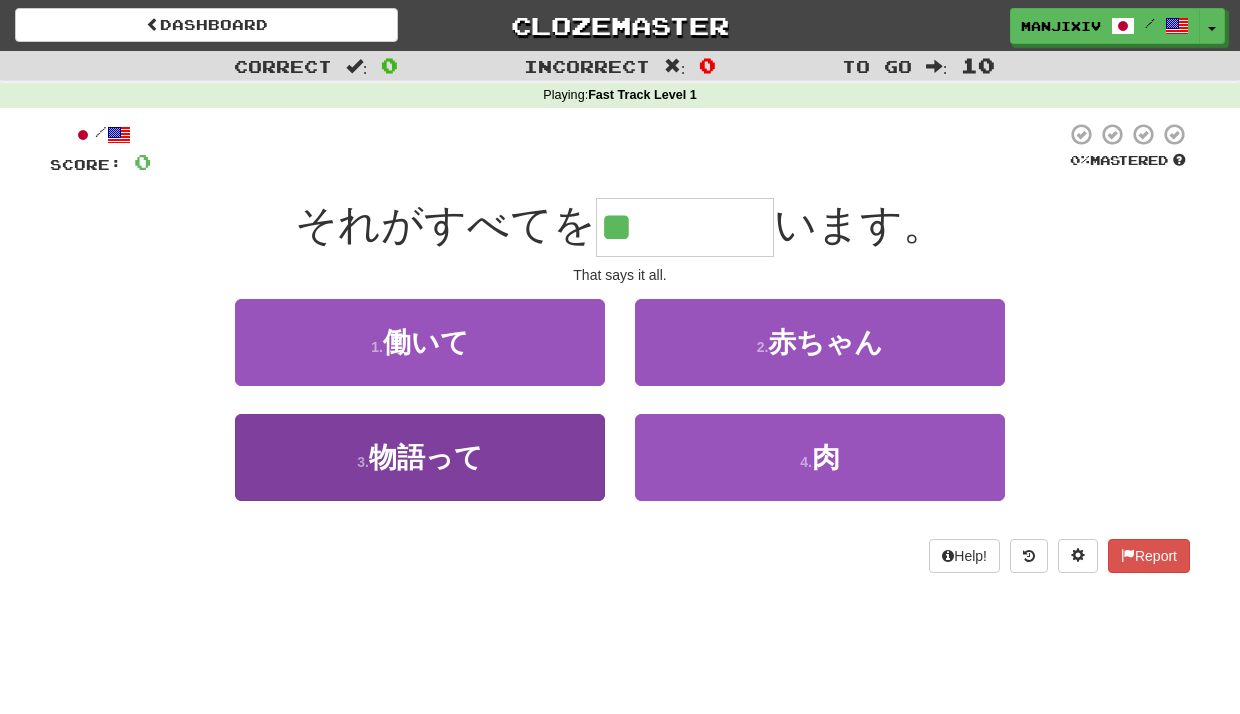 click on "物語って" at bounding box center (426, 457) 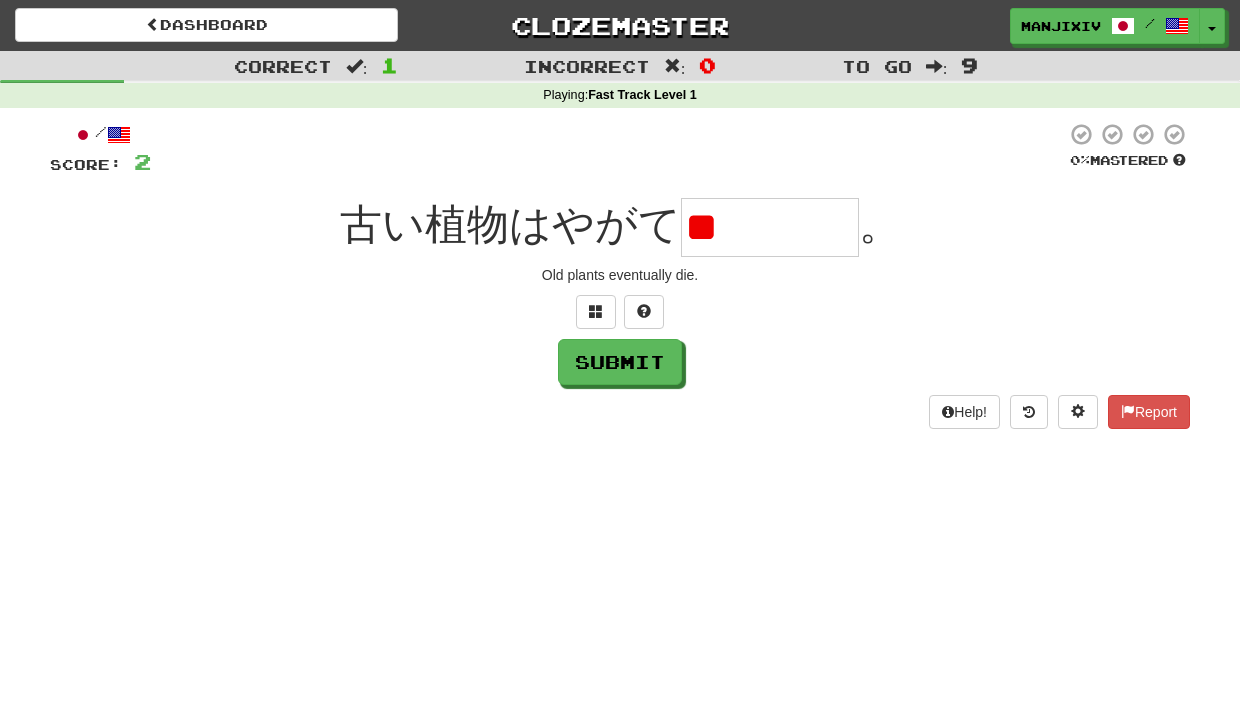 type on "*" 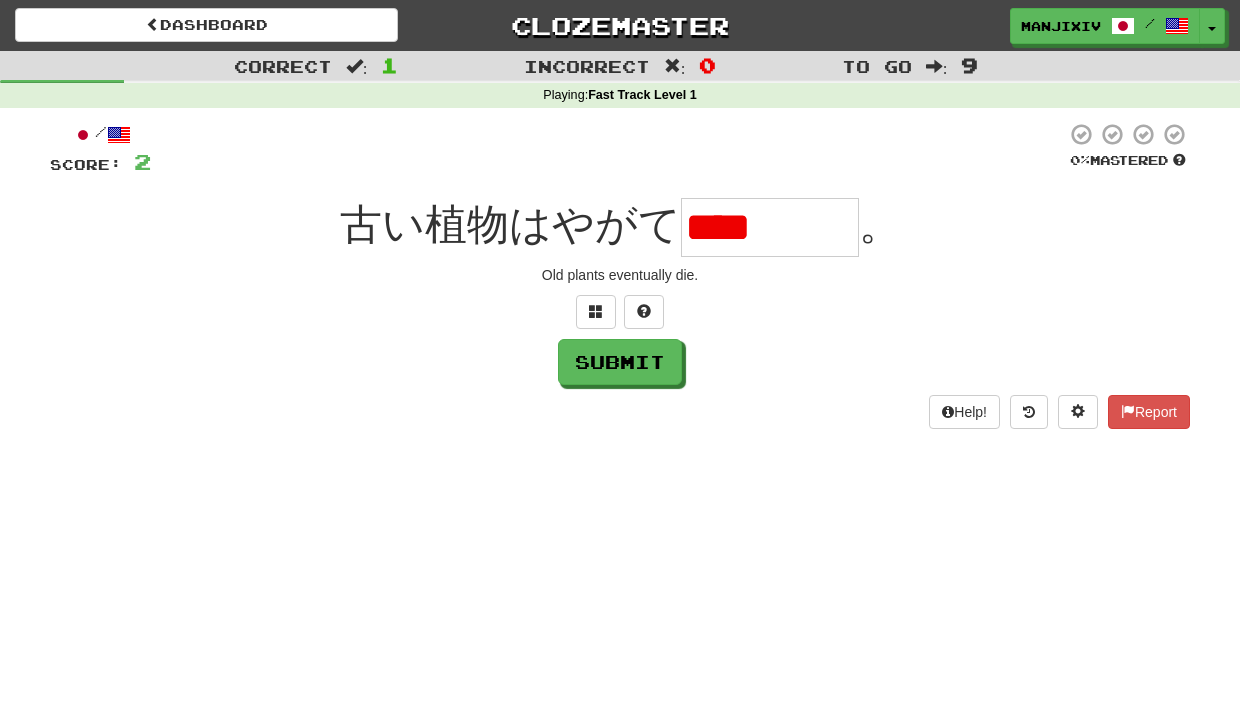 click at bounding box center [608, 149] 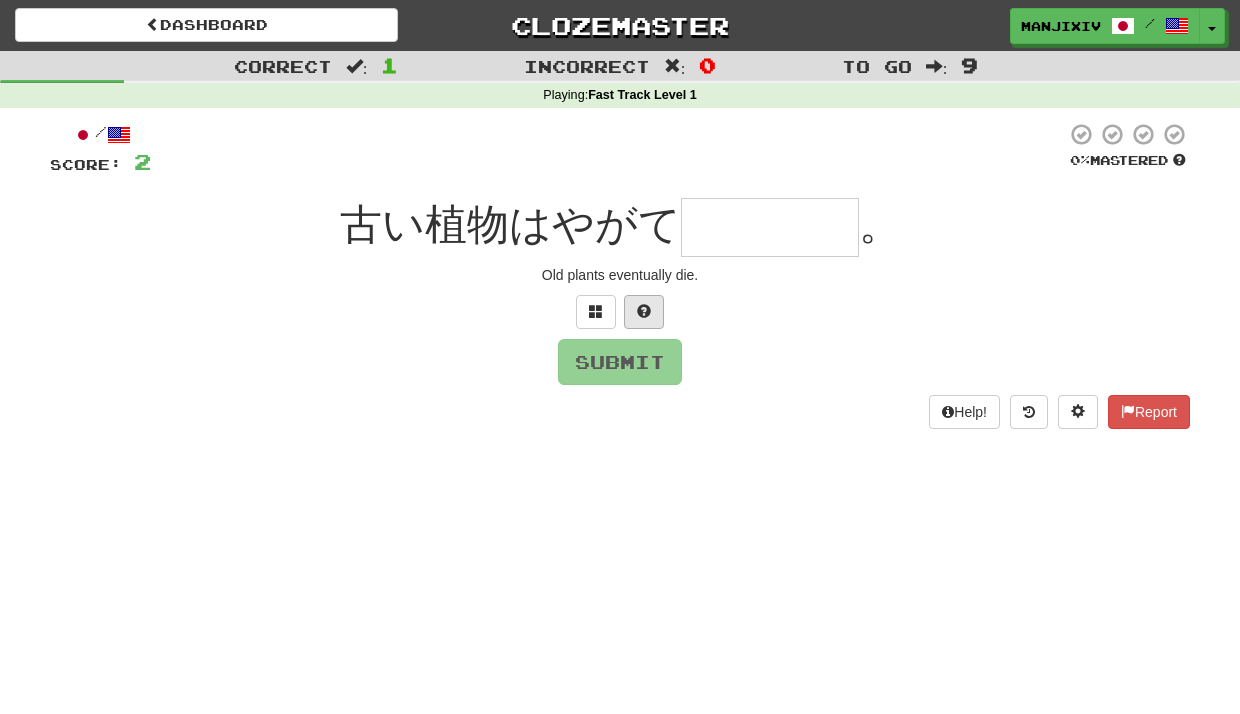 click at bounding box center [644, 311] 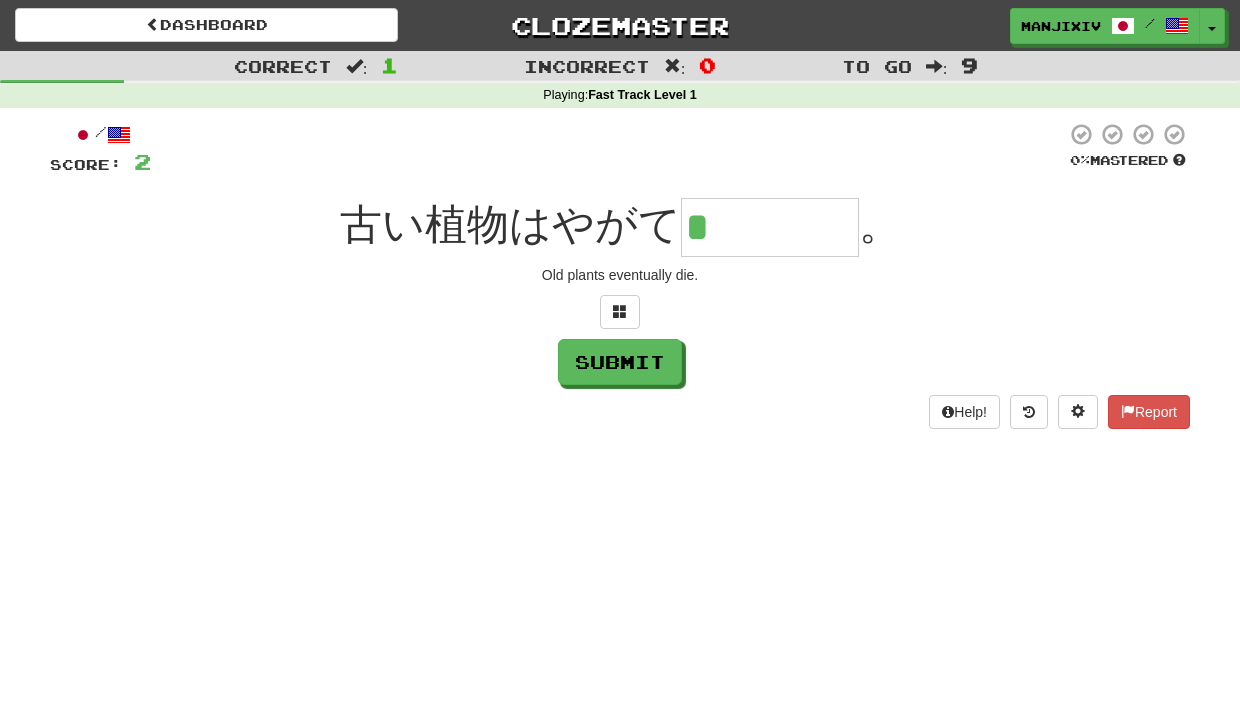 drag, startPoint x: 748, startPoint y: 234, endPoint x: 682, endPoint y: 234, distance: 66 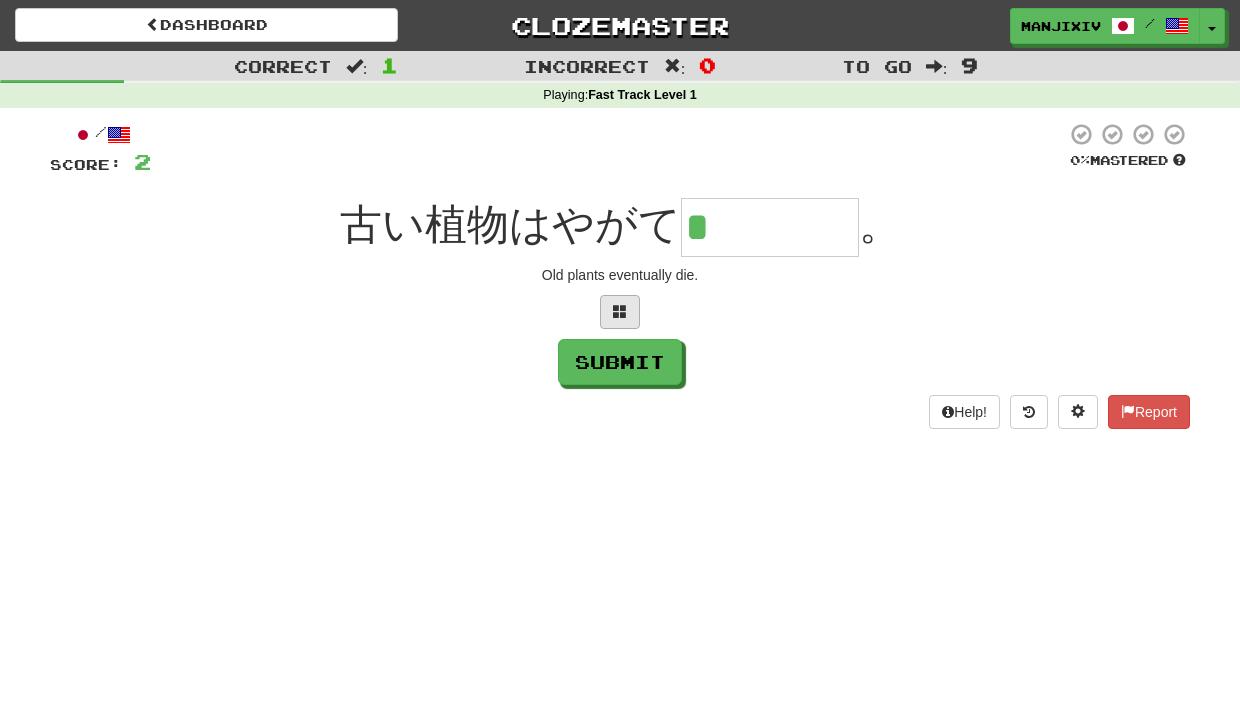 click at bounding box center (620, 312) 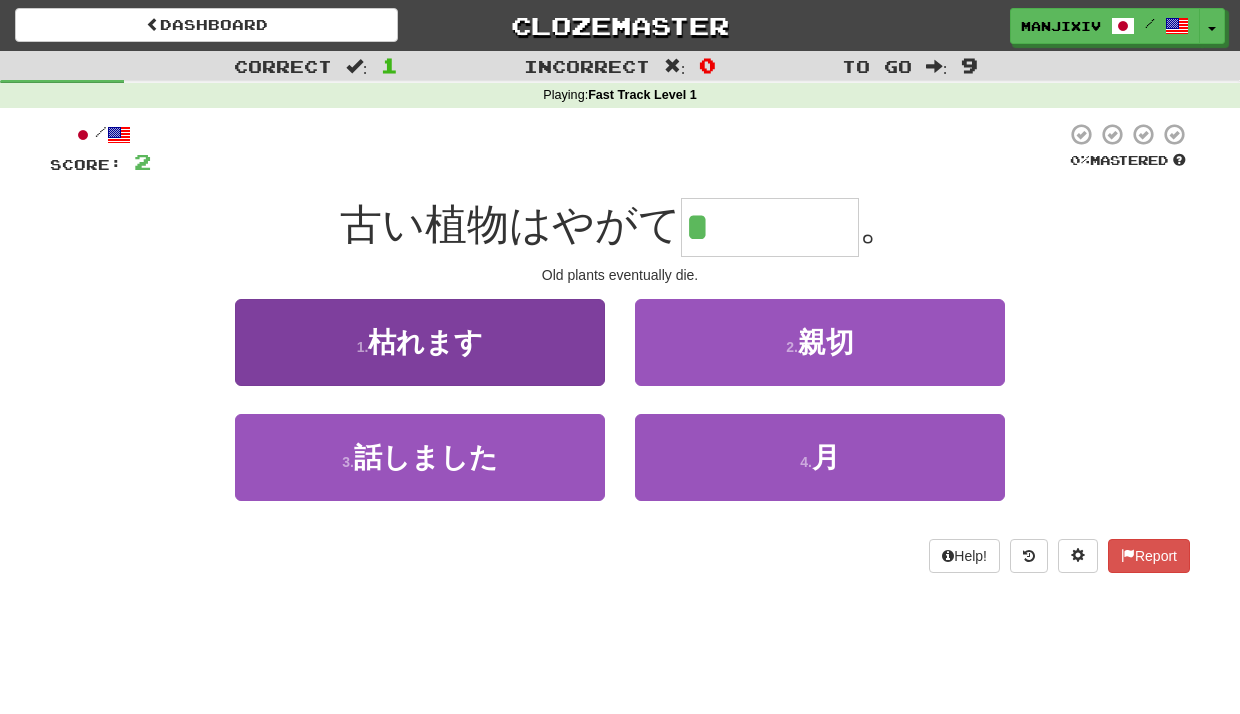 click on "枯れます" at bounding box center [425, 342] 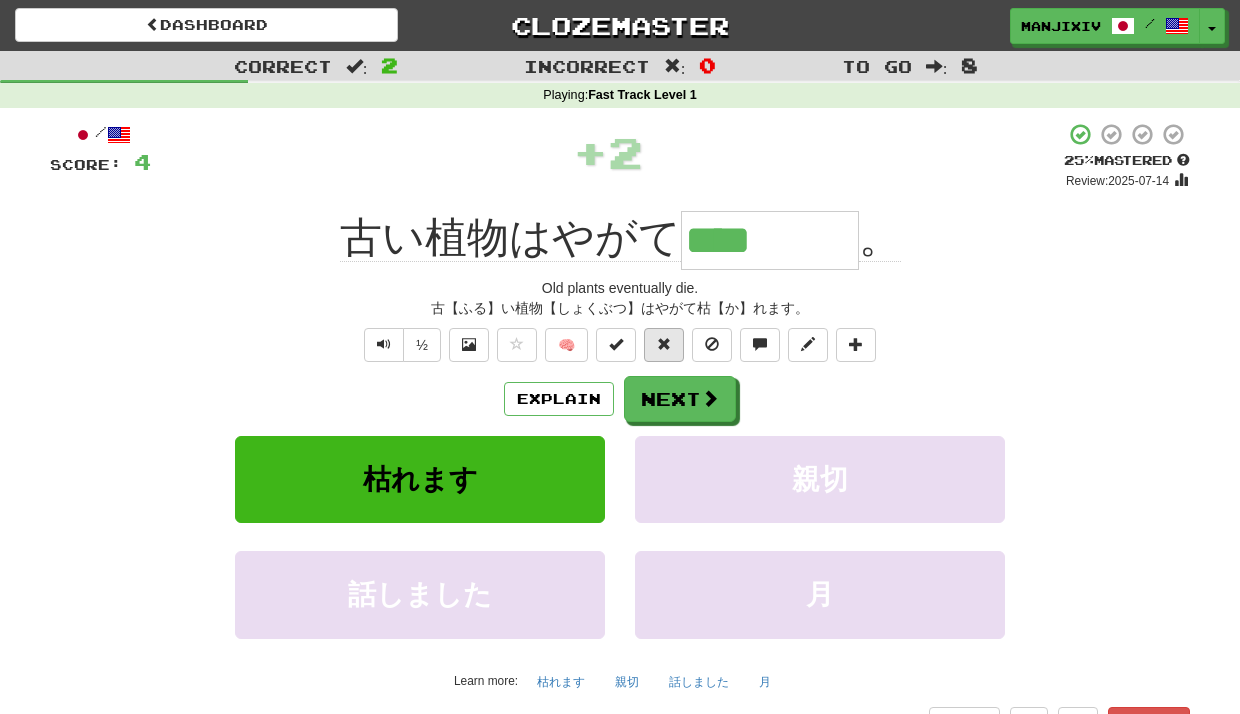 click at bounding box center (664, 345) 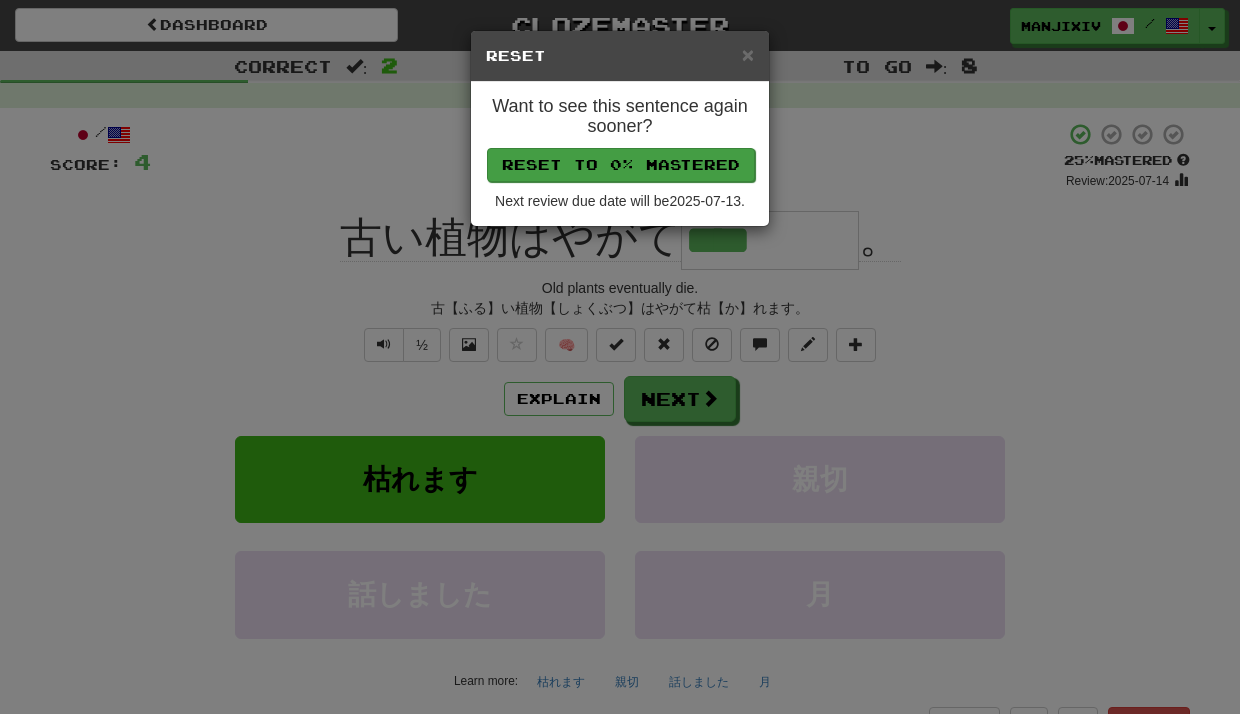 click on "Reset to 0% Mastered" at bounding box center (621, 165) 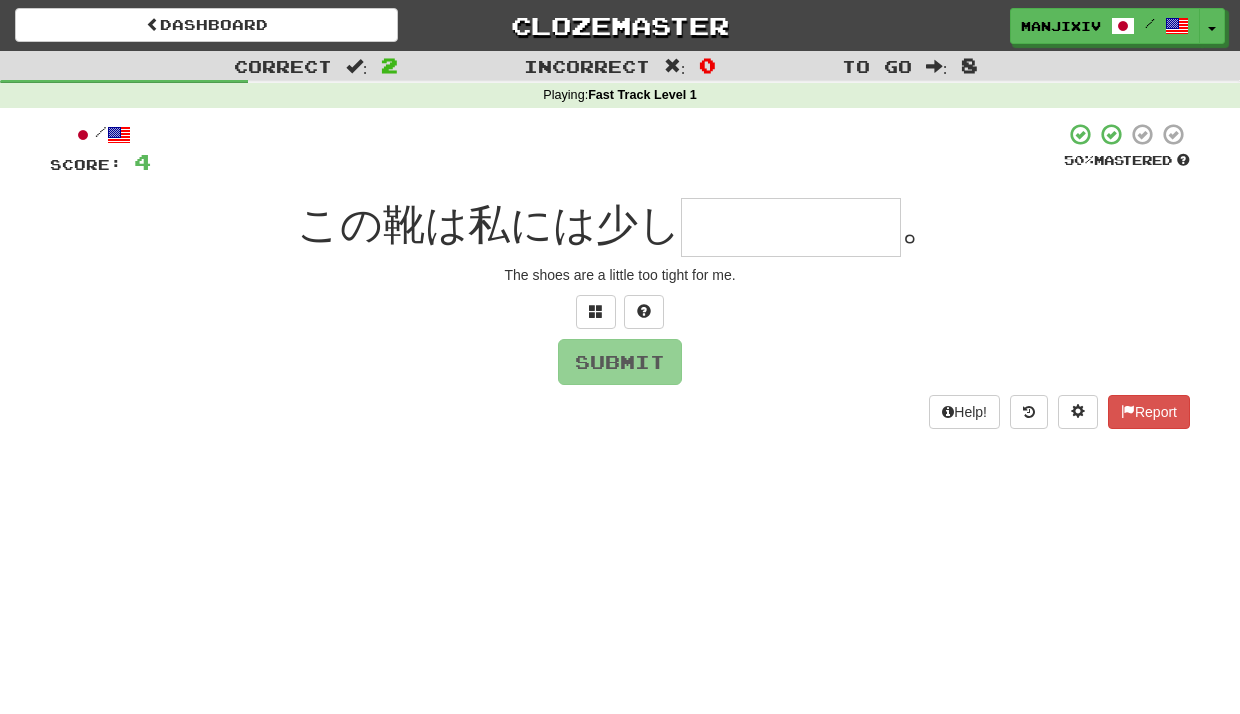 type on "*" 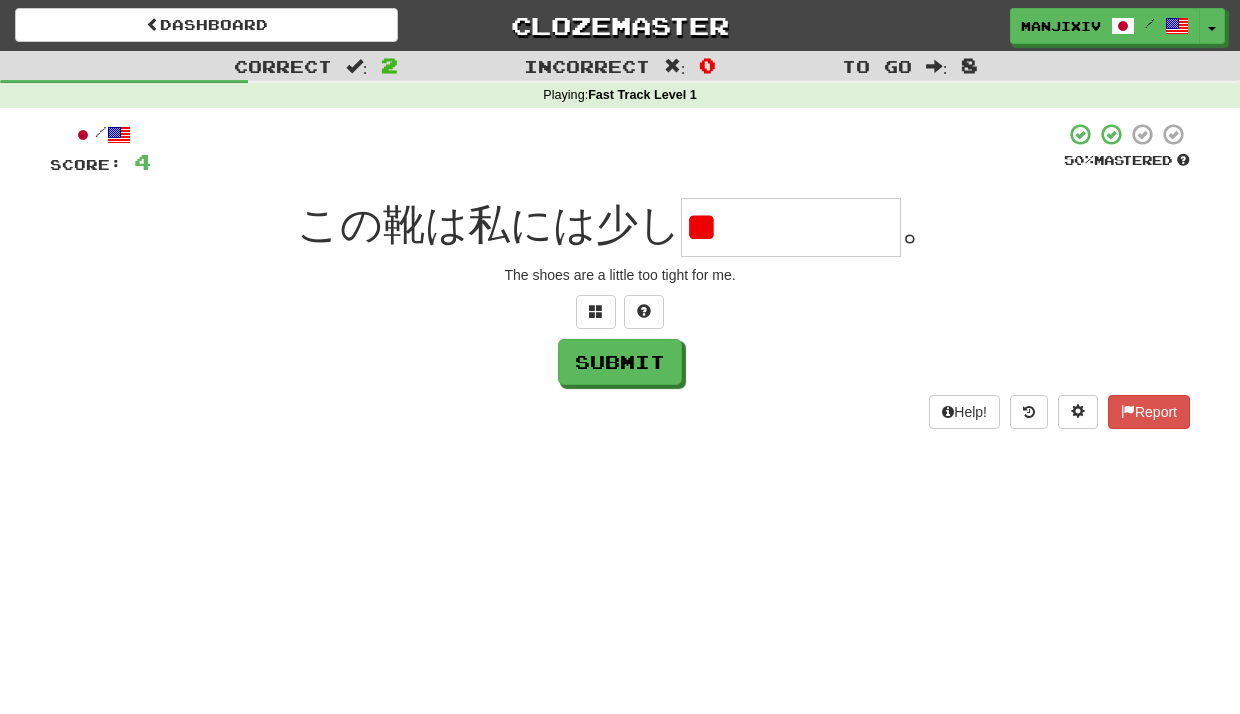 drag, startPoint x: 774, startPoint y: 244, endPoint x: 807, endPoint y: 218, distance: 42.0119 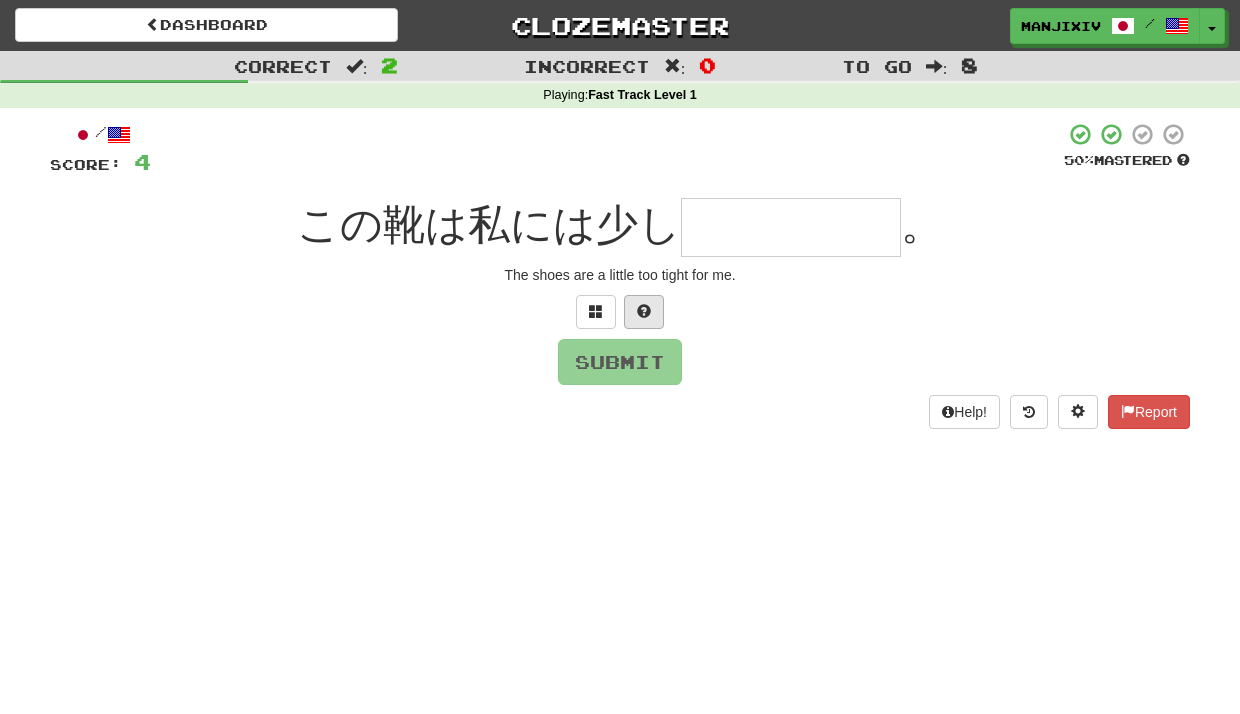 click at bounding box center (644, 312) 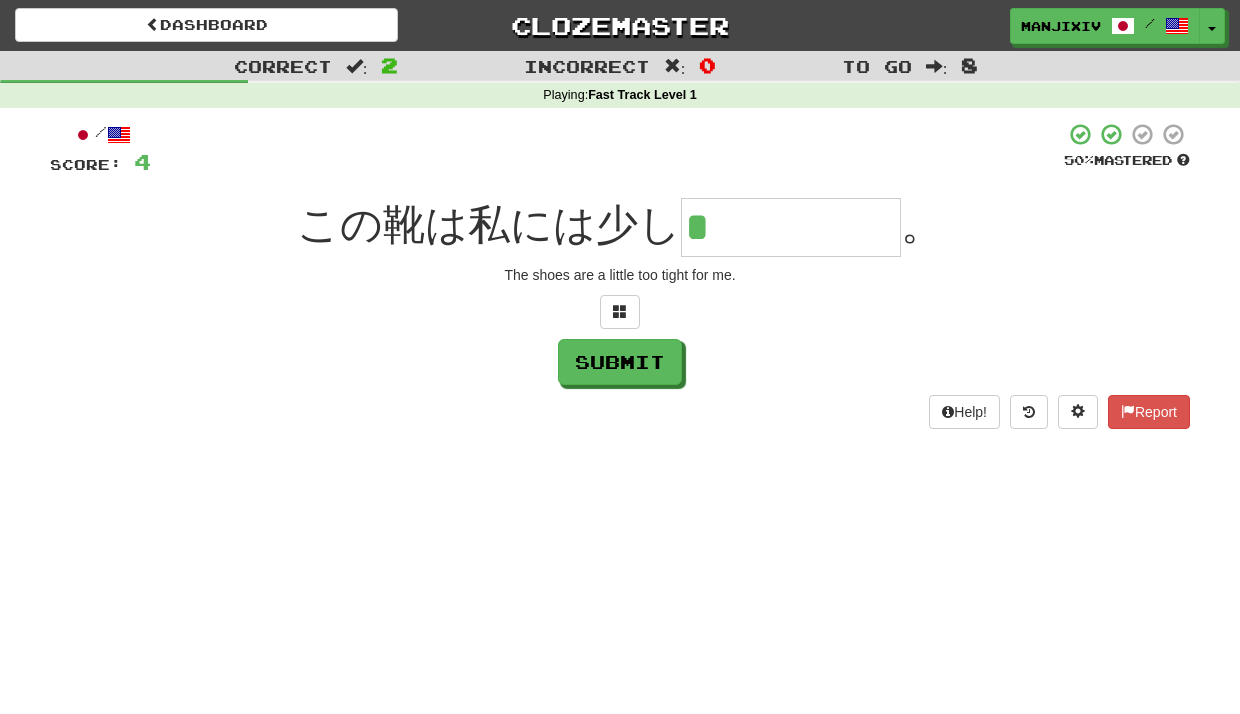 click on "*" at bounding box center [791, 227] 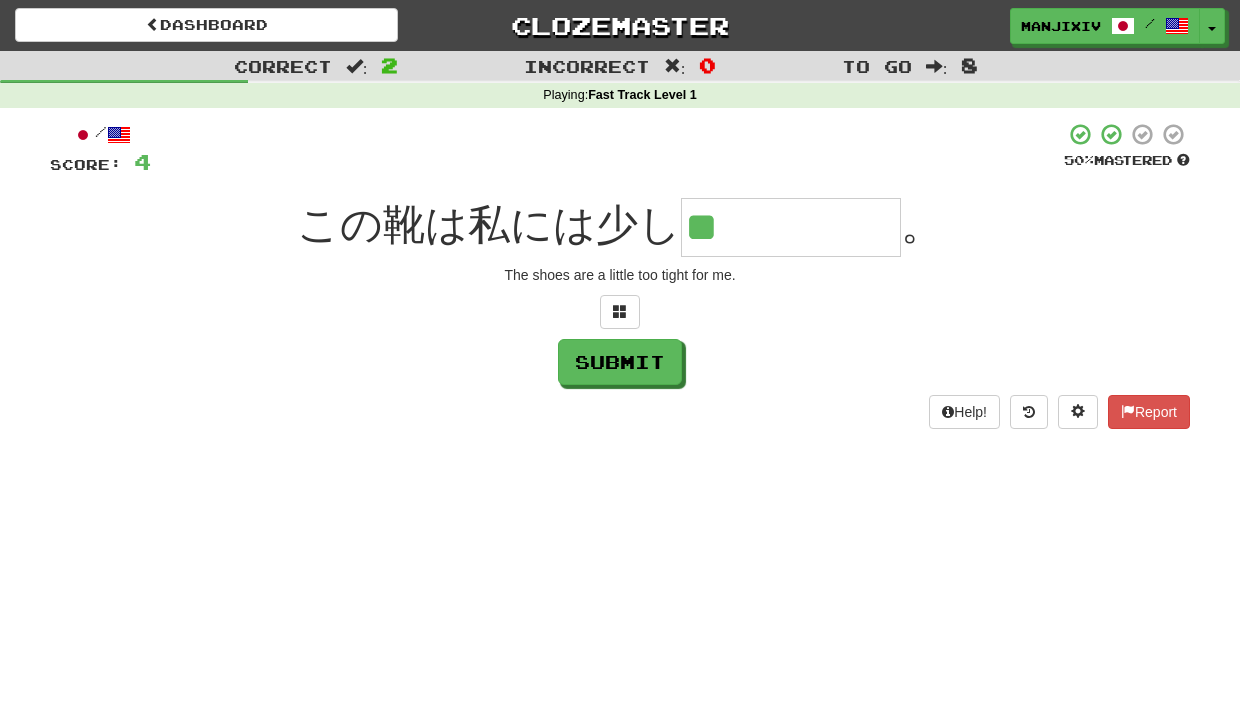 click on "Submit" at bounding box center (620, 362) 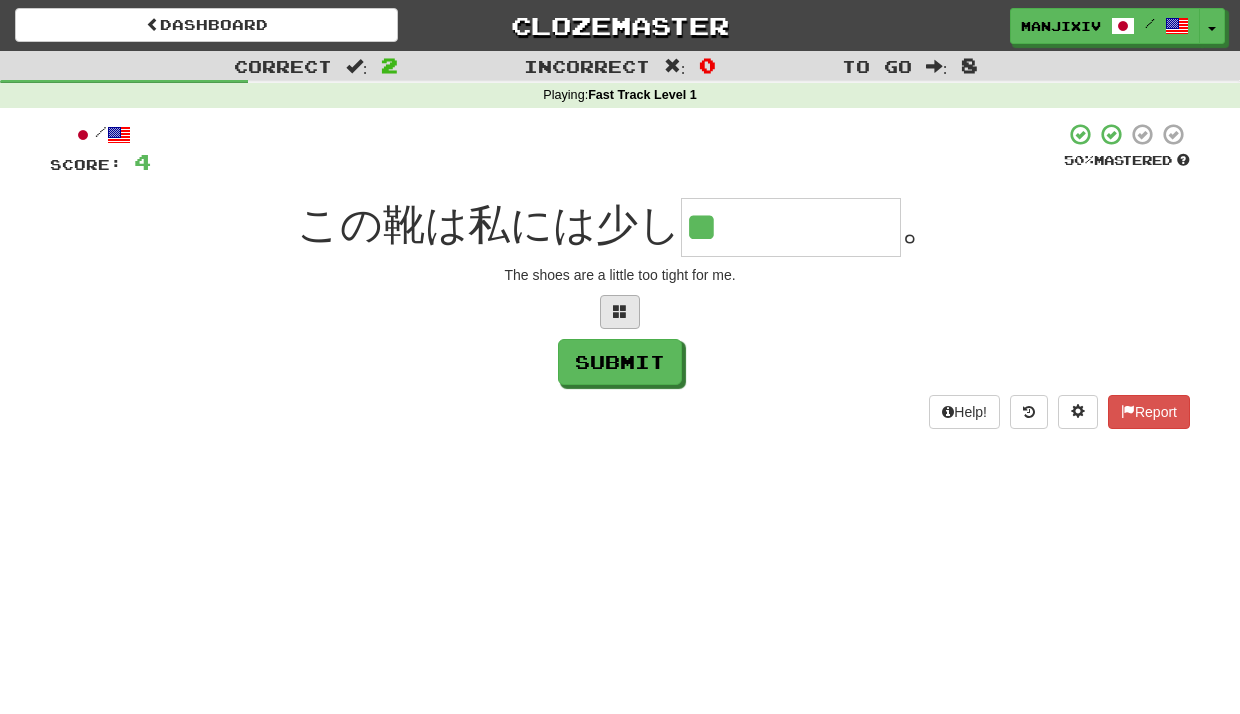 click at bounding box center (620, 312) 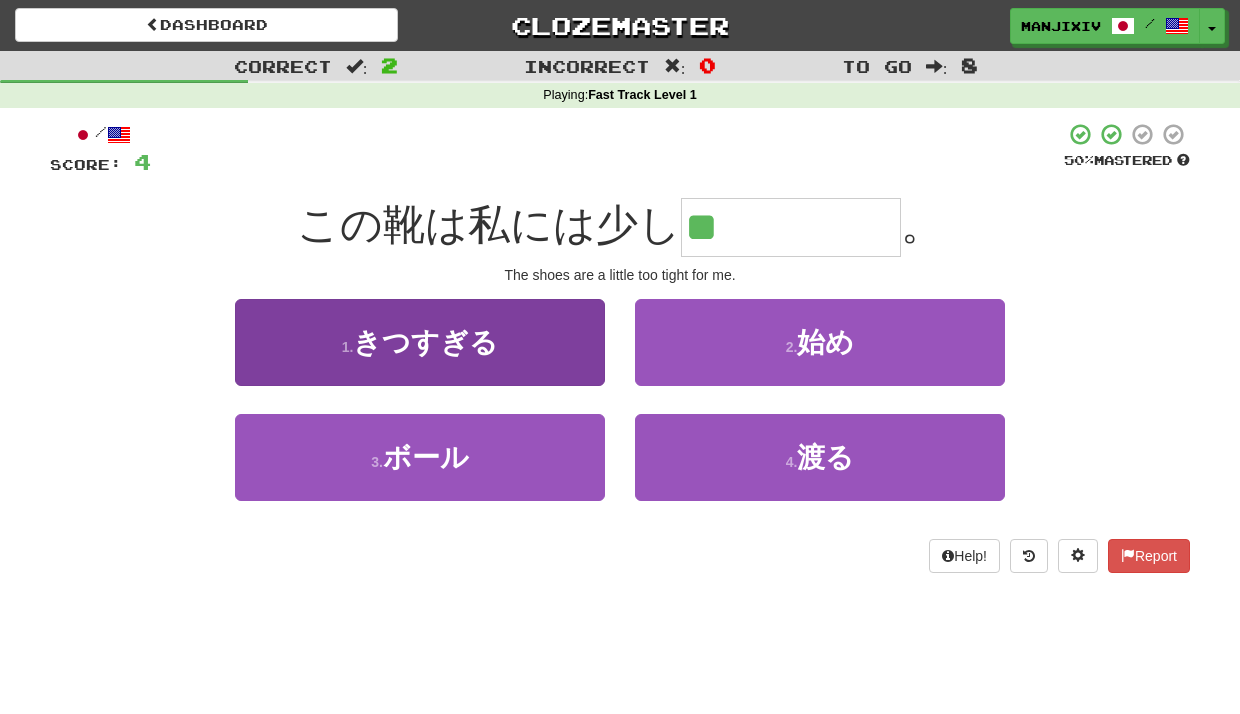 click on "1 .  きつすぎる" at bounding box center [420, 342] 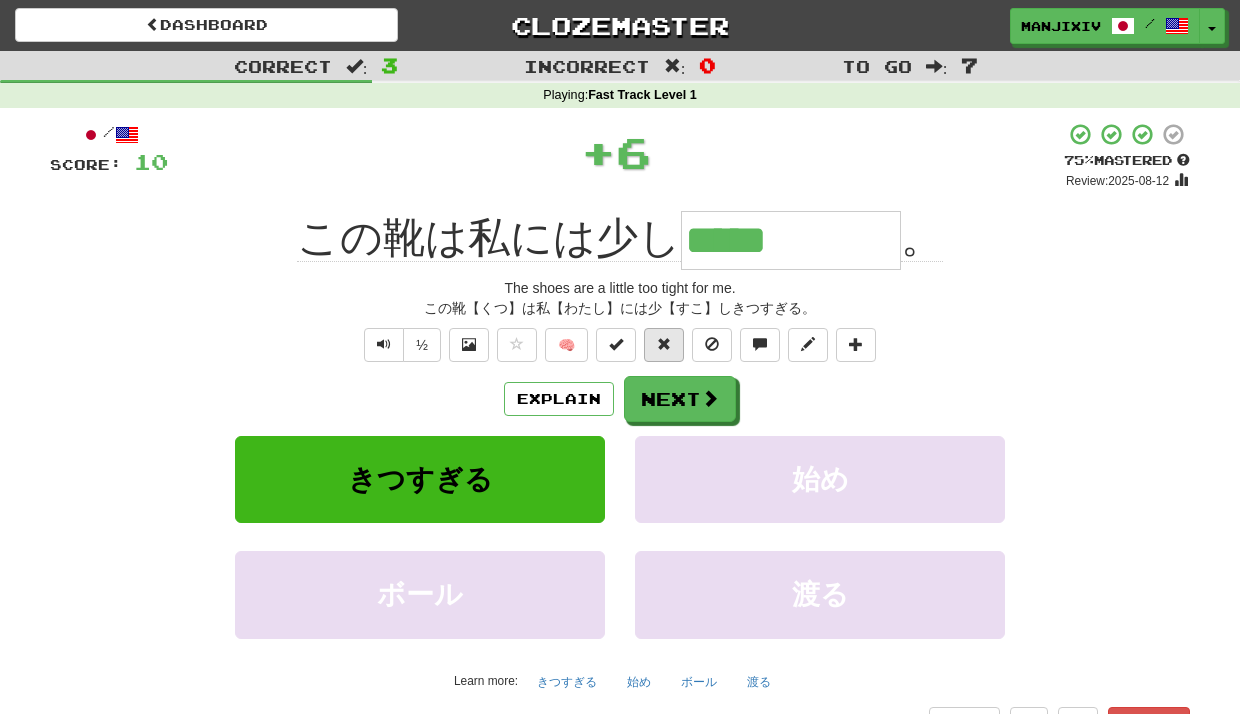 click at bounding box center (664, 344) 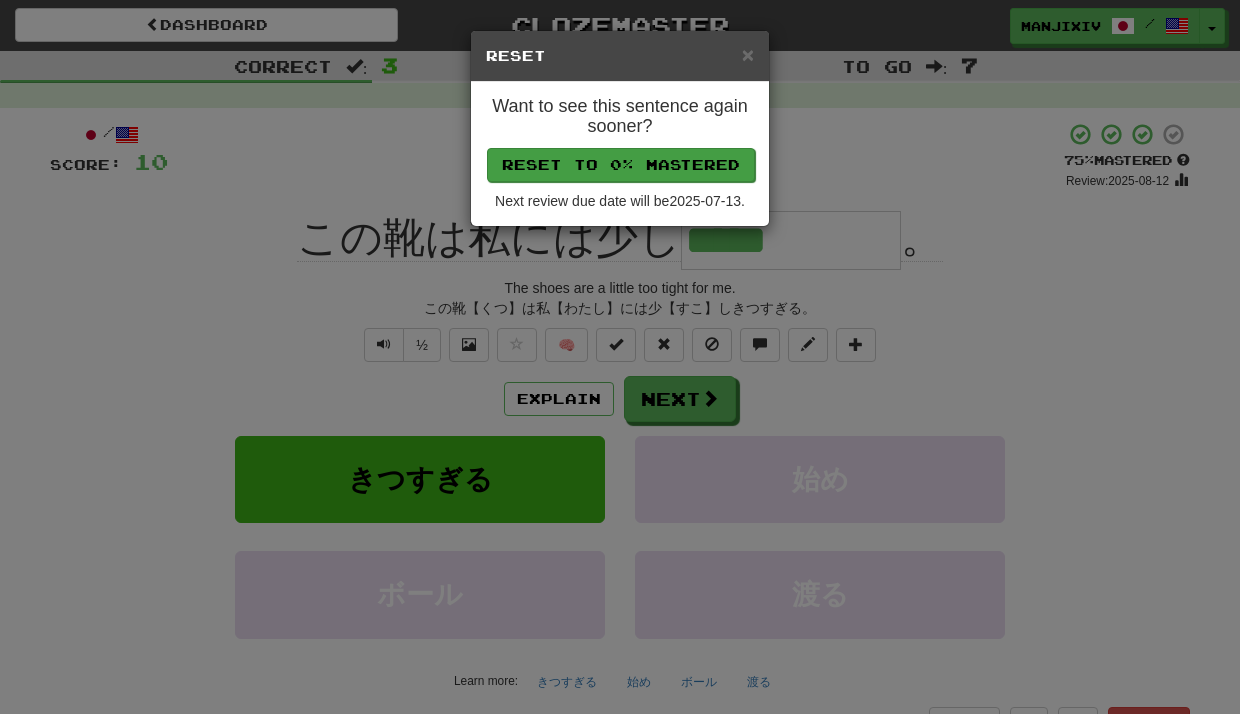 click on "Reset to 0% Mastered" at bounding box center (621, 165) 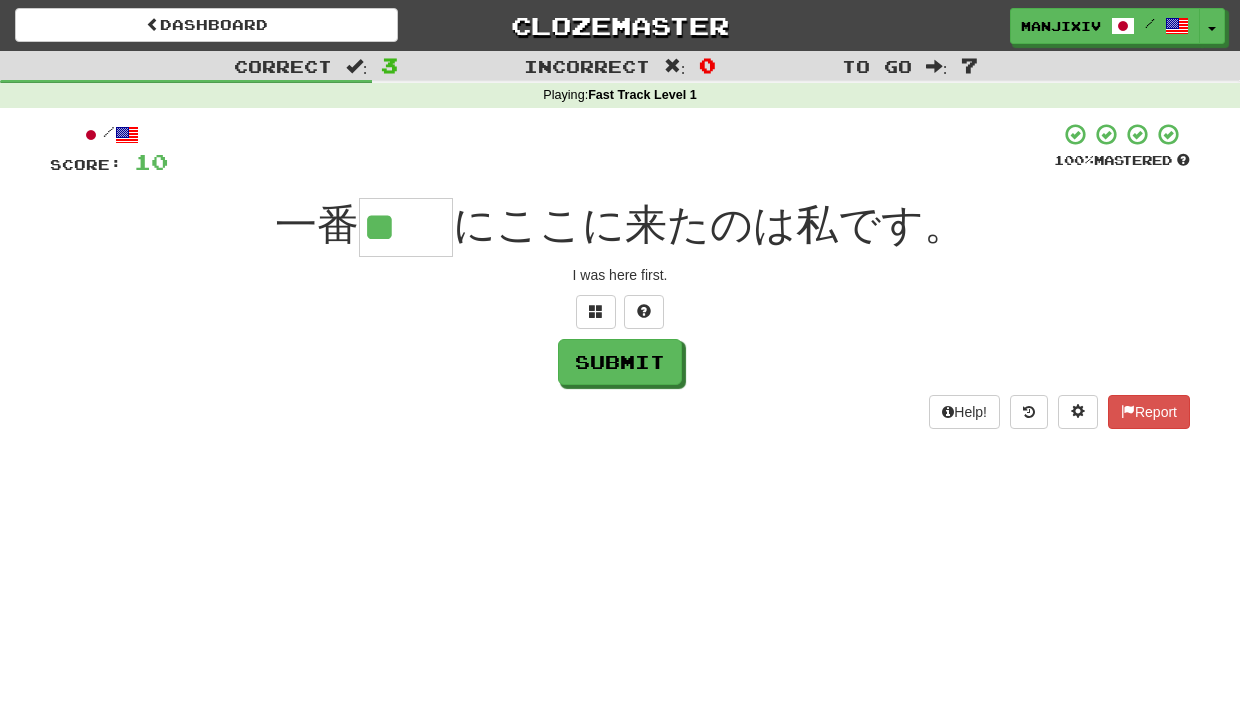 type on "**" 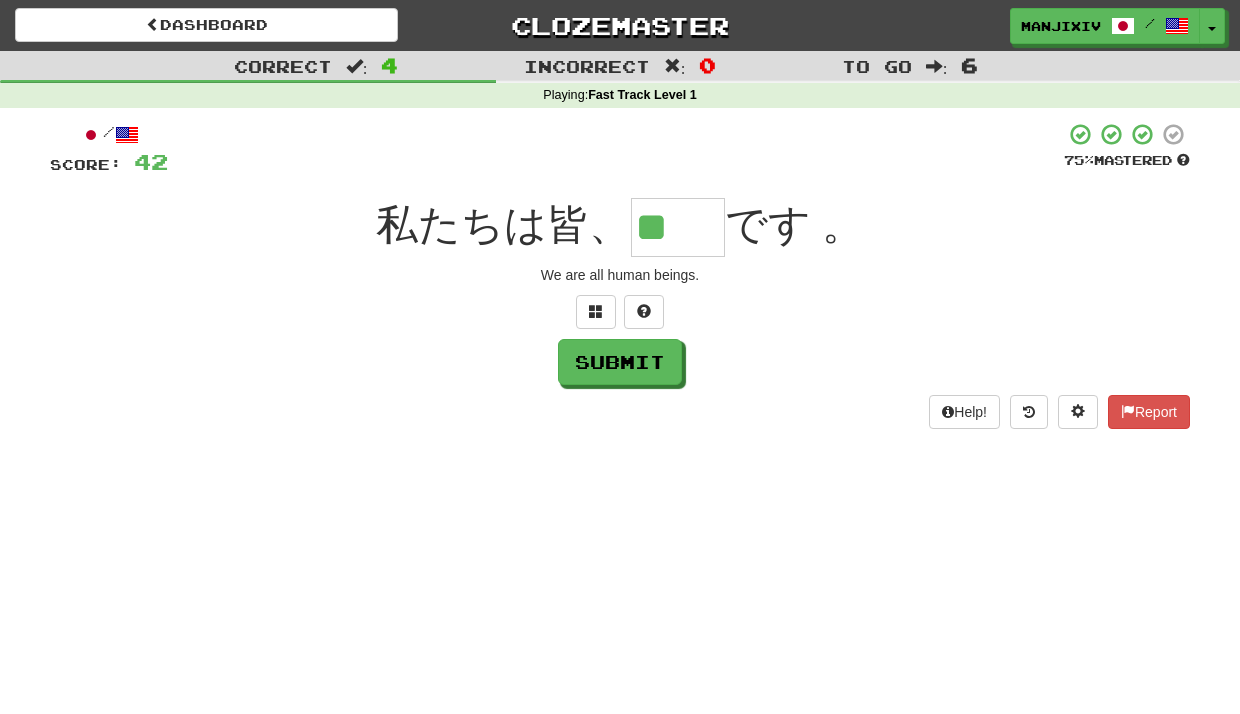 type on "**" 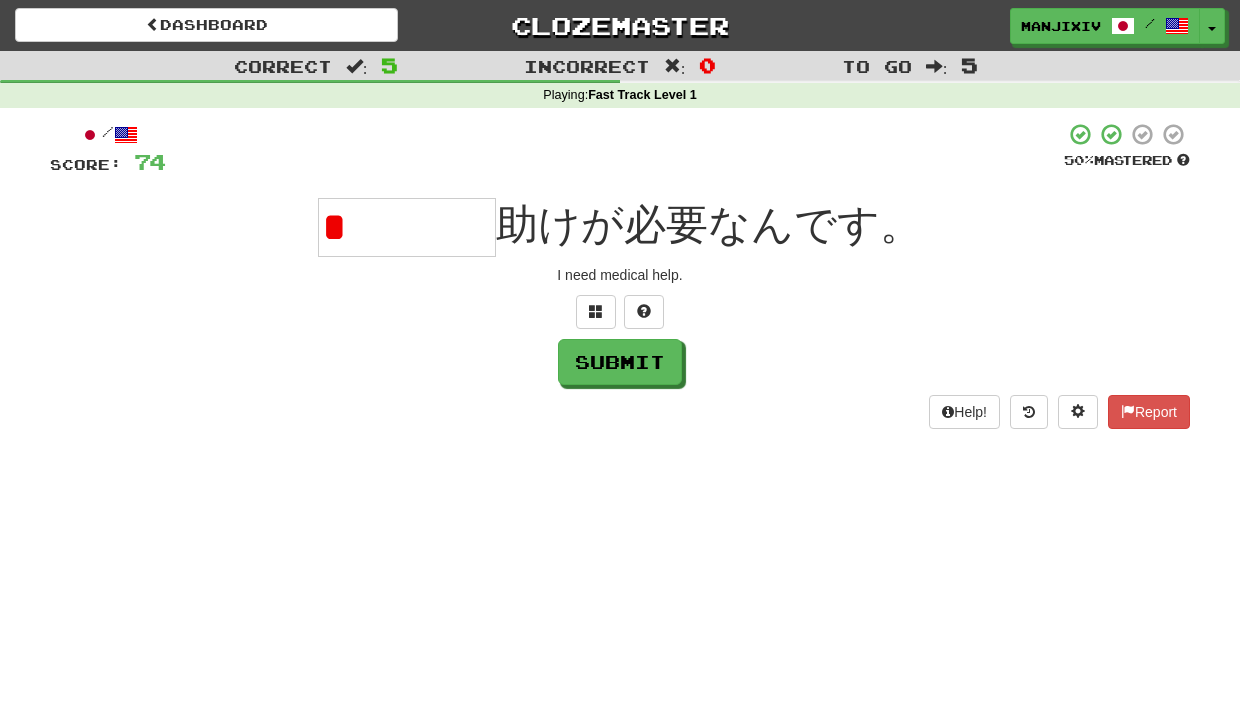 type on "*" 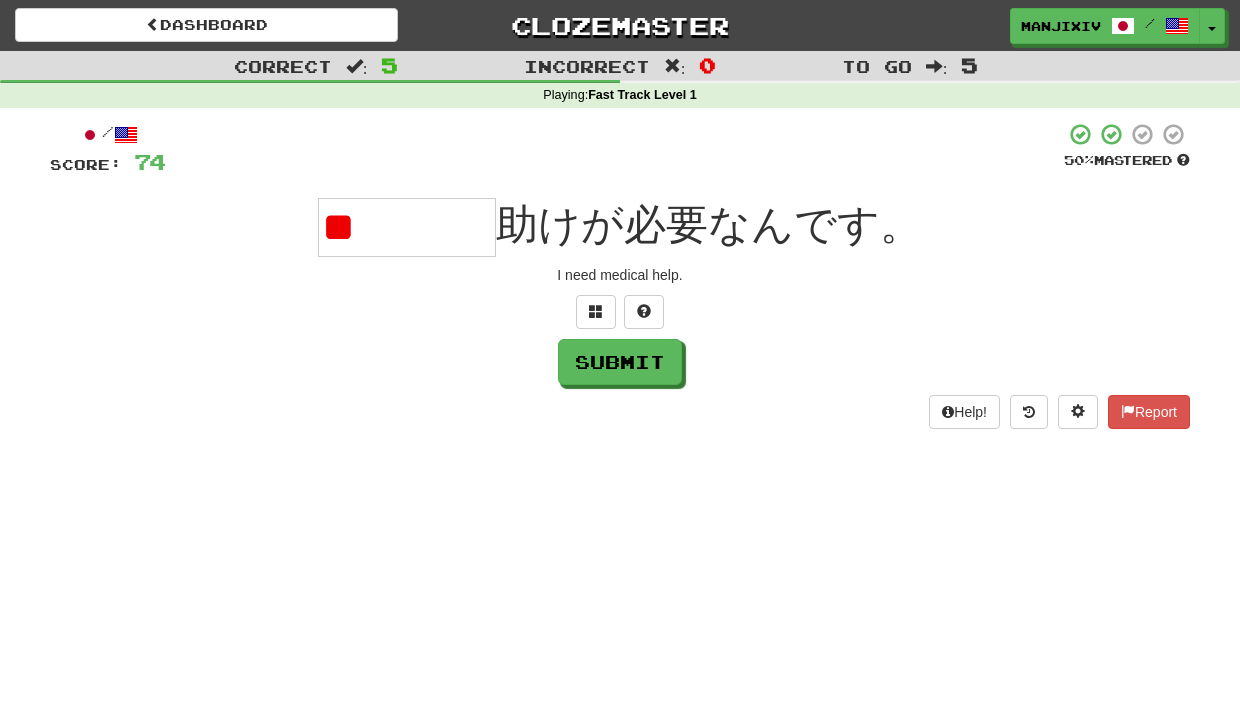 type on "*" 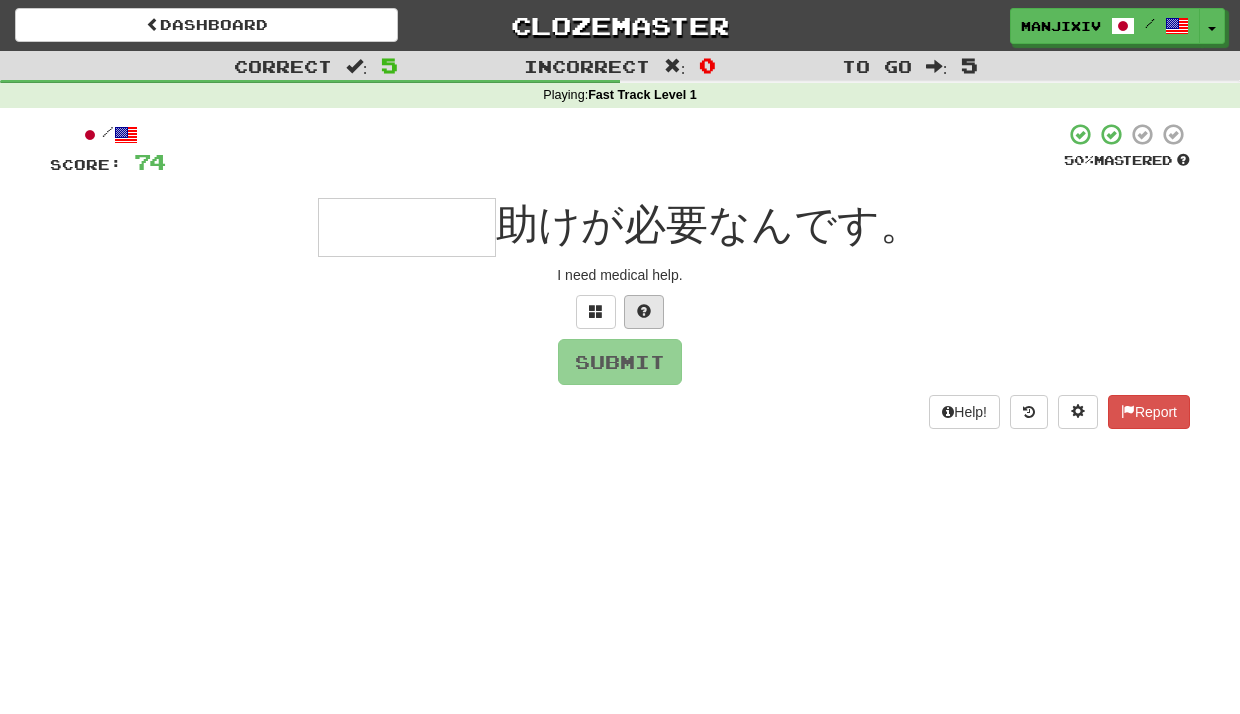click at bounding box center (644, 312) 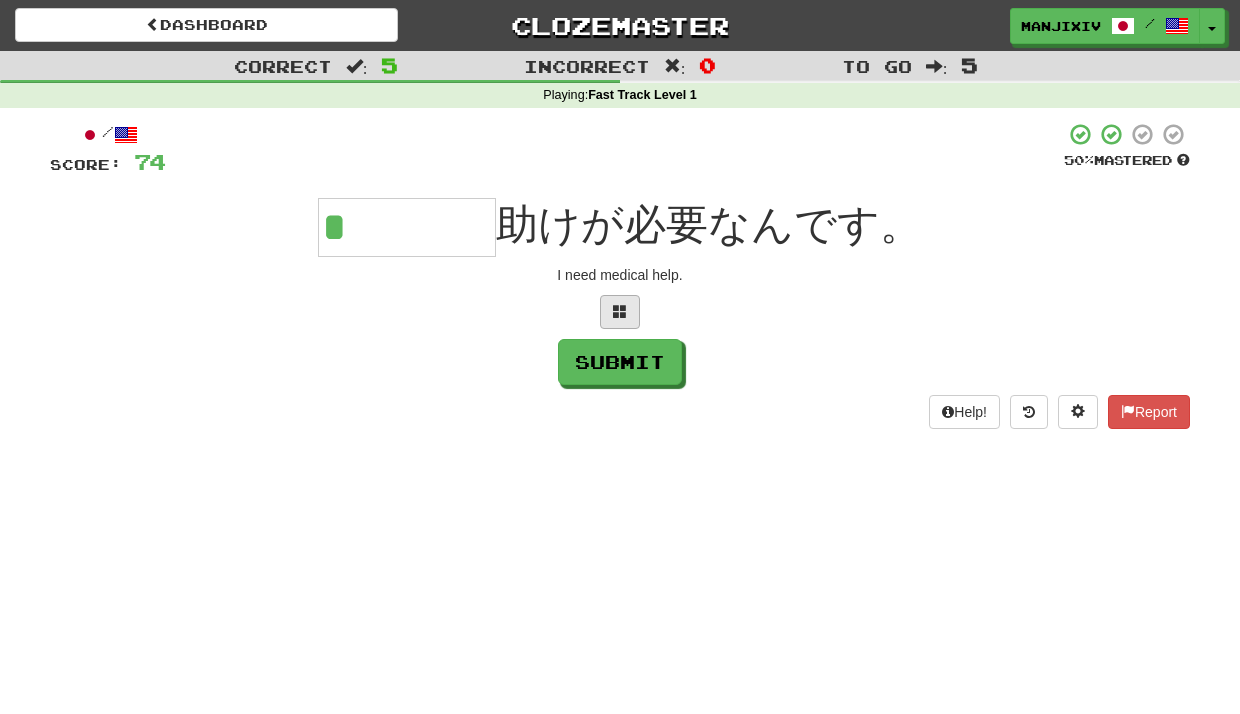 click at bounding box center [620, 311] 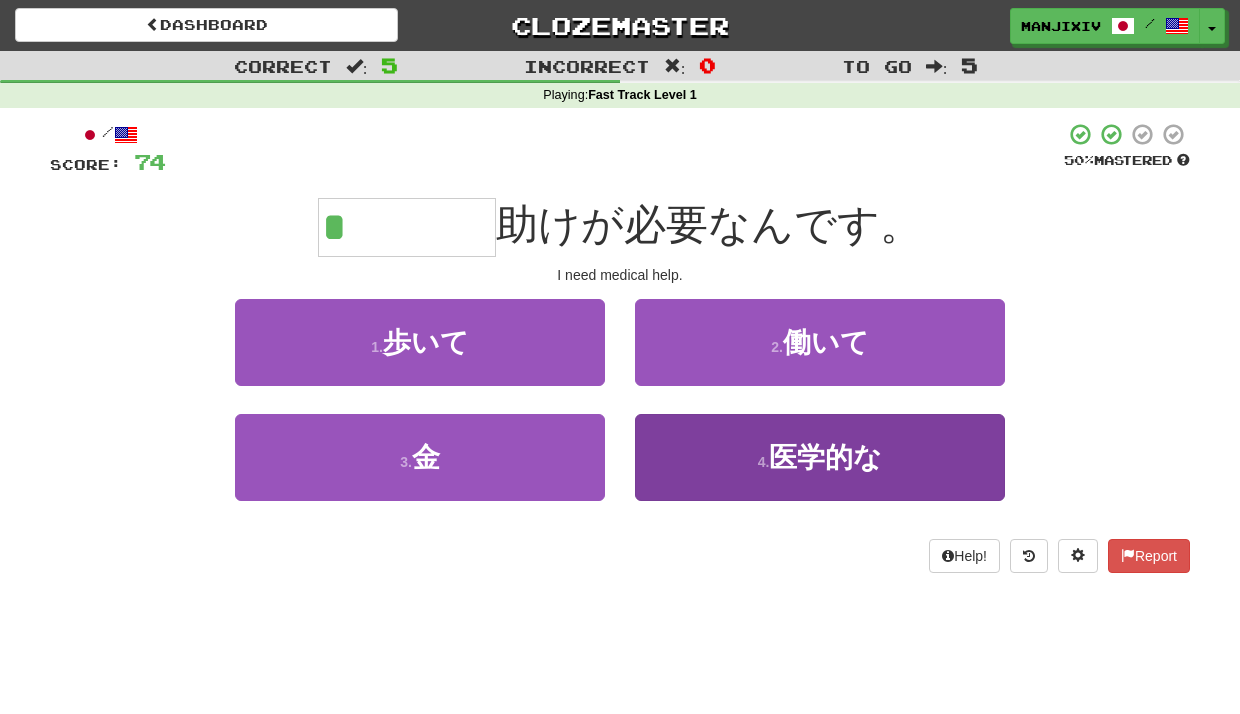 click on "医学的な" at bounding box center (825, 457) 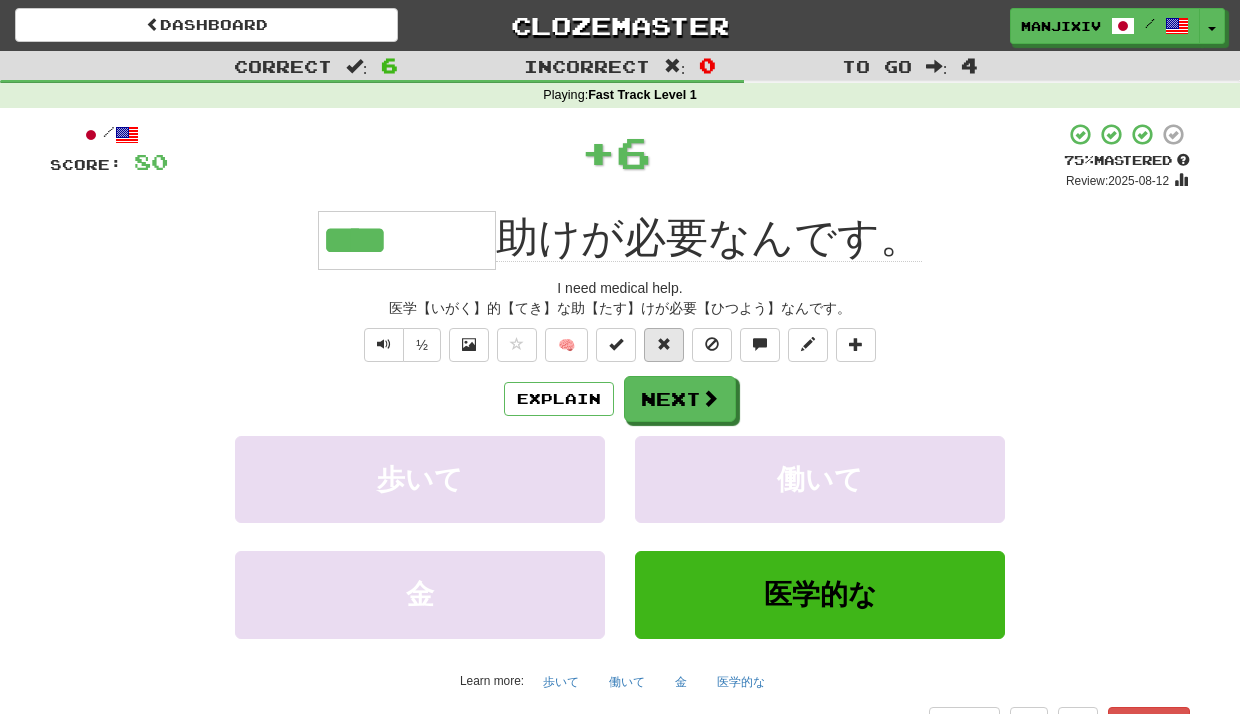click at bounding box center [664, 345] 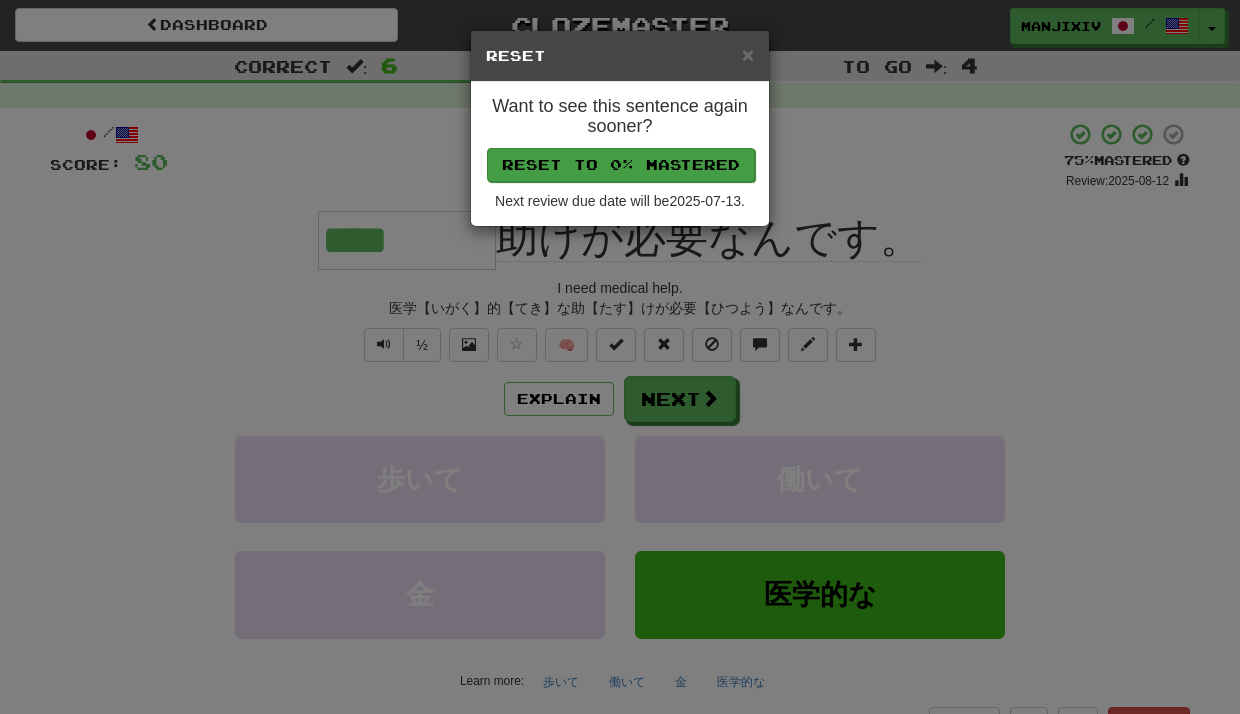 click on "Reset to 0% Mastered" at bounding box center [621, 165] 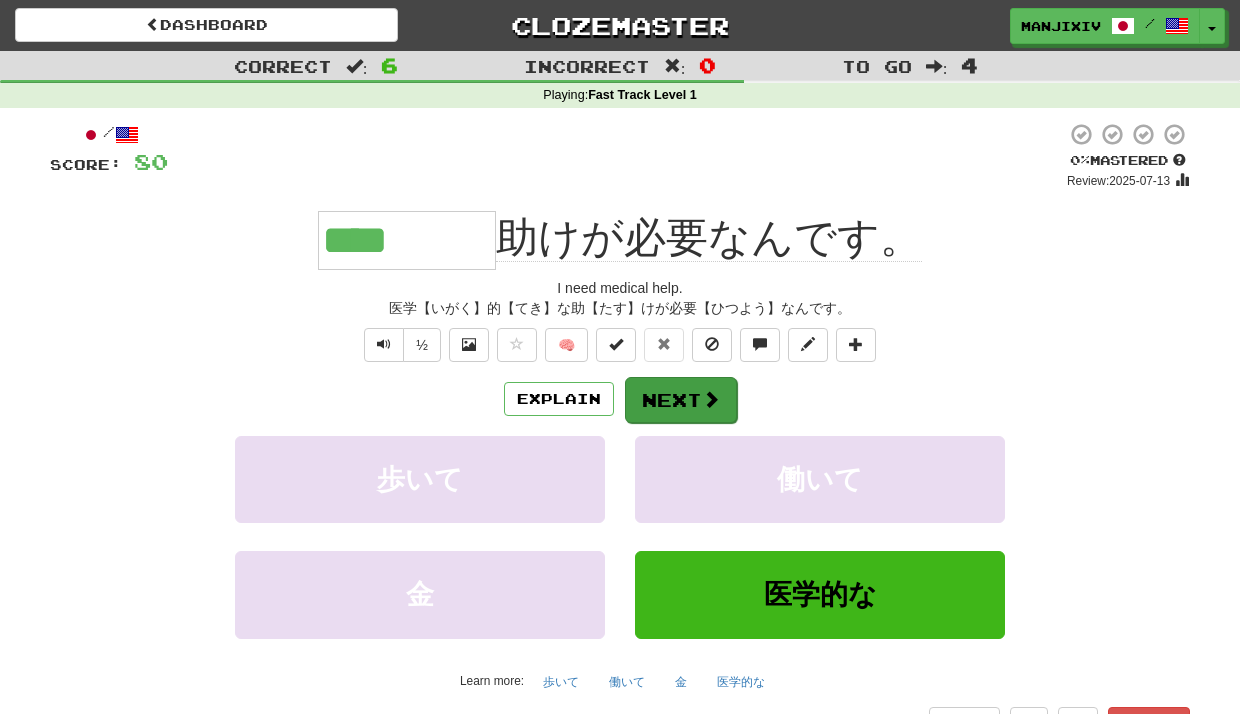 click on "Next" at bounding box center [681, 400] 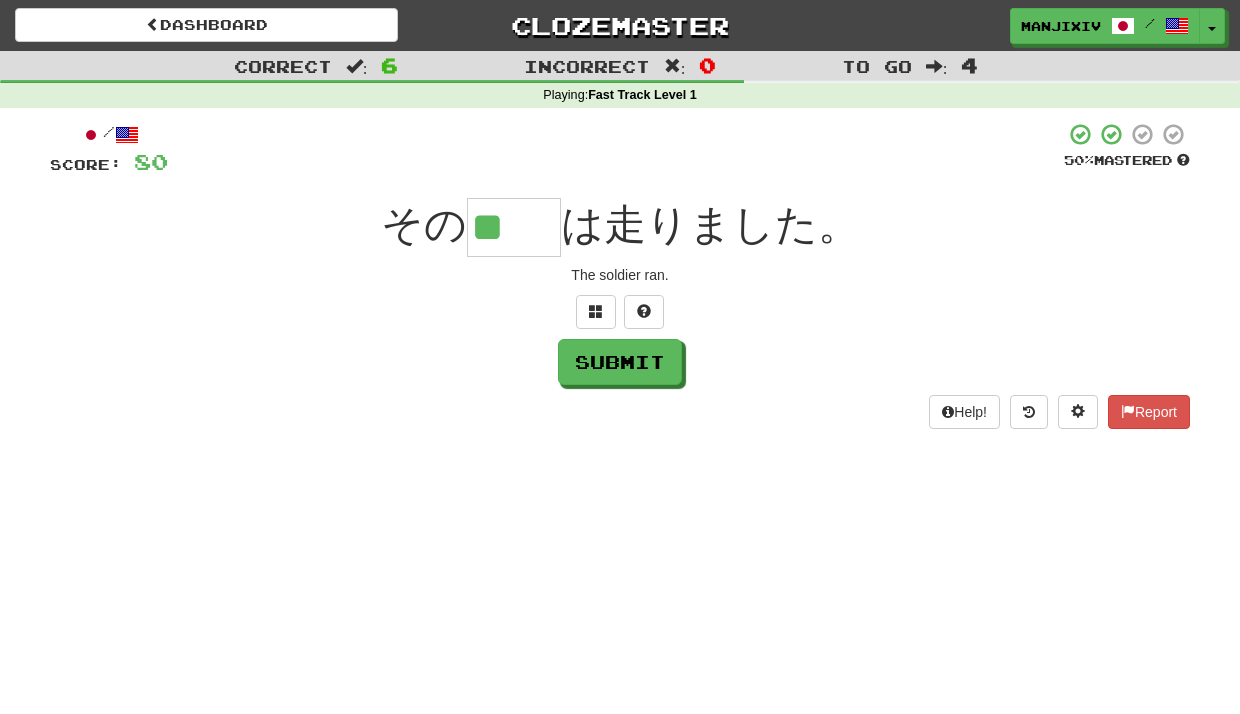 type on "**" 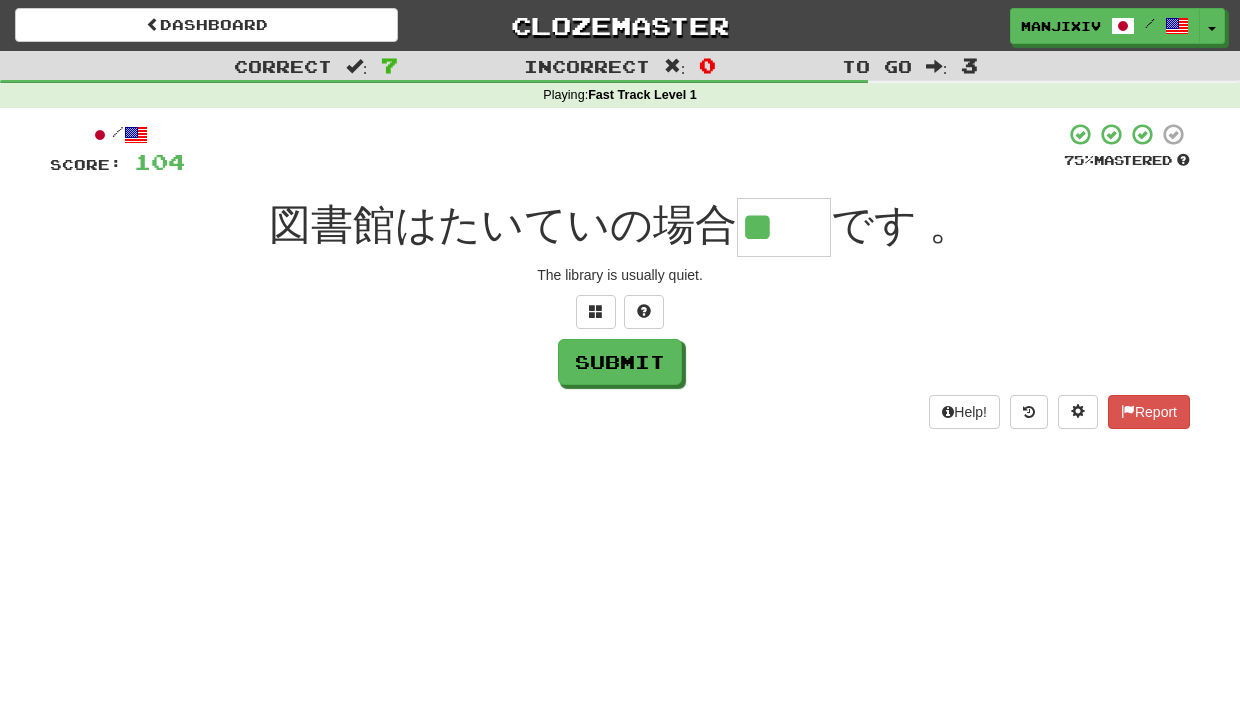 type on "**" 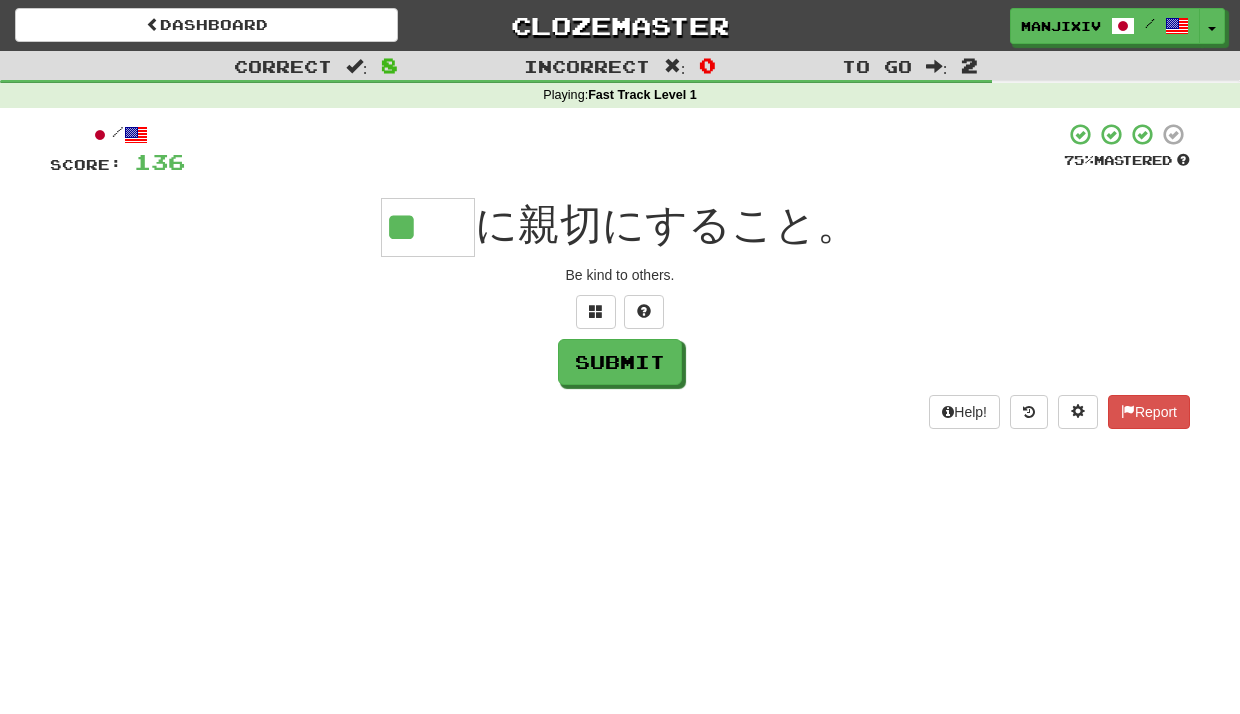 type on "**" 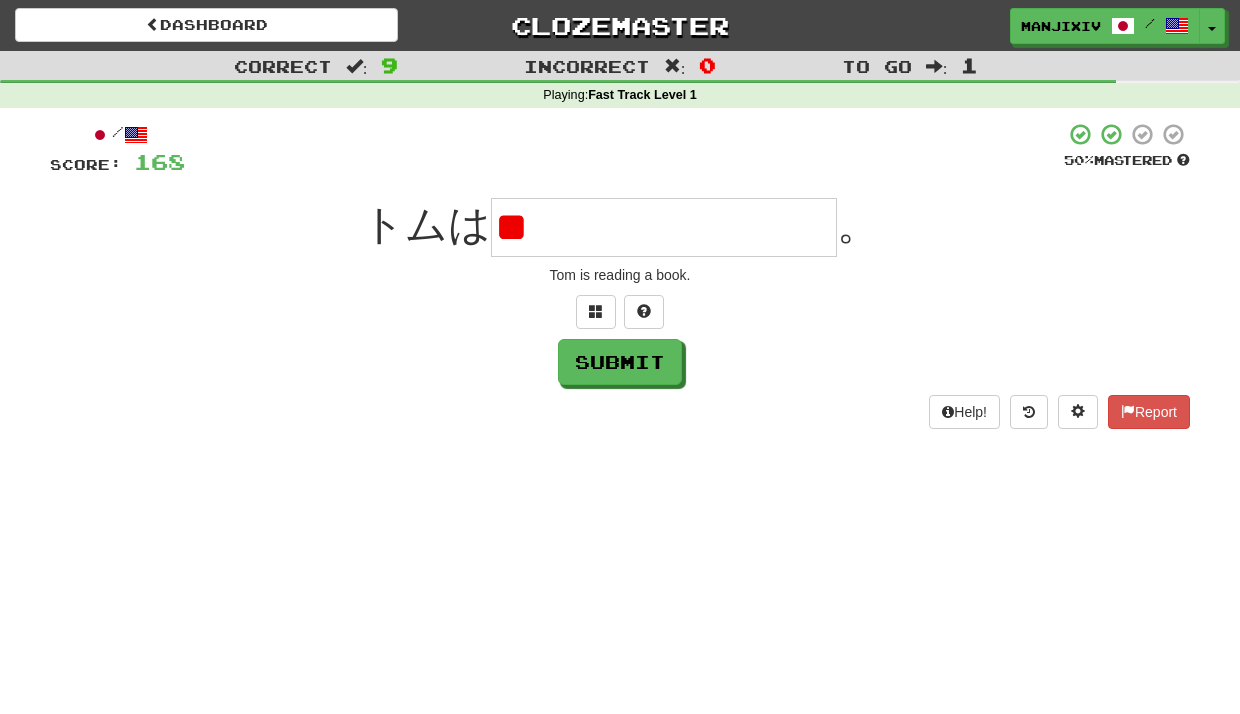 type on "*" 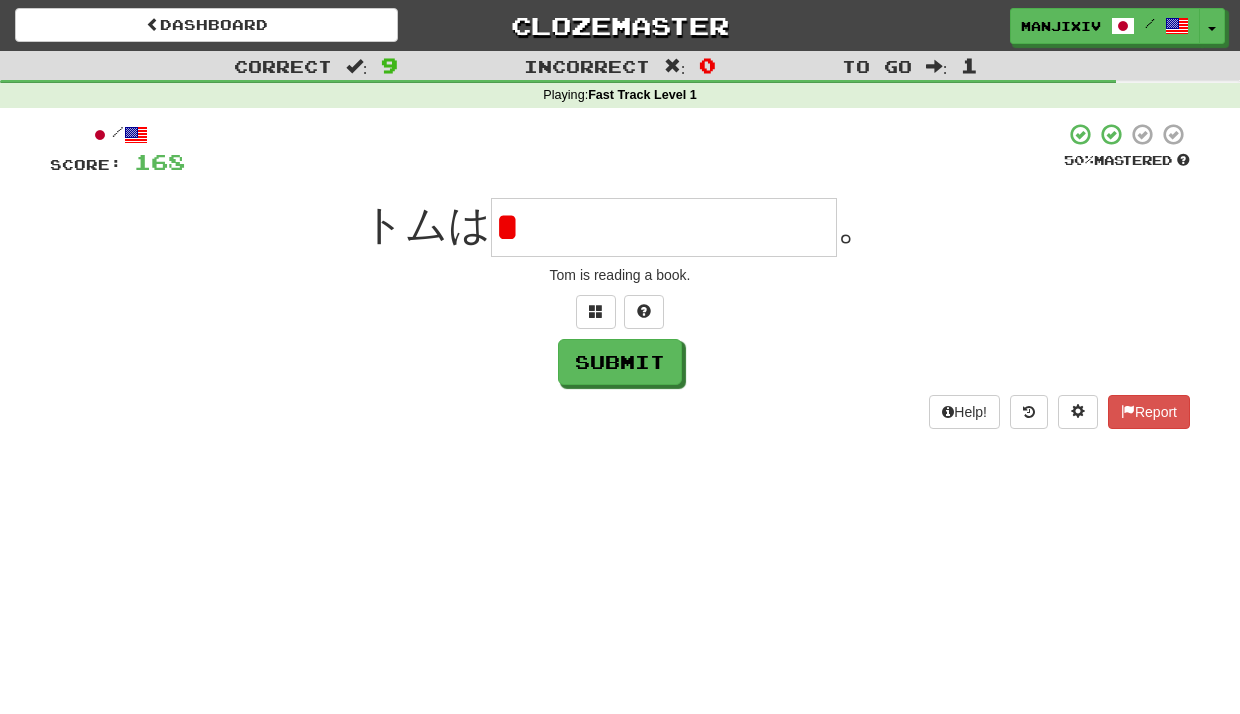 type on "*" 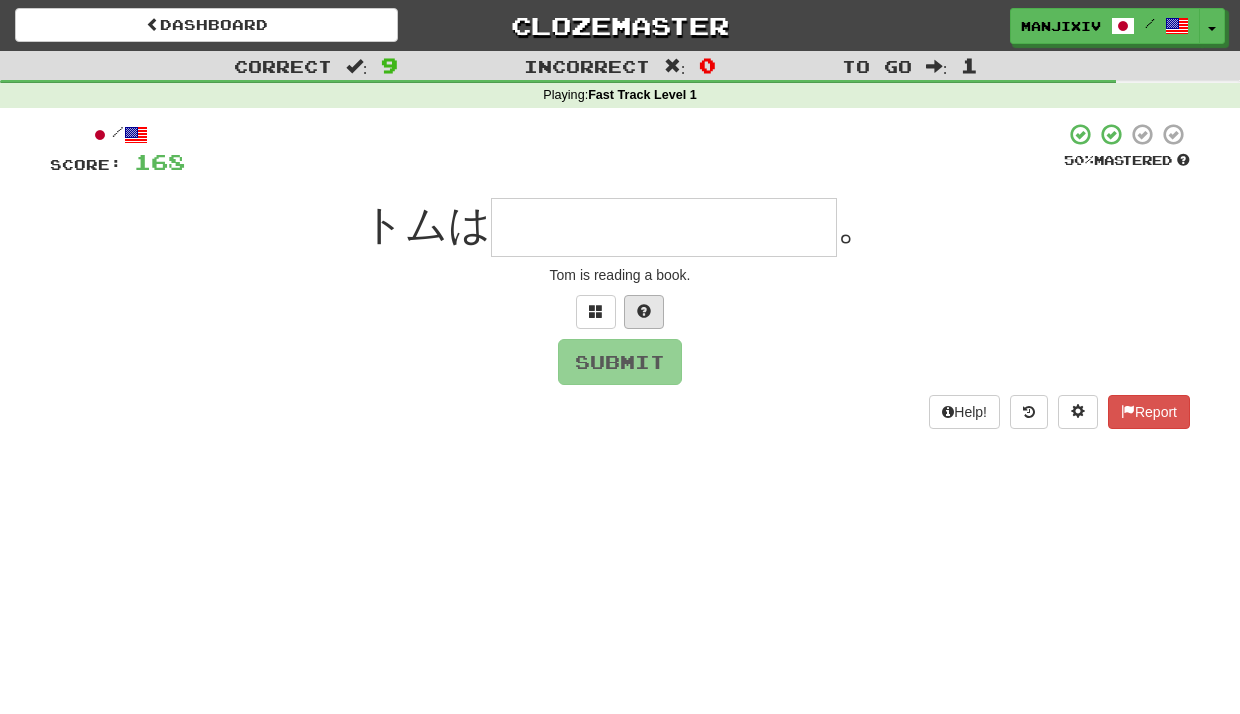 click at bounding box center [644, 312] 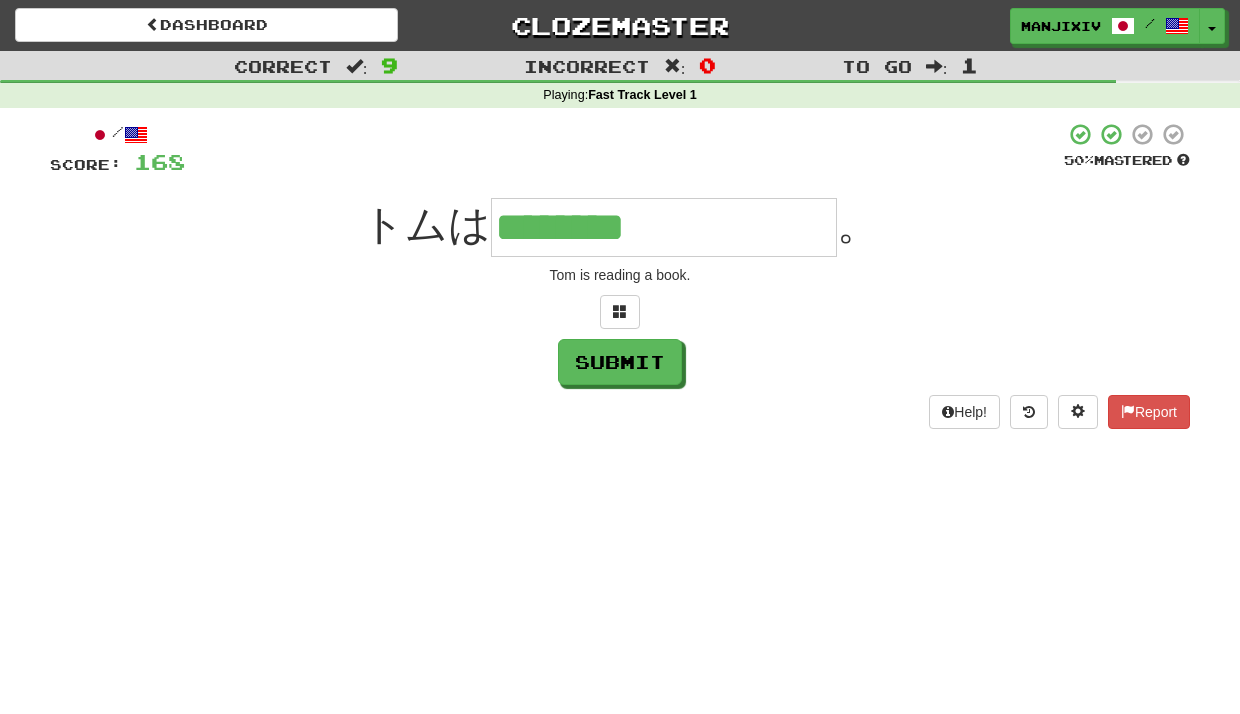 type on "********" 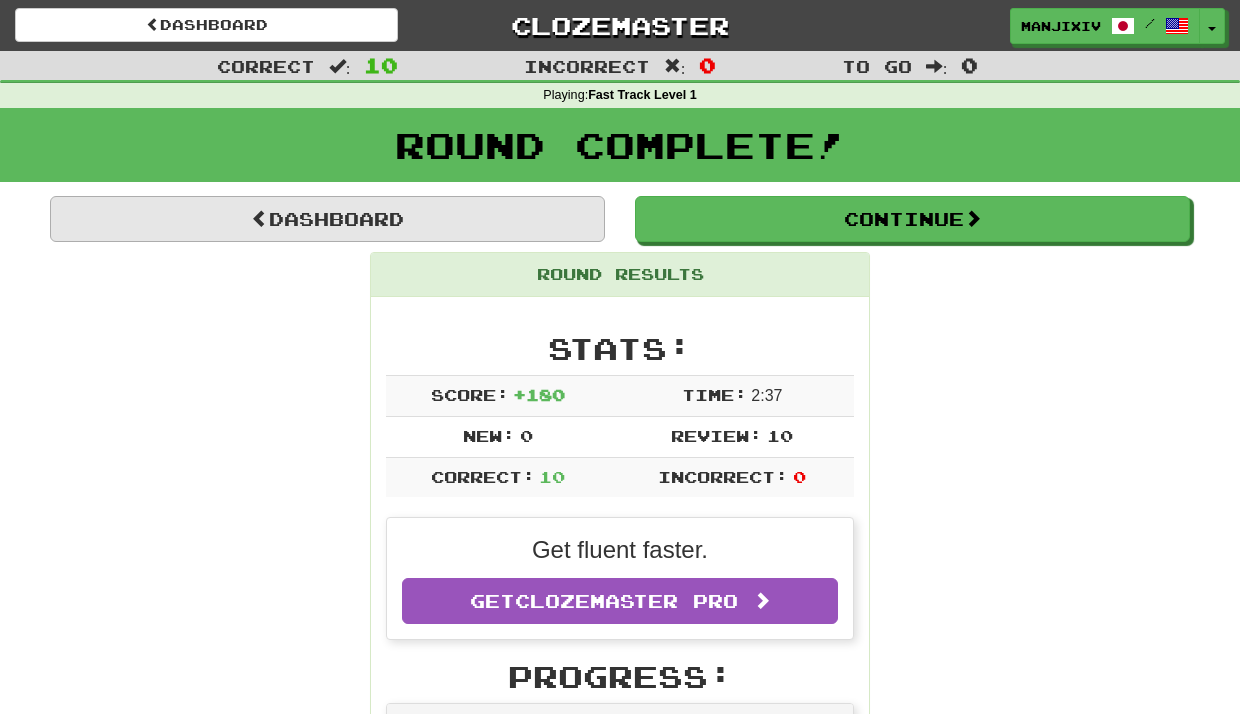 click on "Dashboard" at bounding box center (327, 219) 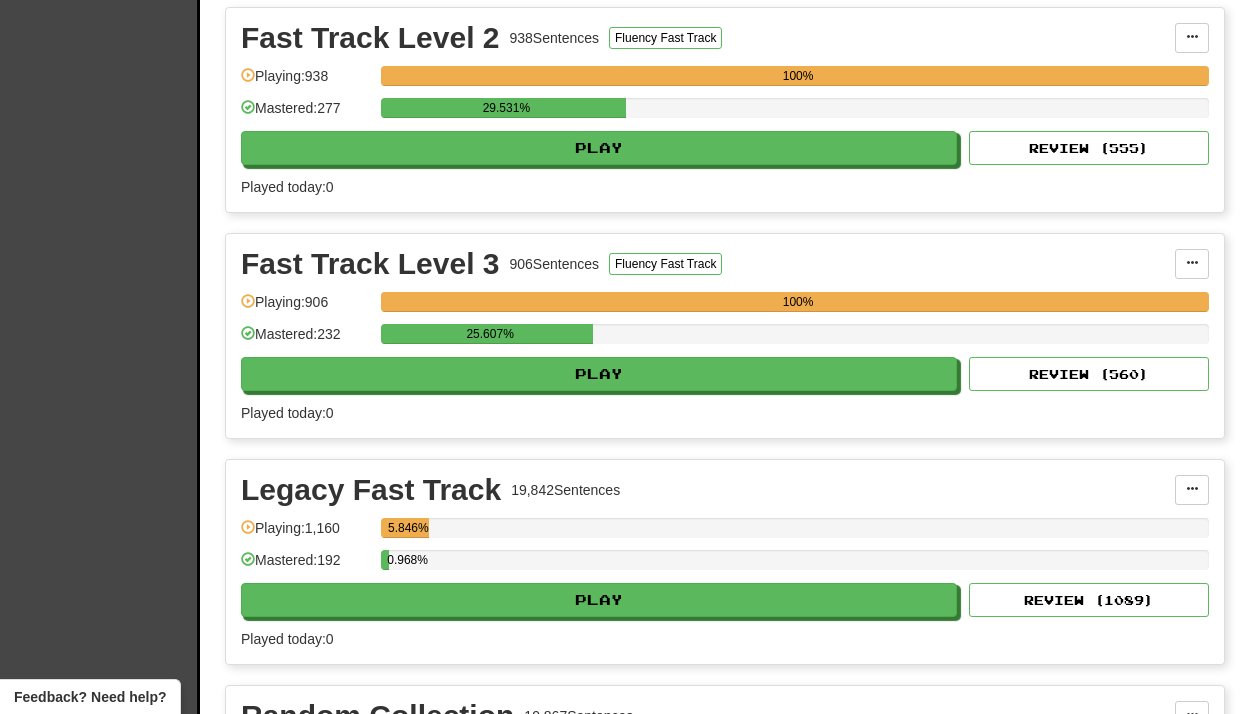 scroll, scrollTop: 683, scrollLeft: 0, axis: vertical 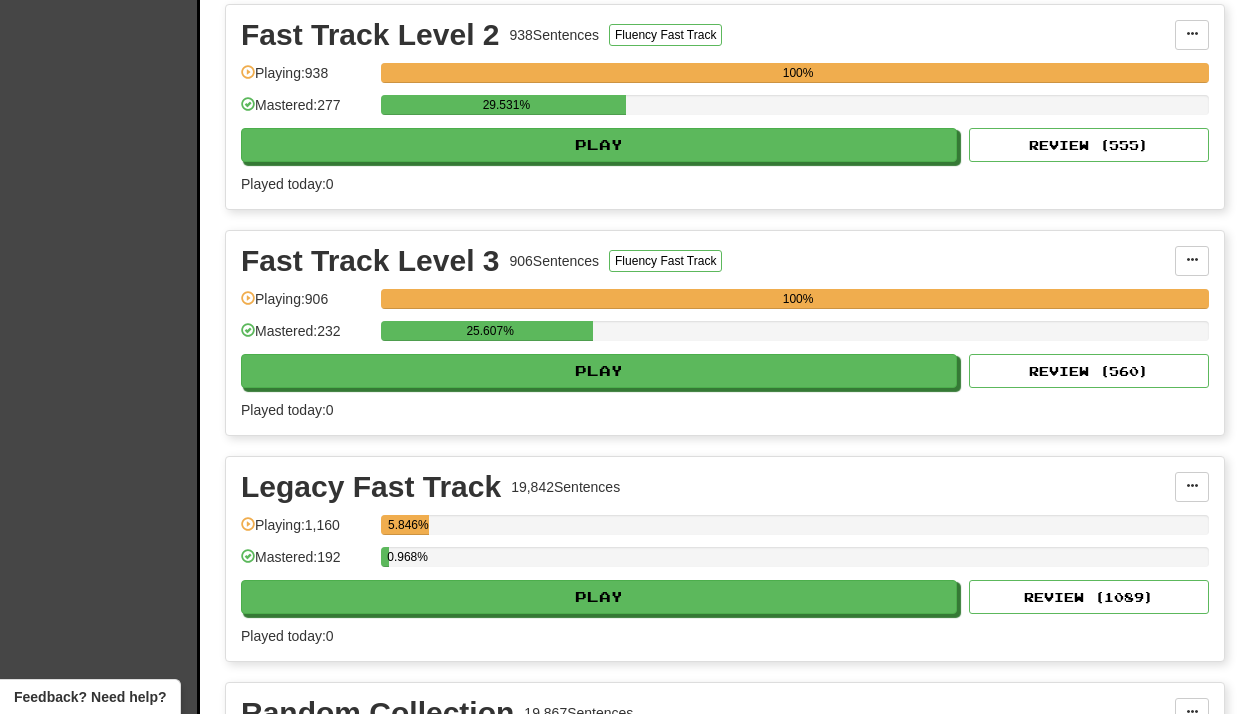 click on "25.607%" at bounding box center [795, 337] 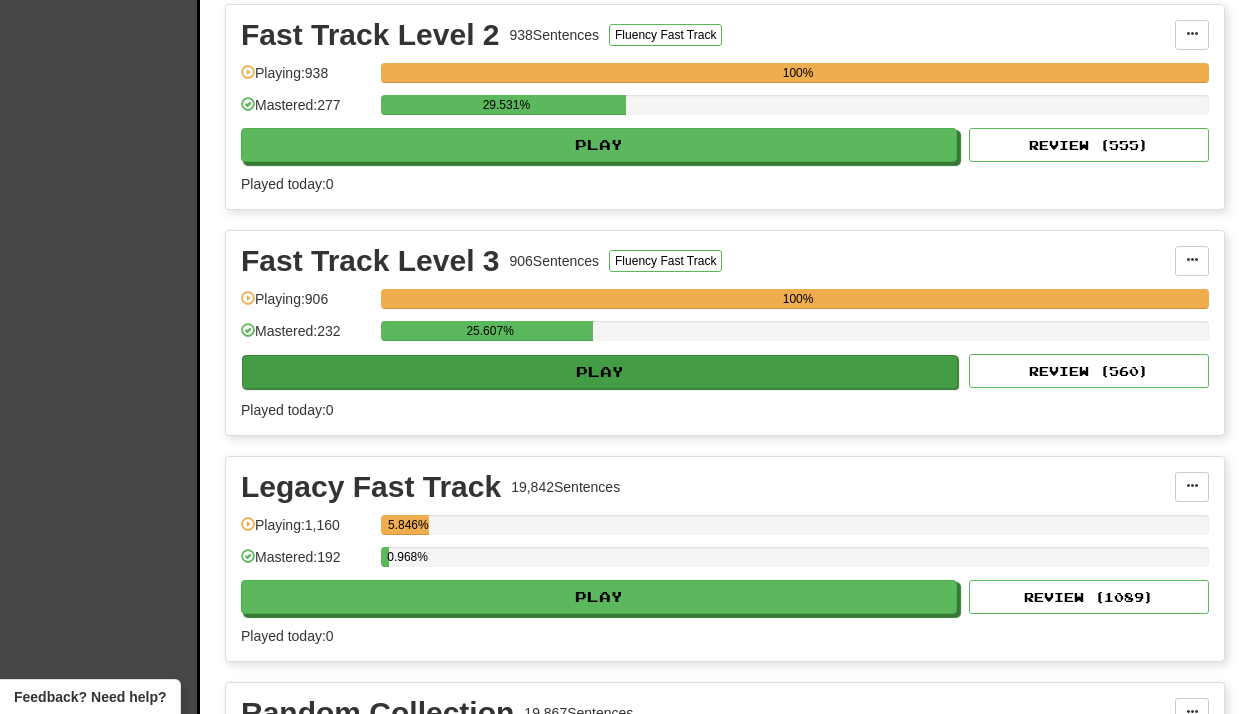 click on "Play" at bounding box center [600, 372] 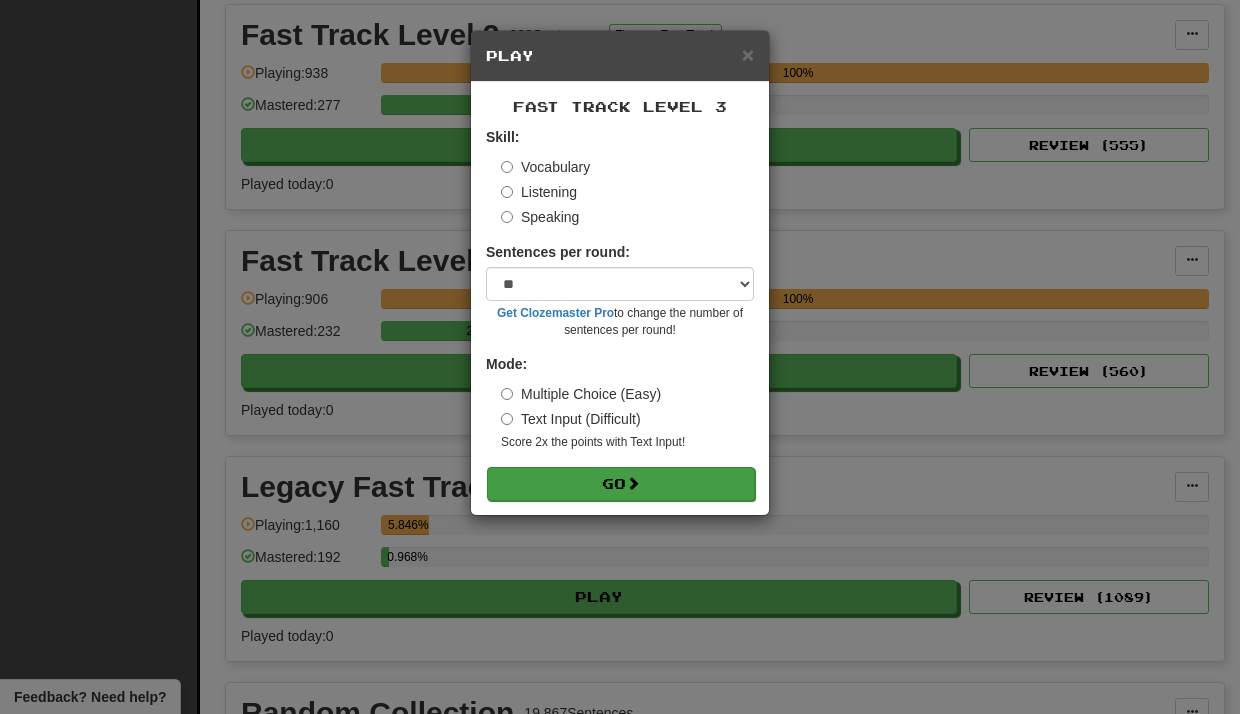 click on "Go" at bounding box center [621, 484] 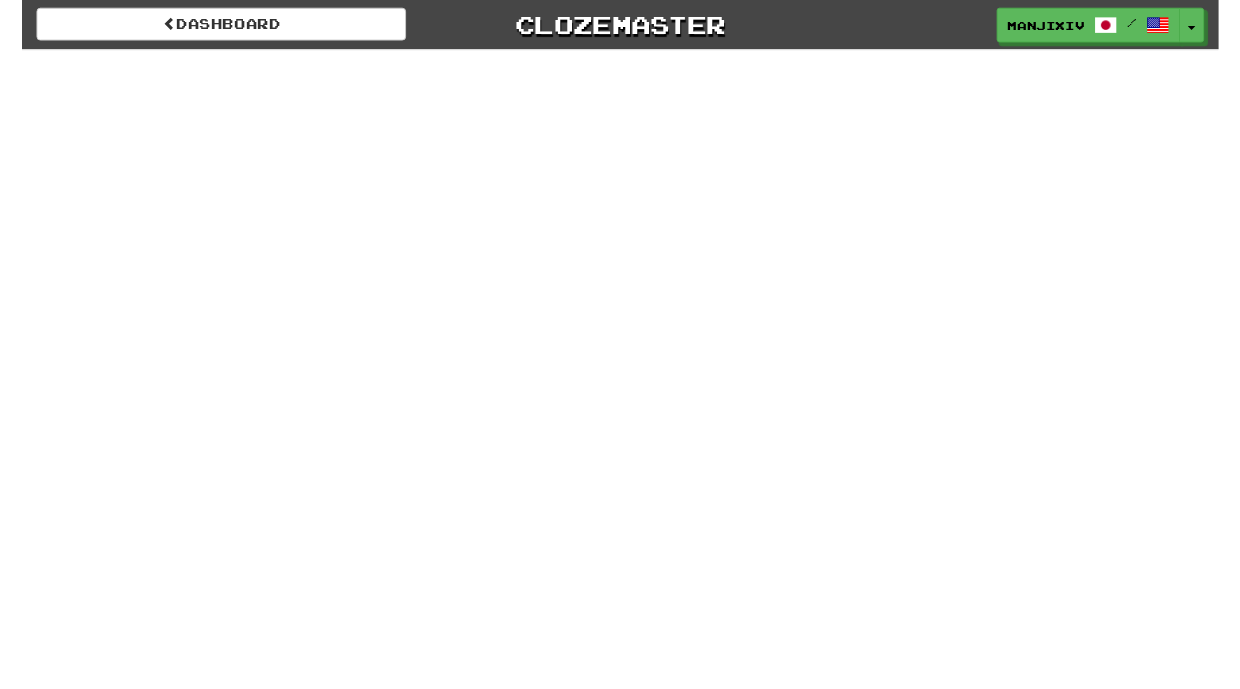 scroll, scrollTop: 0, scrollLeft: 0, axis: both 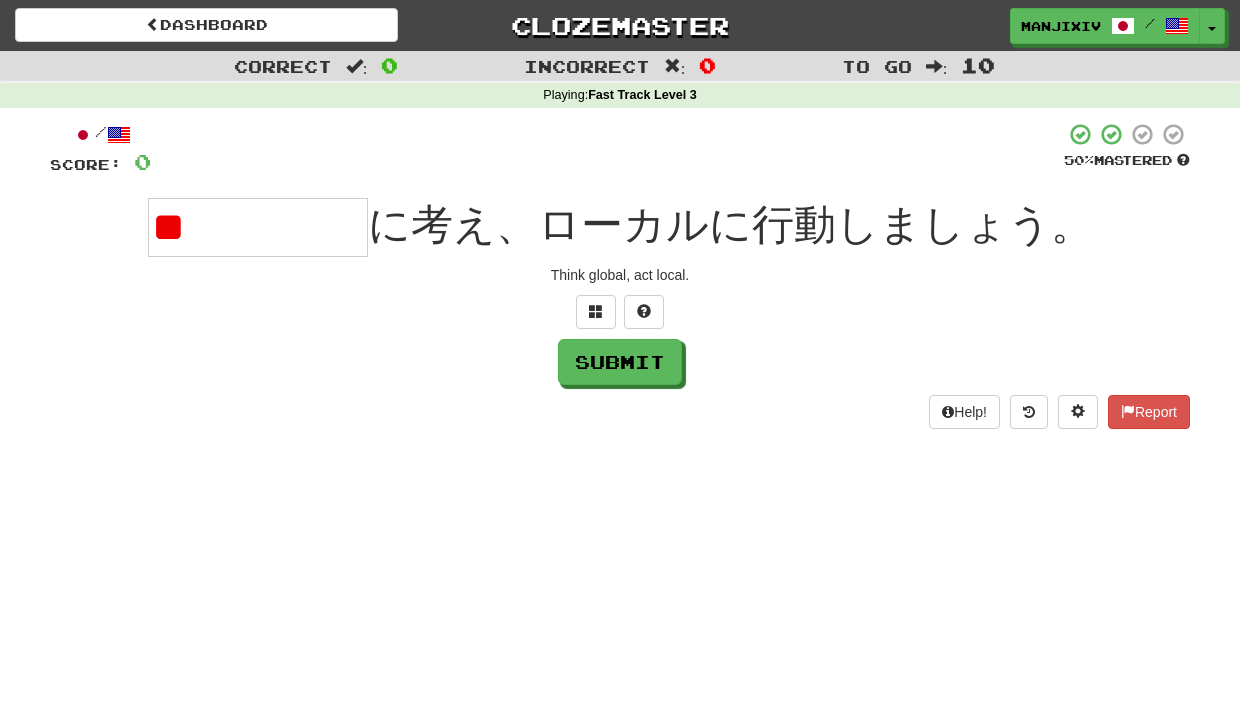 type on "*" 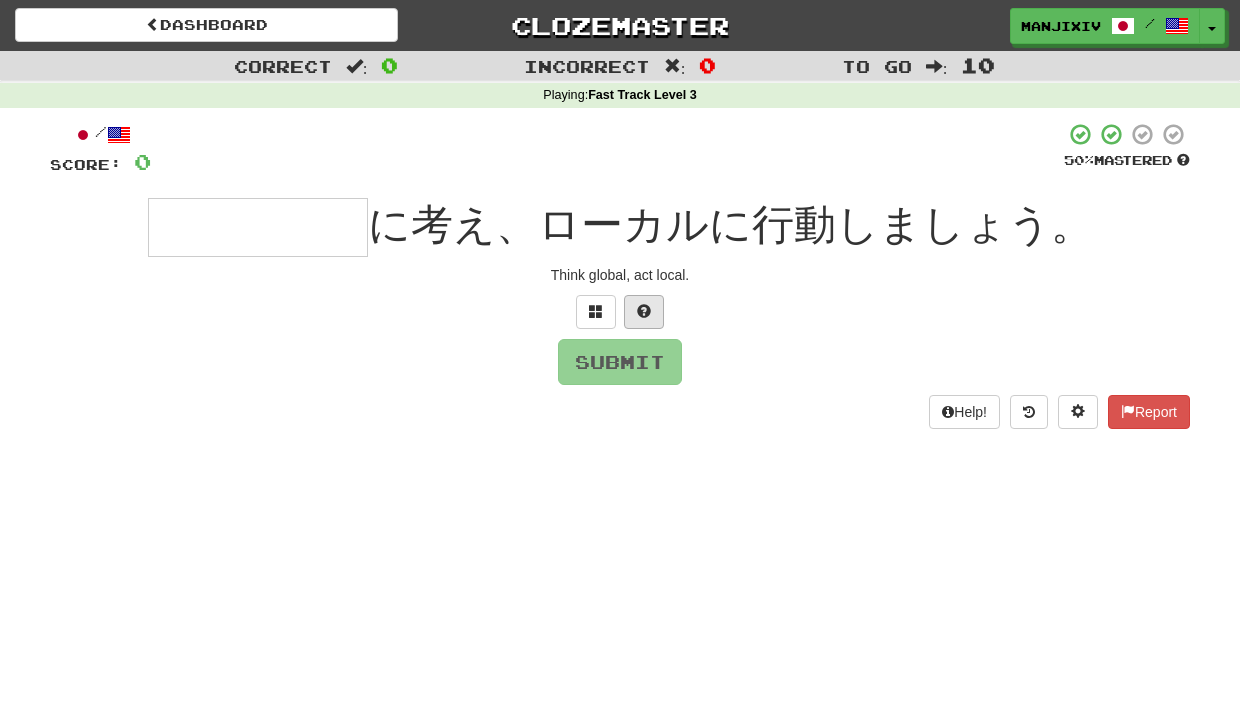 click at bounding box center (644, 311) 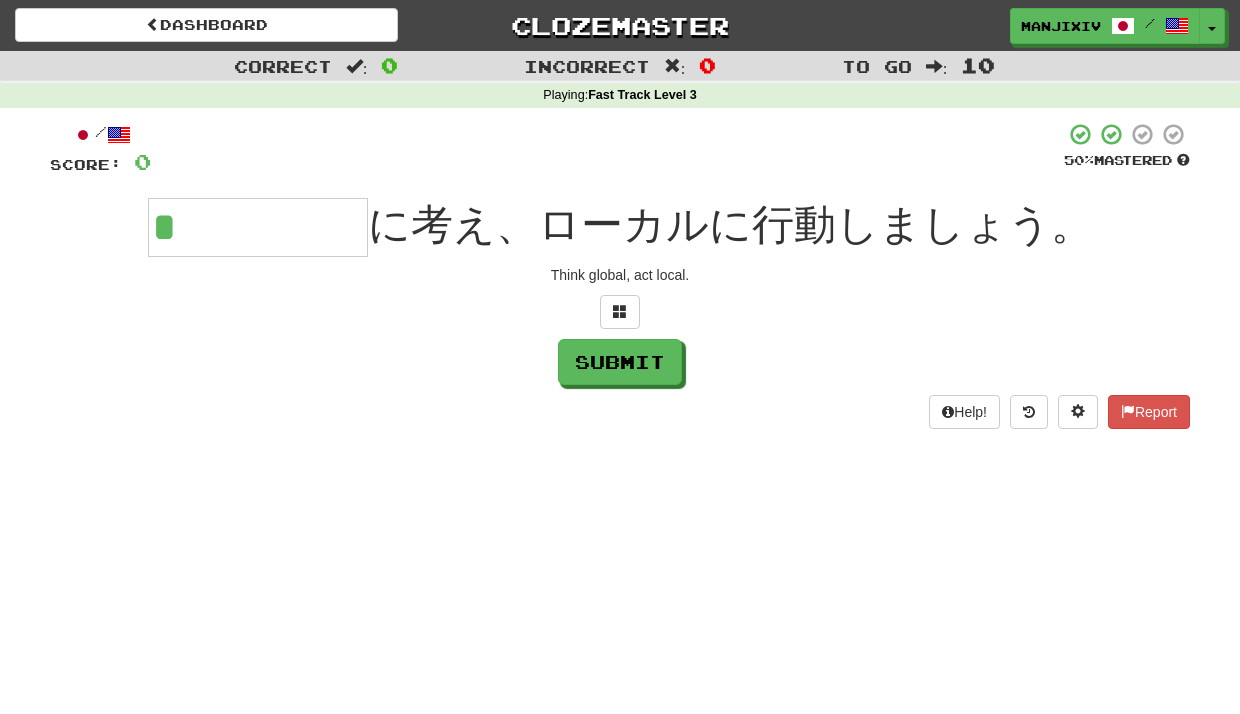 click on "*" at bounding box center (258, 227) 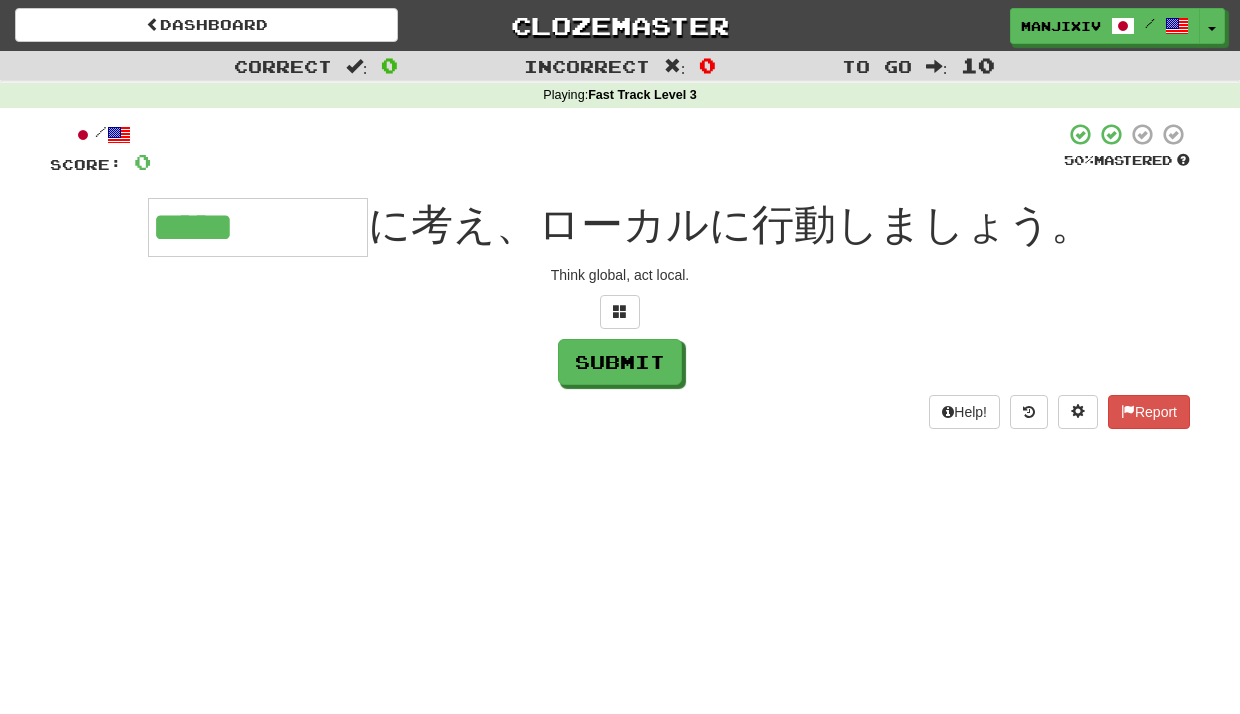 type on "*****" 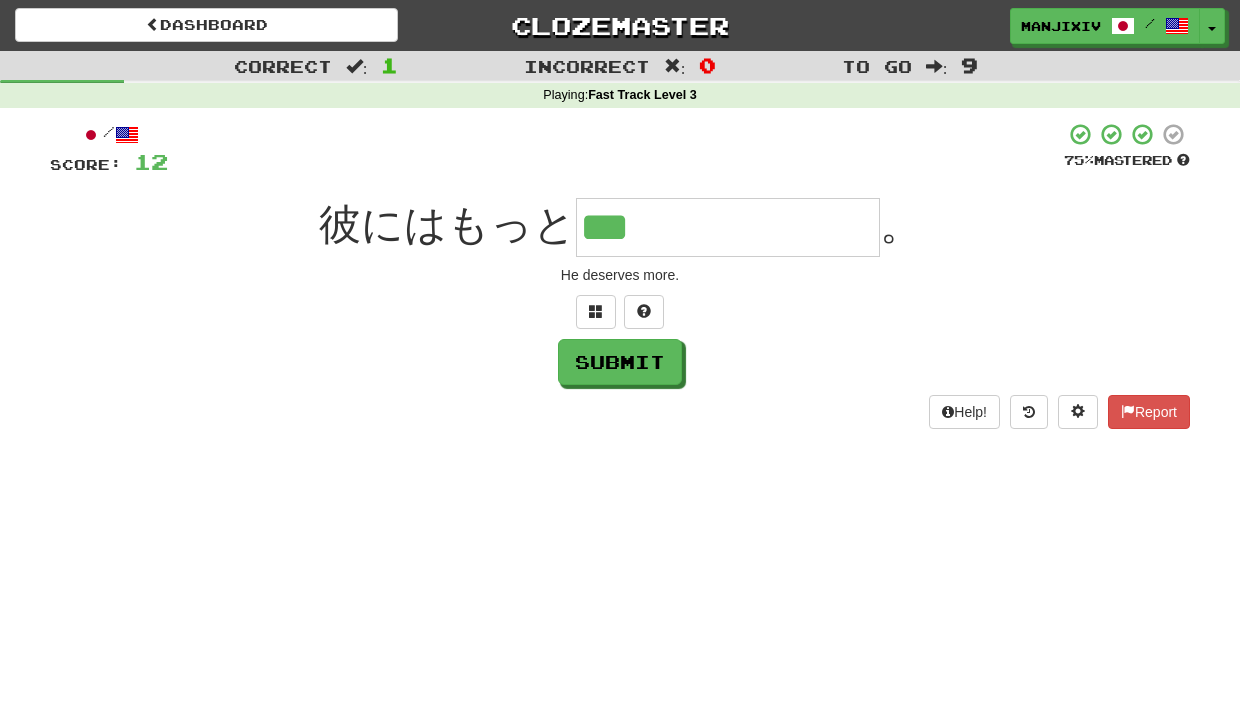 click at bounding box center [620, 312] 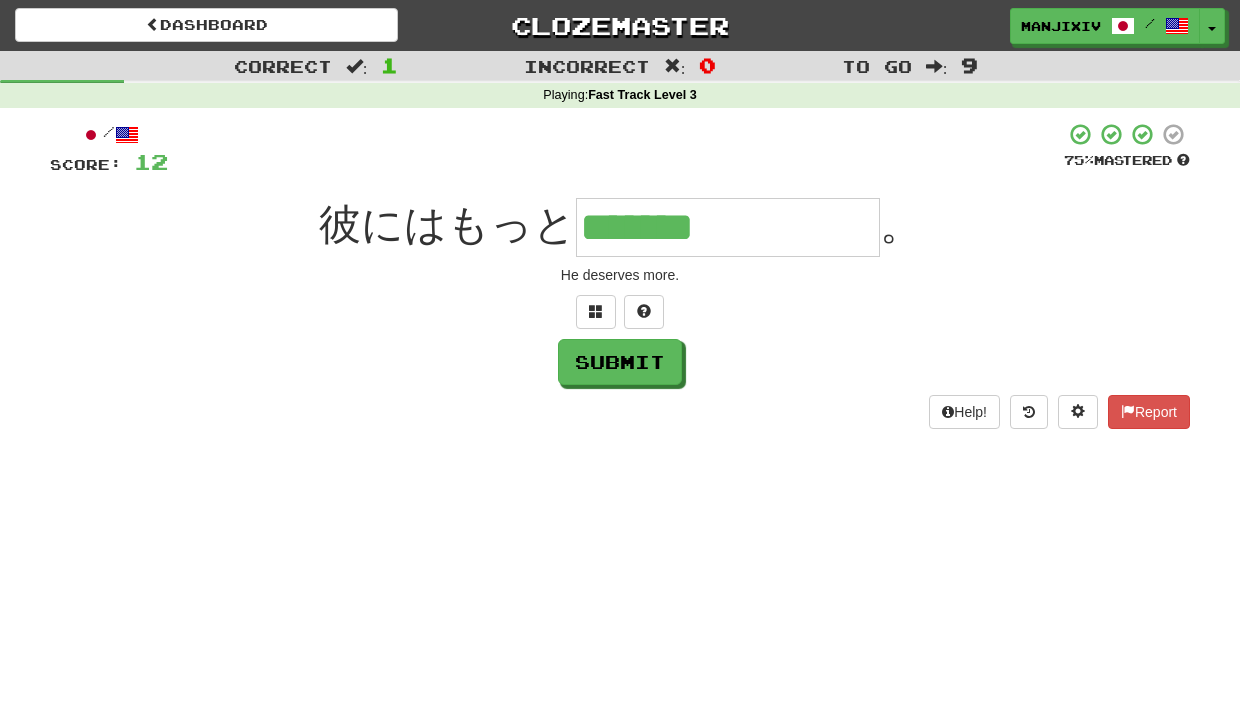 type on "*******" 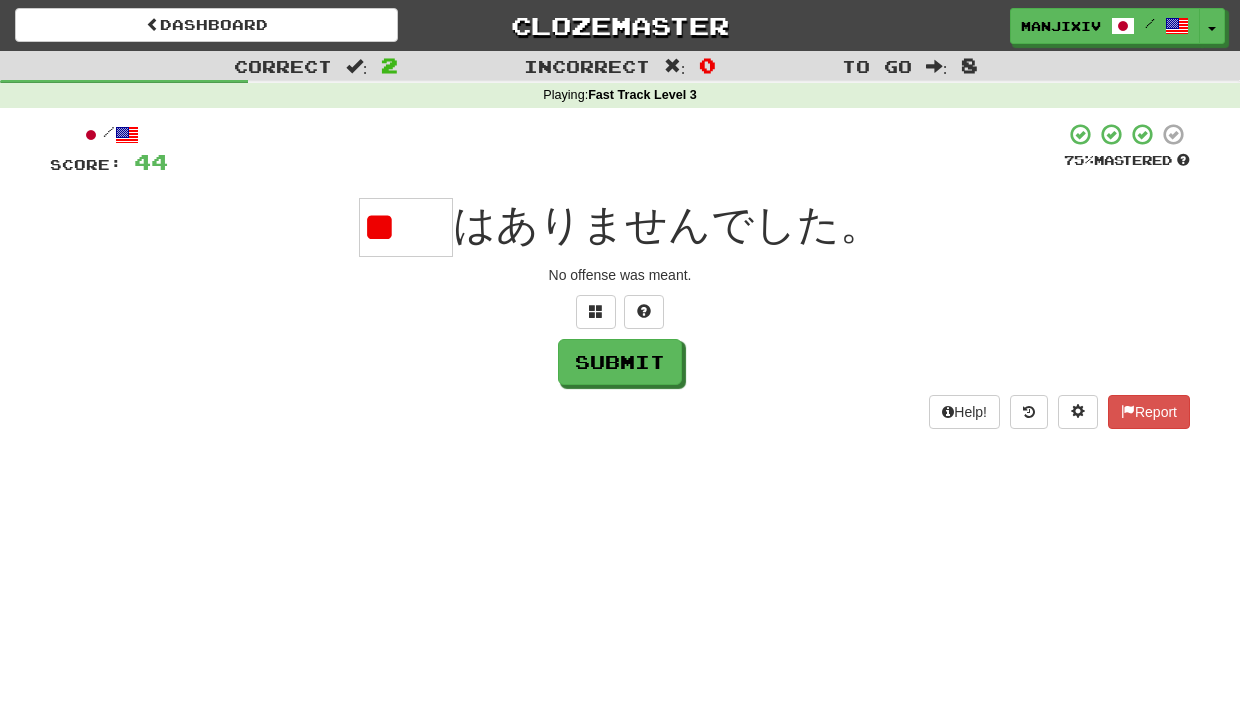 type on "*" 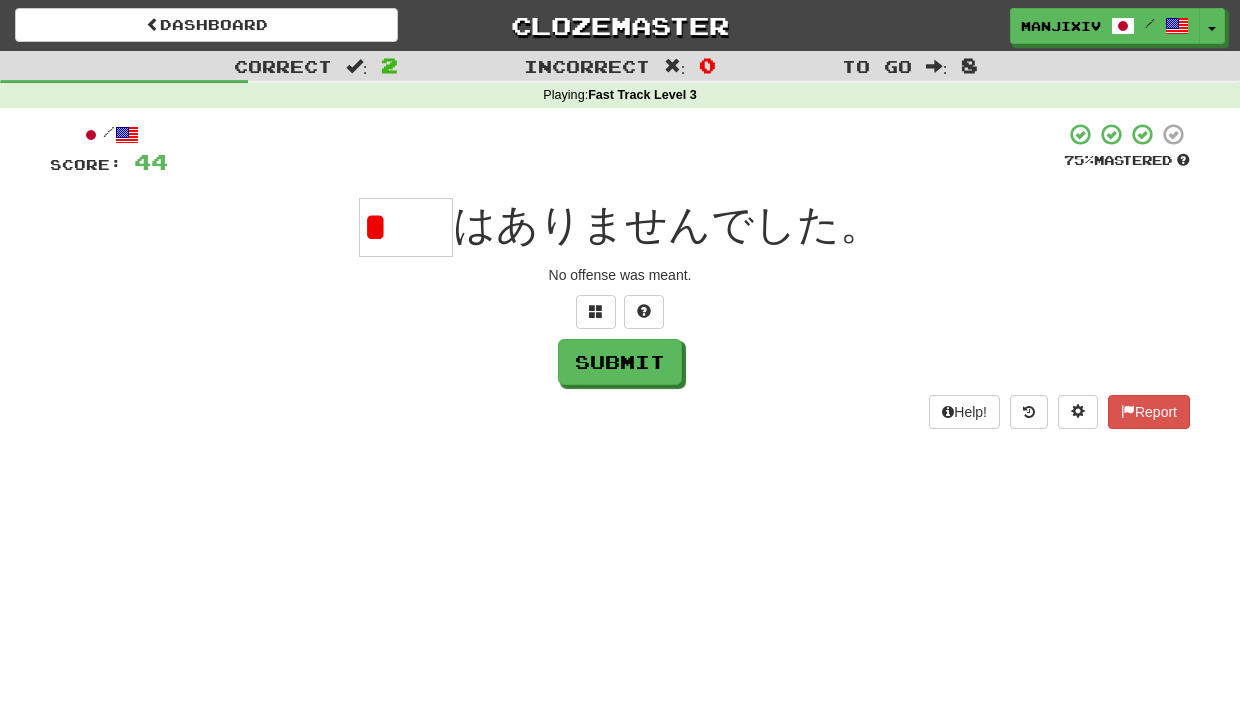 type on "*" 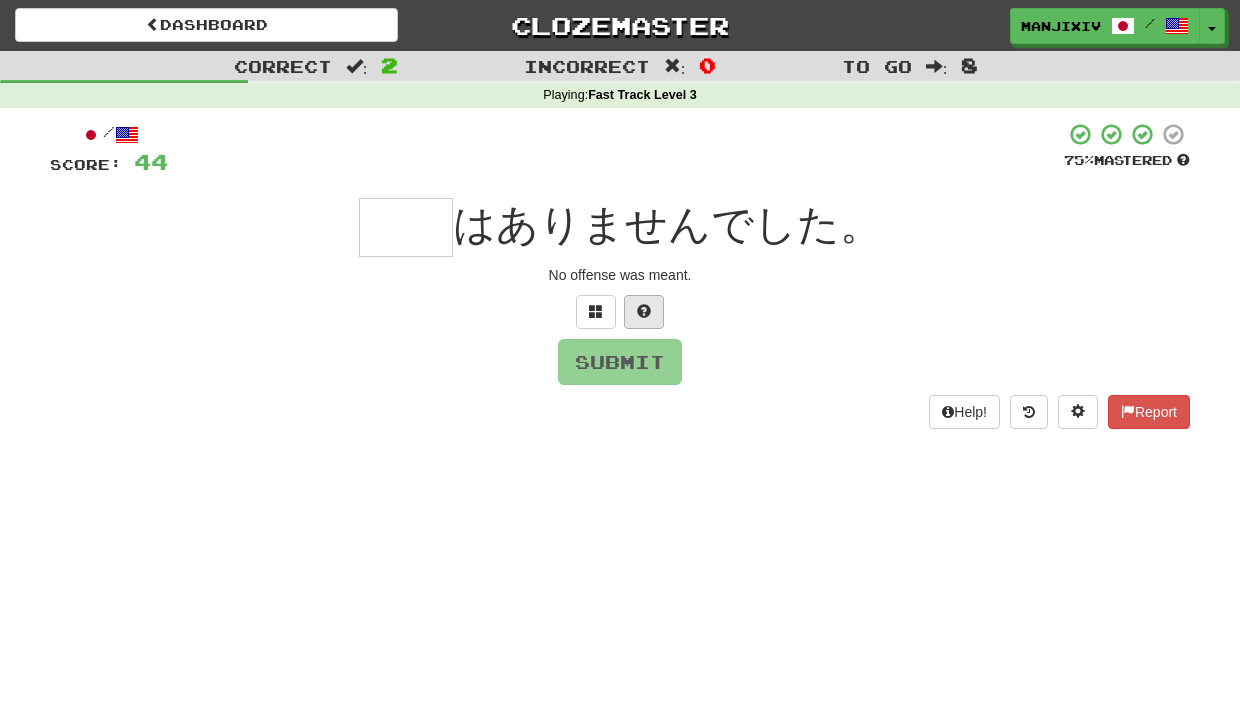 click at bounding box center [644, 312] 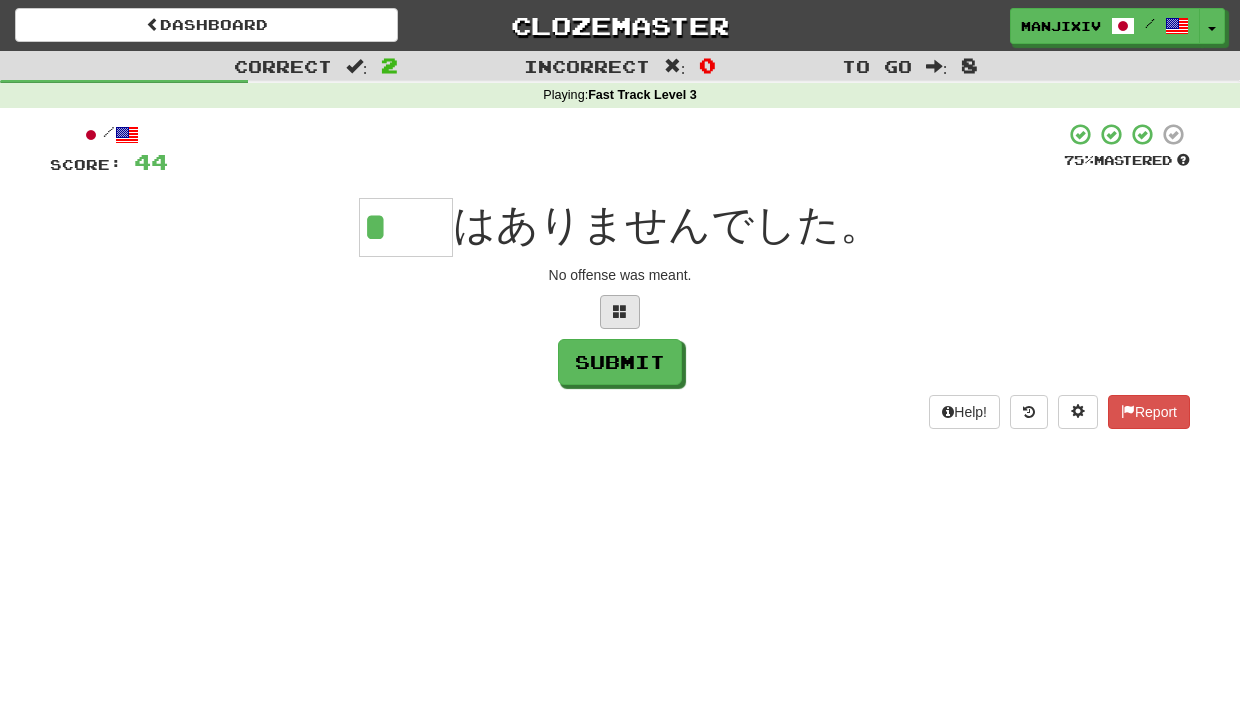 click at bounding box center (620, 311) 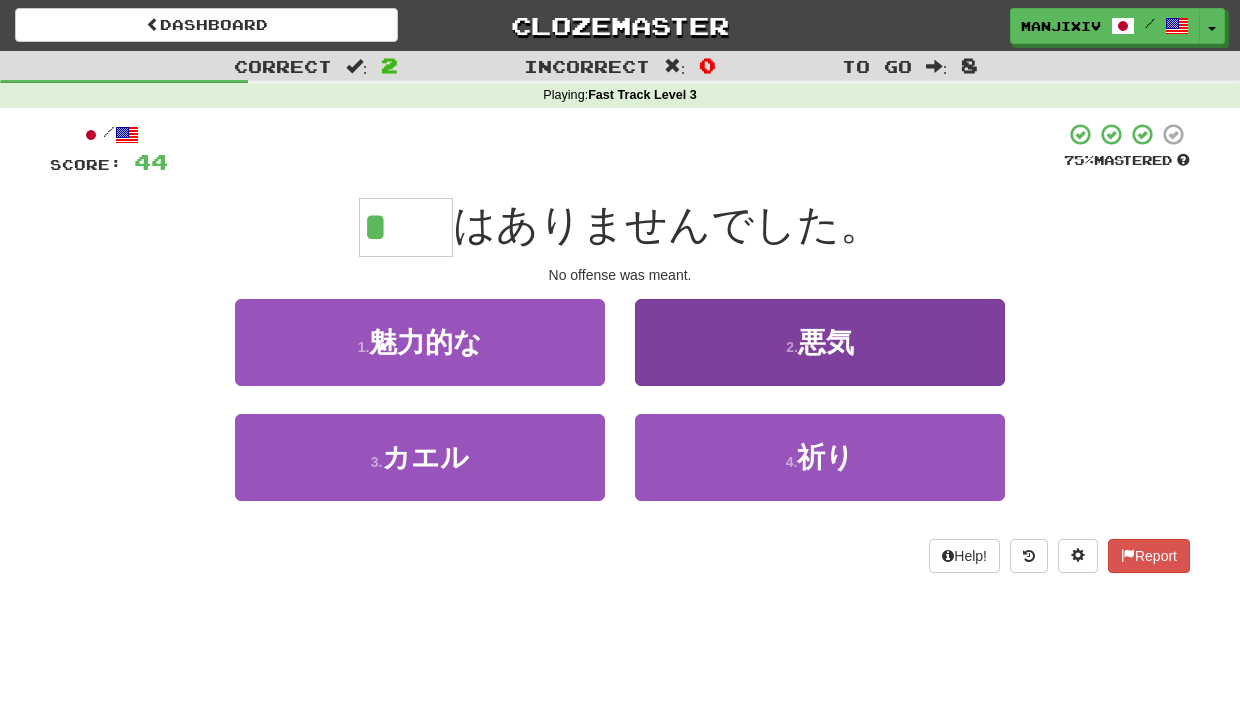 click on "2 .  悪気" at bounding box center (820, 342) 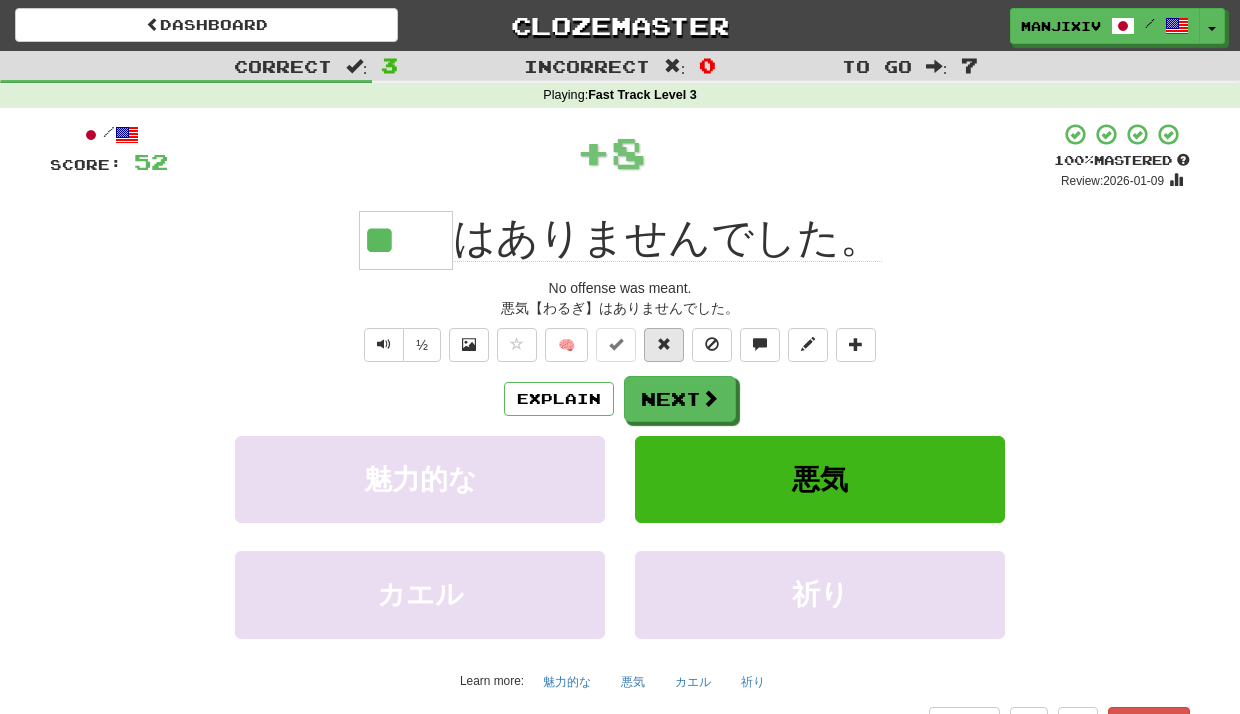 click at bounding box center [664, 344] 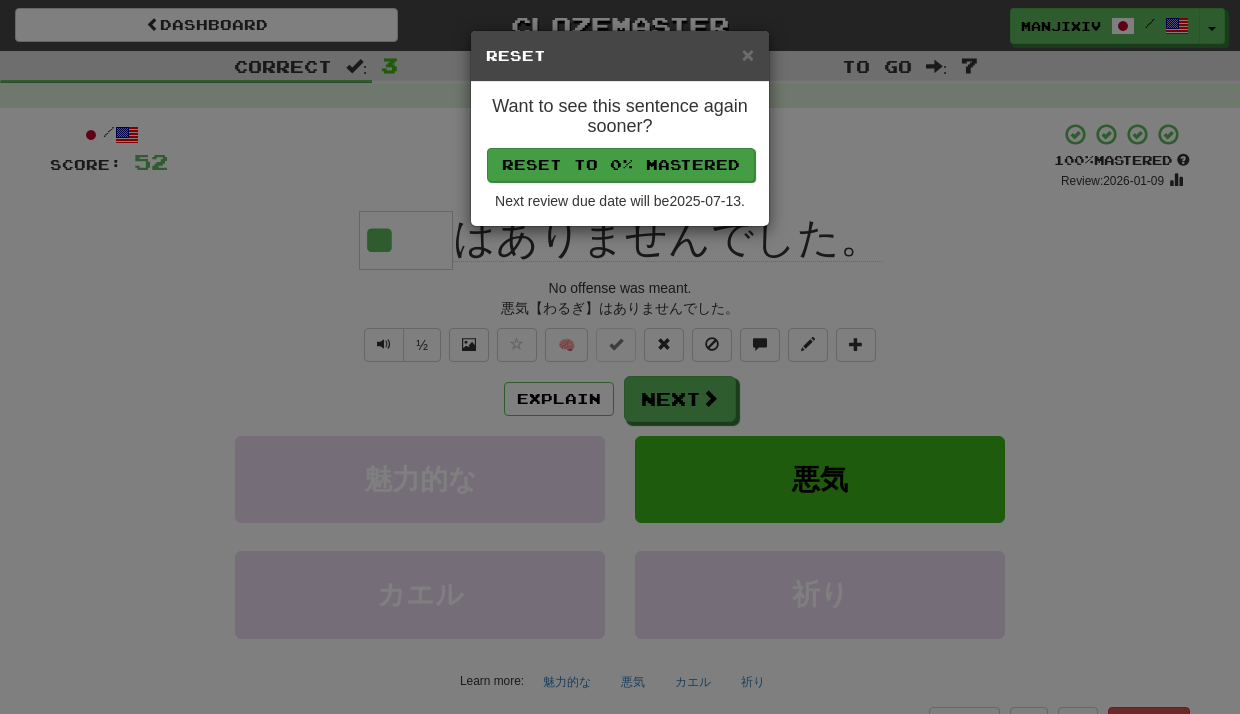 click on "Reset to 0% Mastered" at bounding box center [621, 165] 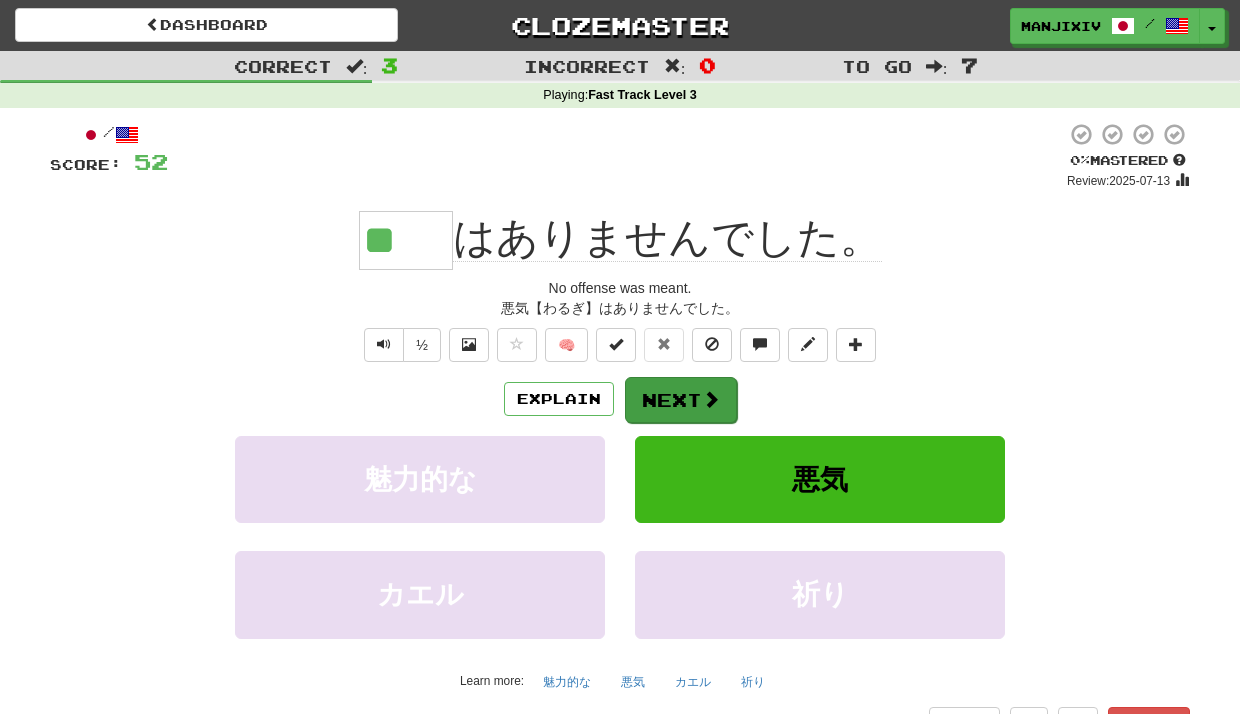 click on "Next" at bounding box center (681, 400) 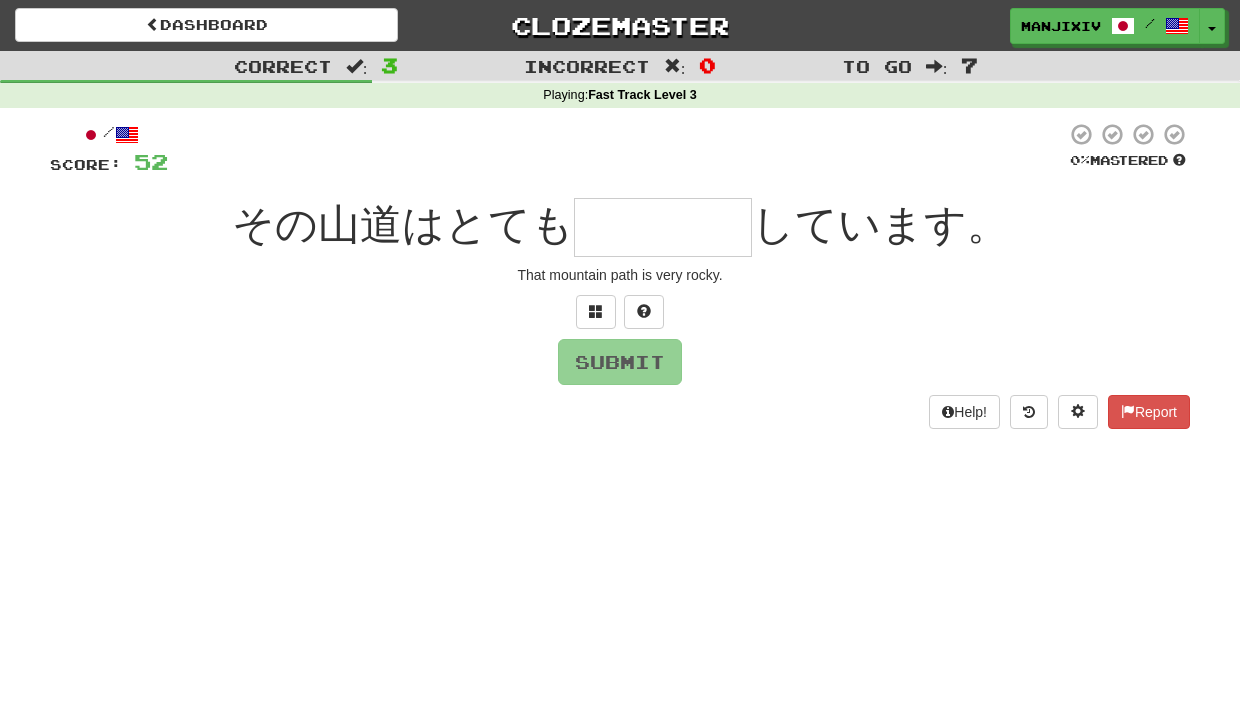 click at bounding box center [663, 227] 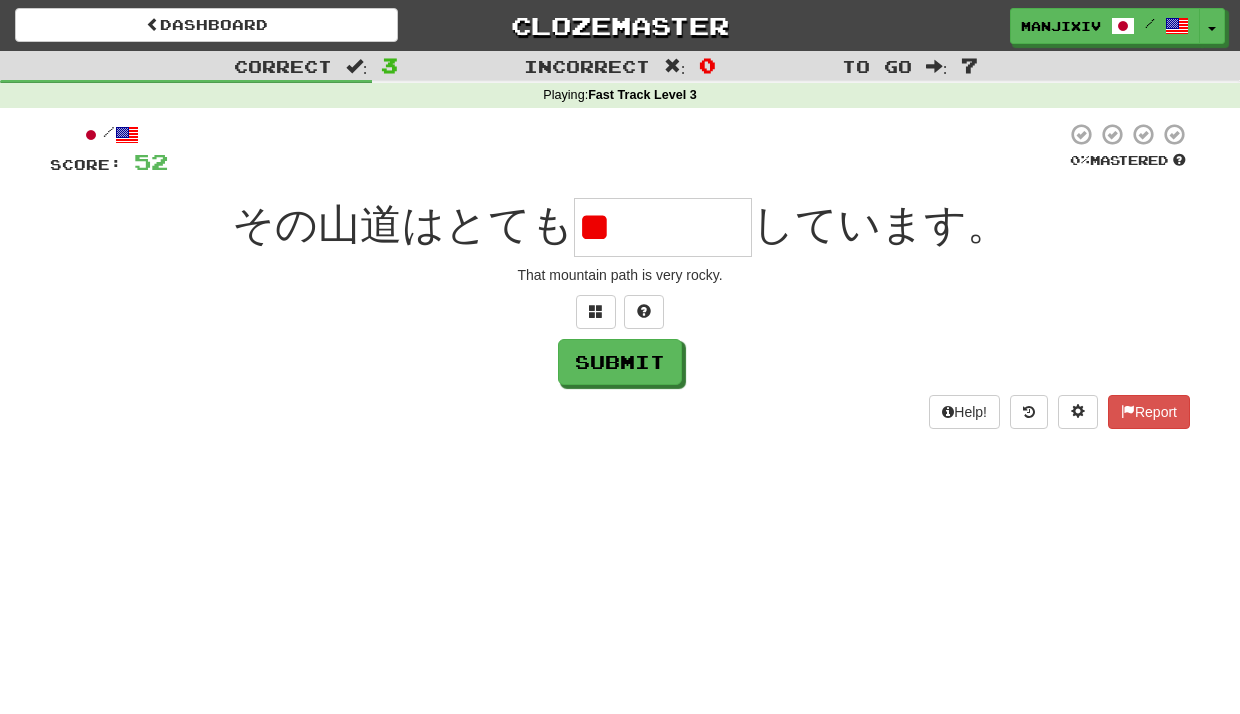 type on "*" 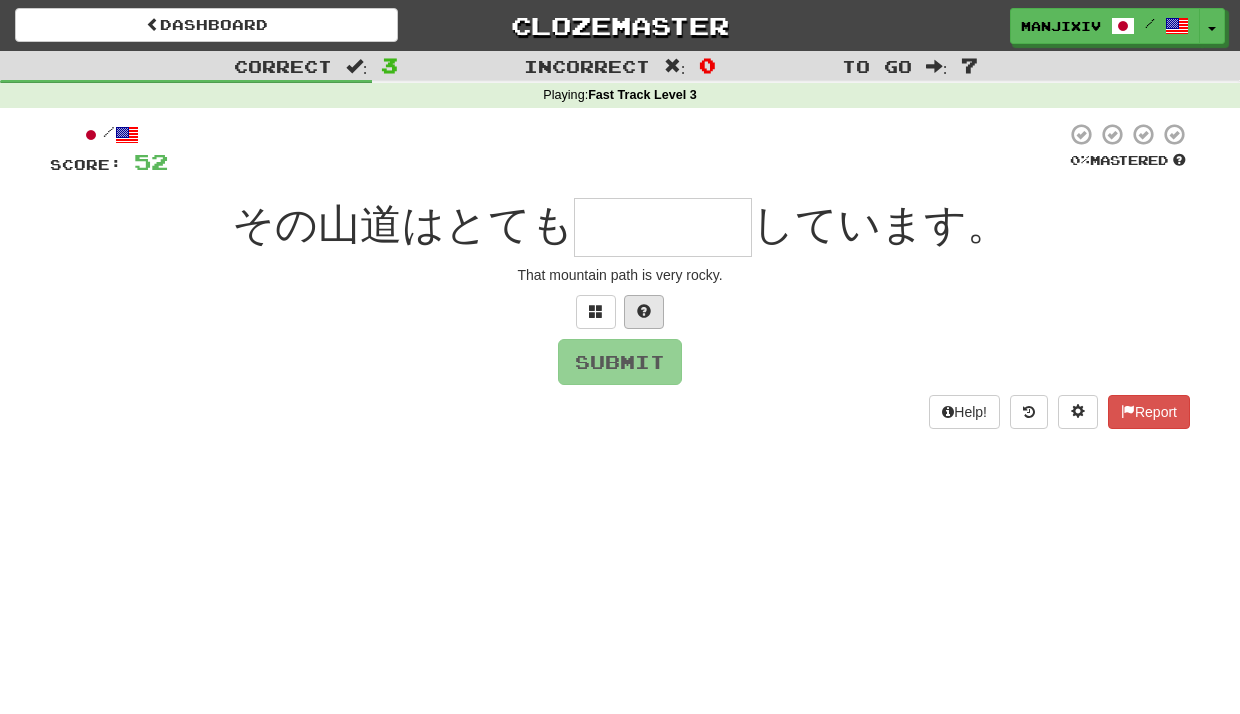 click at bounding box center [644, 312] 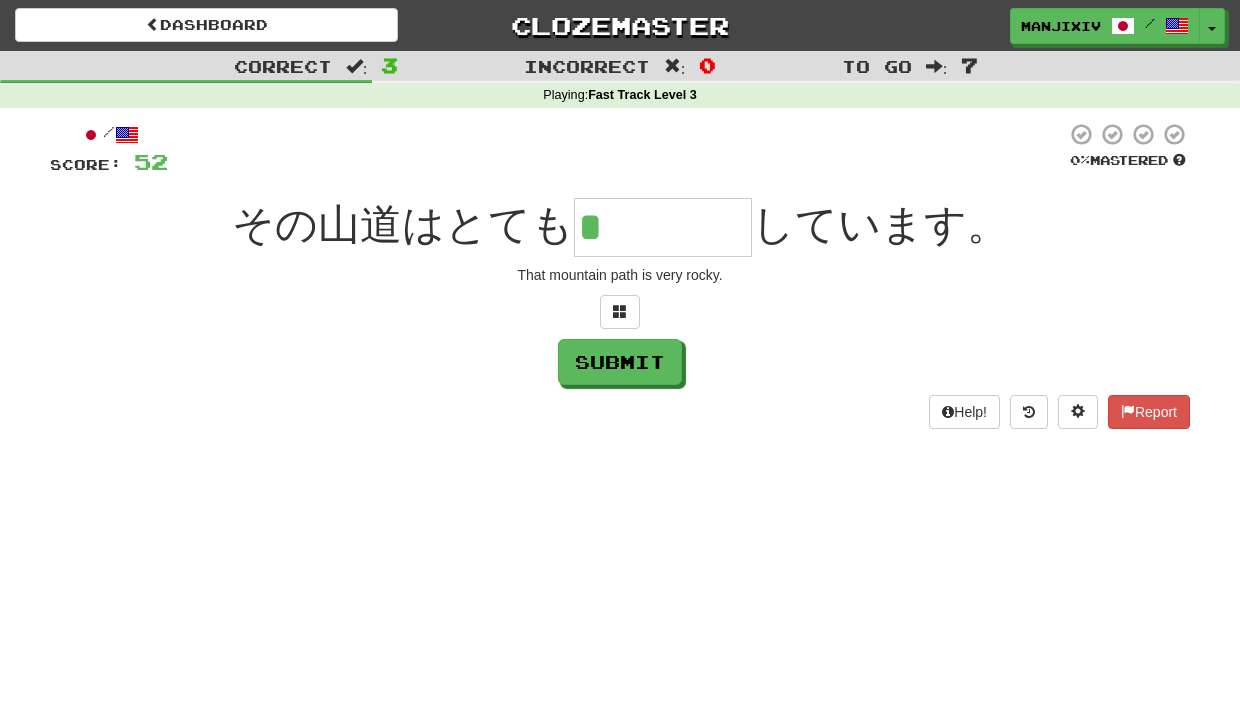 click on "*" at bounding box center [663, 227] 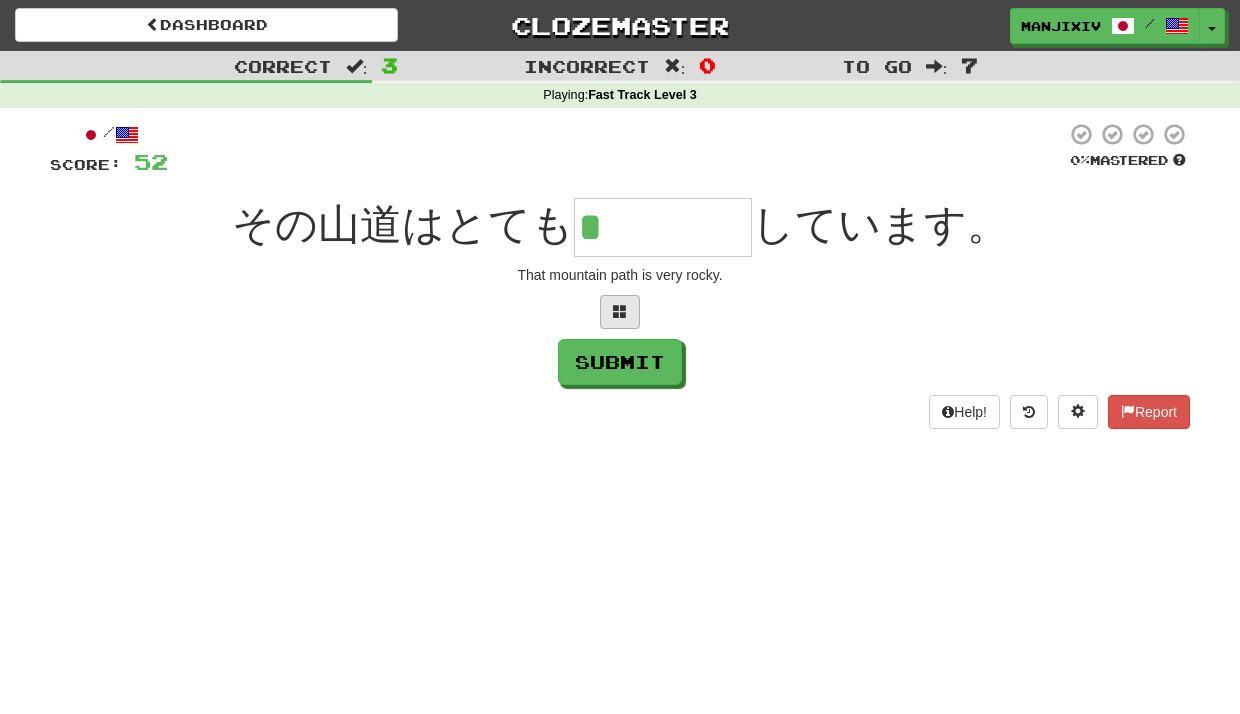 click at bounding box center (620, 312) 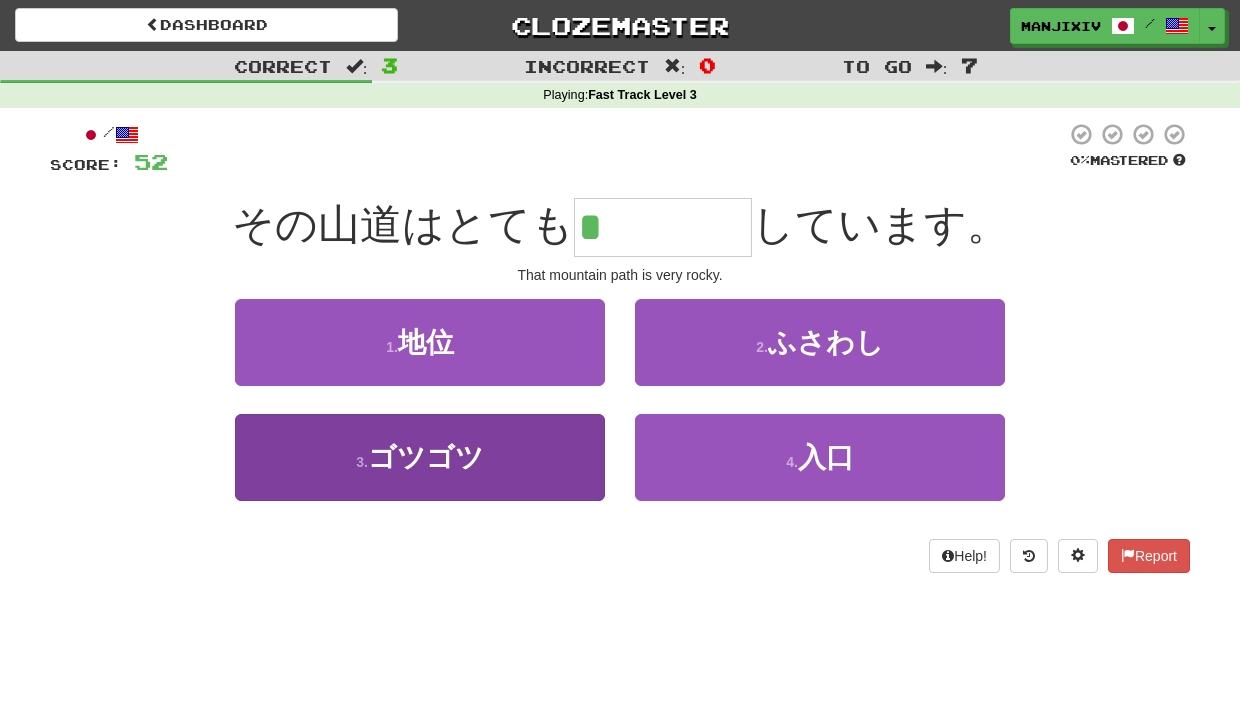 click on "ゴツゴツ" at bounding box center [426, 457] 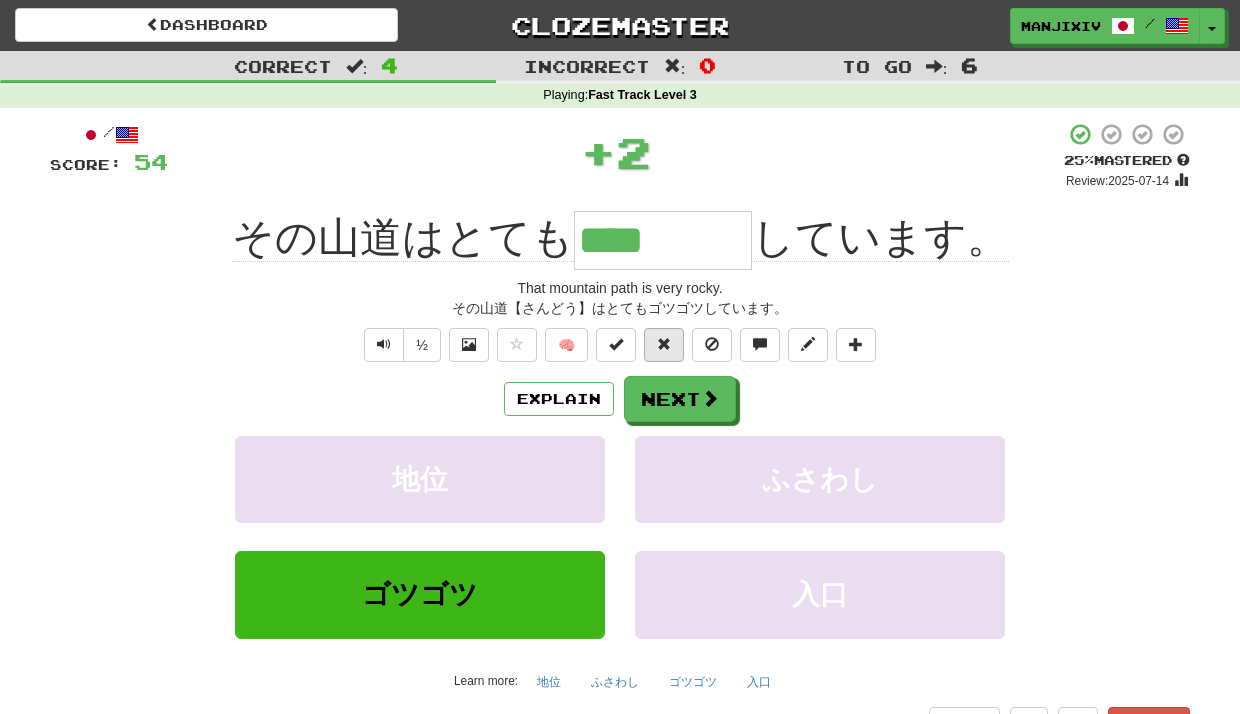 click at bounding box center [664, 345] 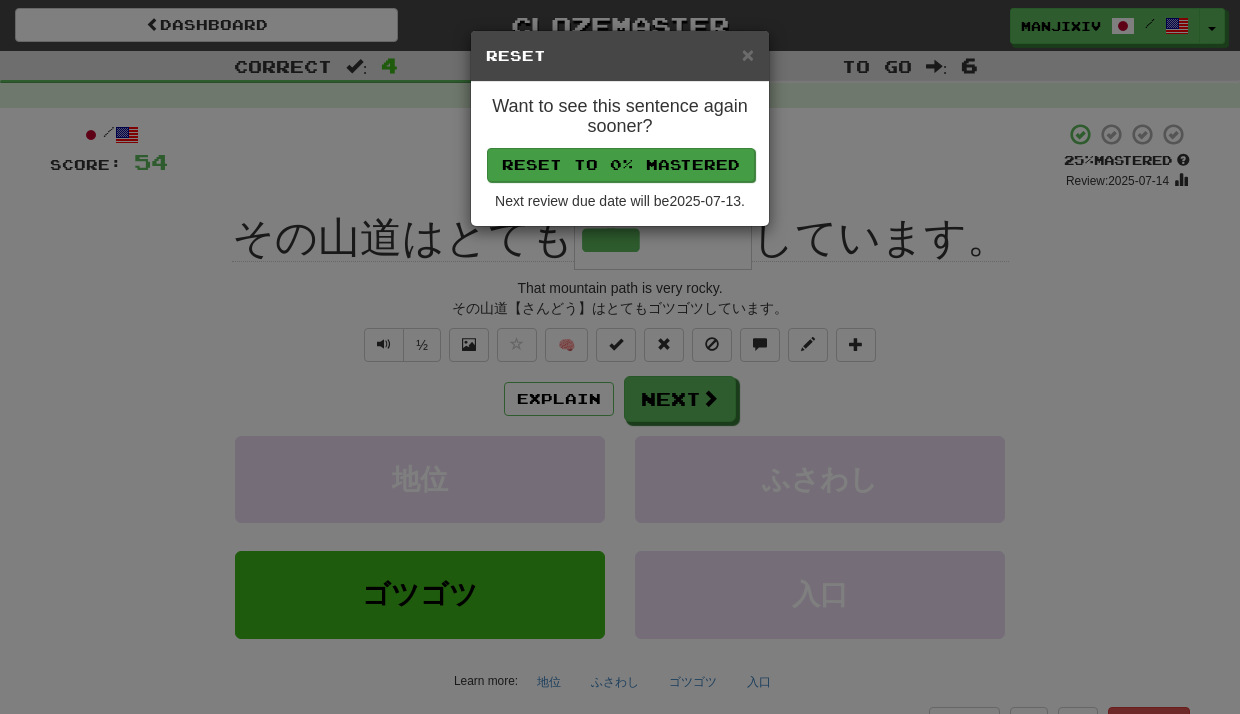 click on "Reset to 0% Mastered" at bounding box center [621, 165] 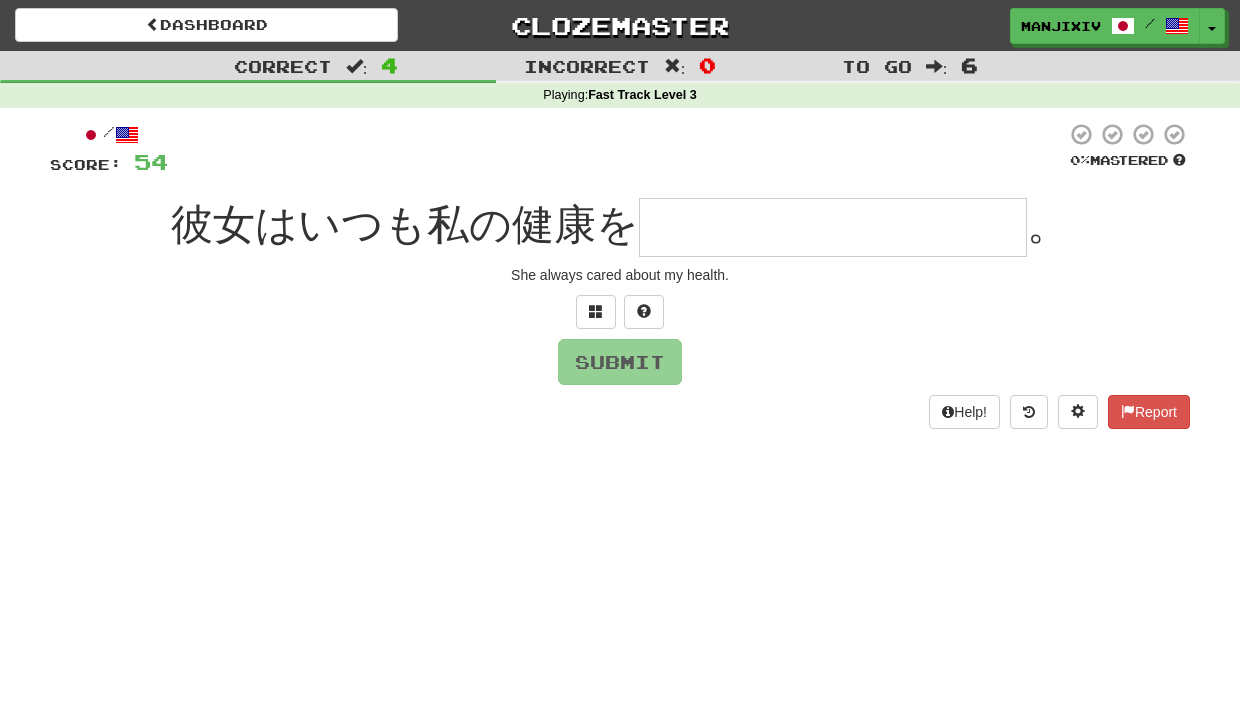 click at bounding box center (833, 227) 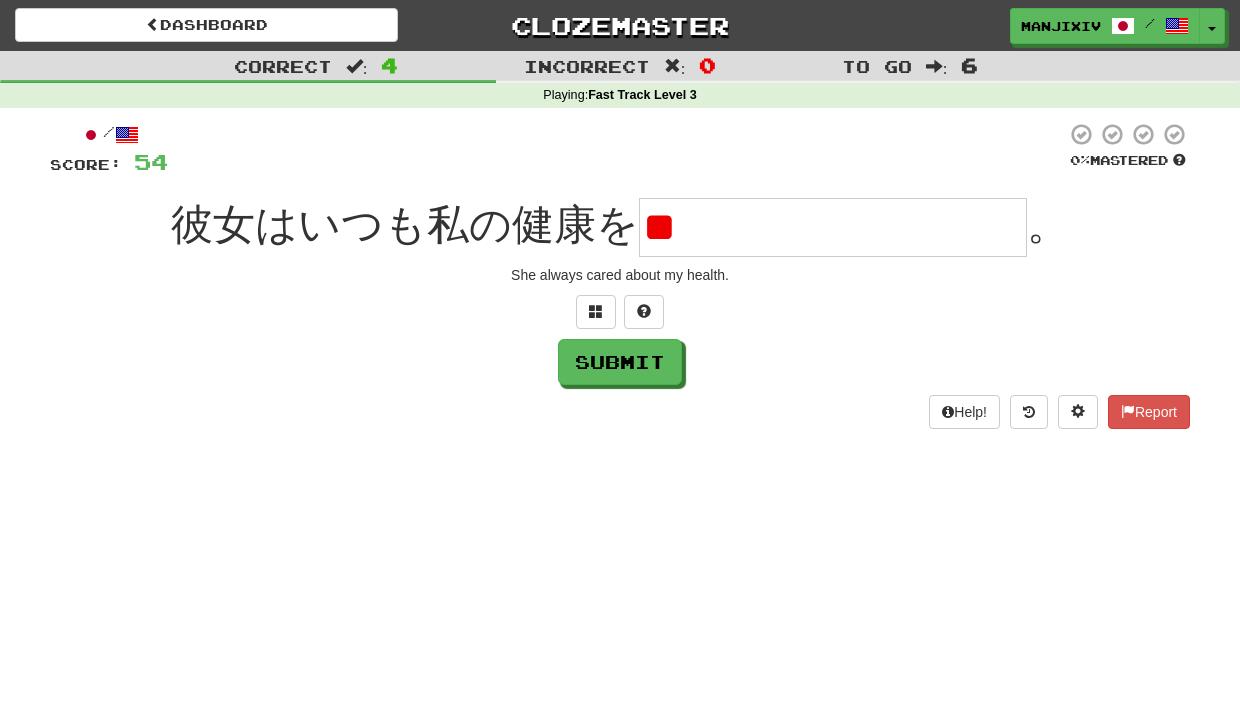 type on "*" 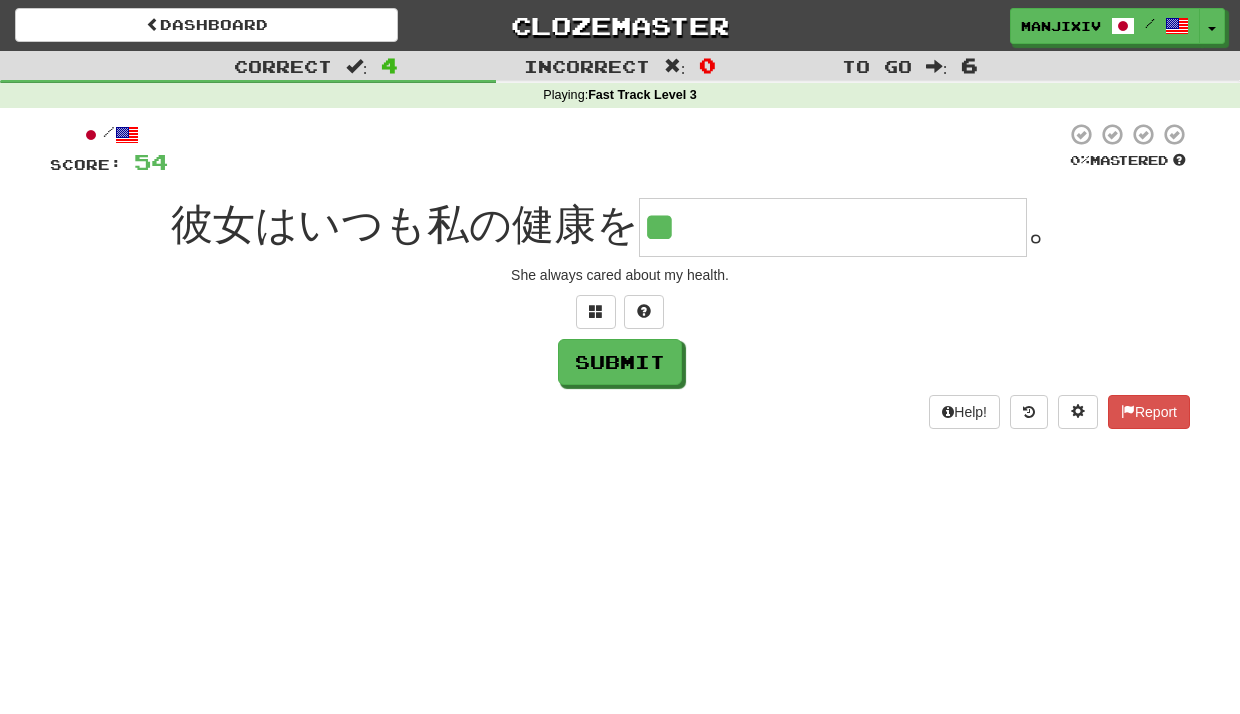 click at bounding box center (620, 312) 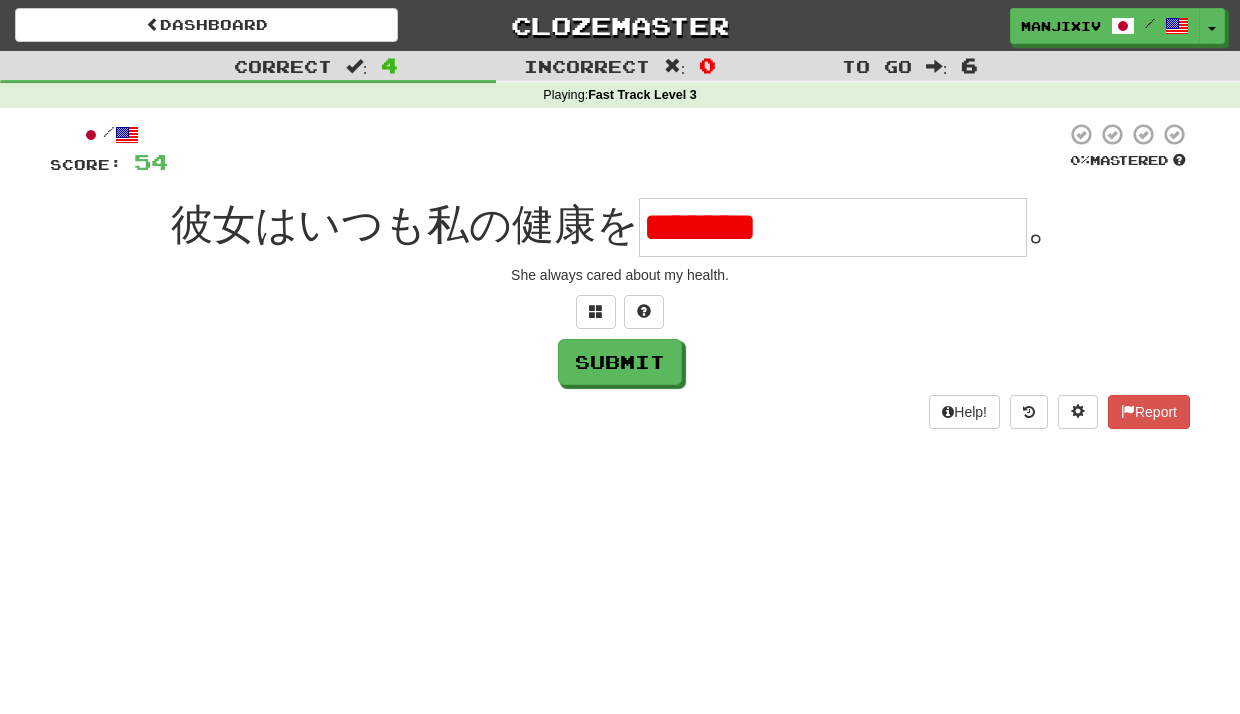 click at bounding box center [620, 312] 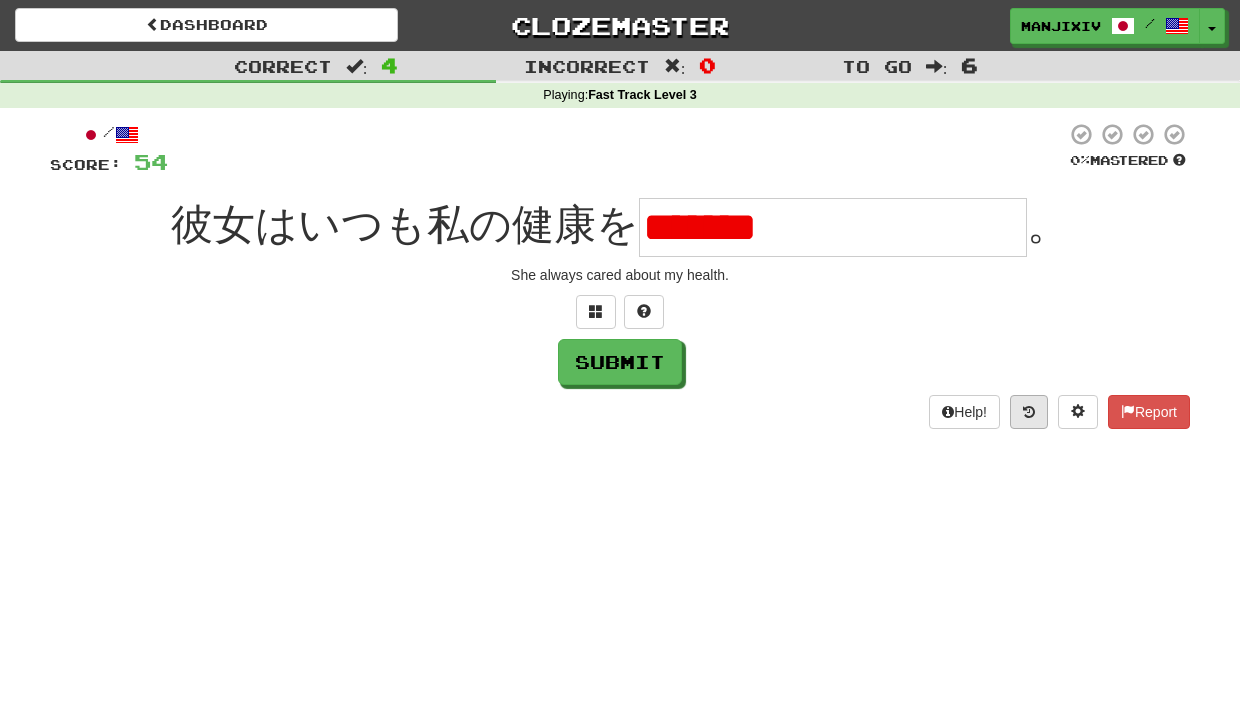 drag, startPoint x: 855, startPoint y: 225, endPoint x: 1023, endPoint y: 405, distance: 246.21942 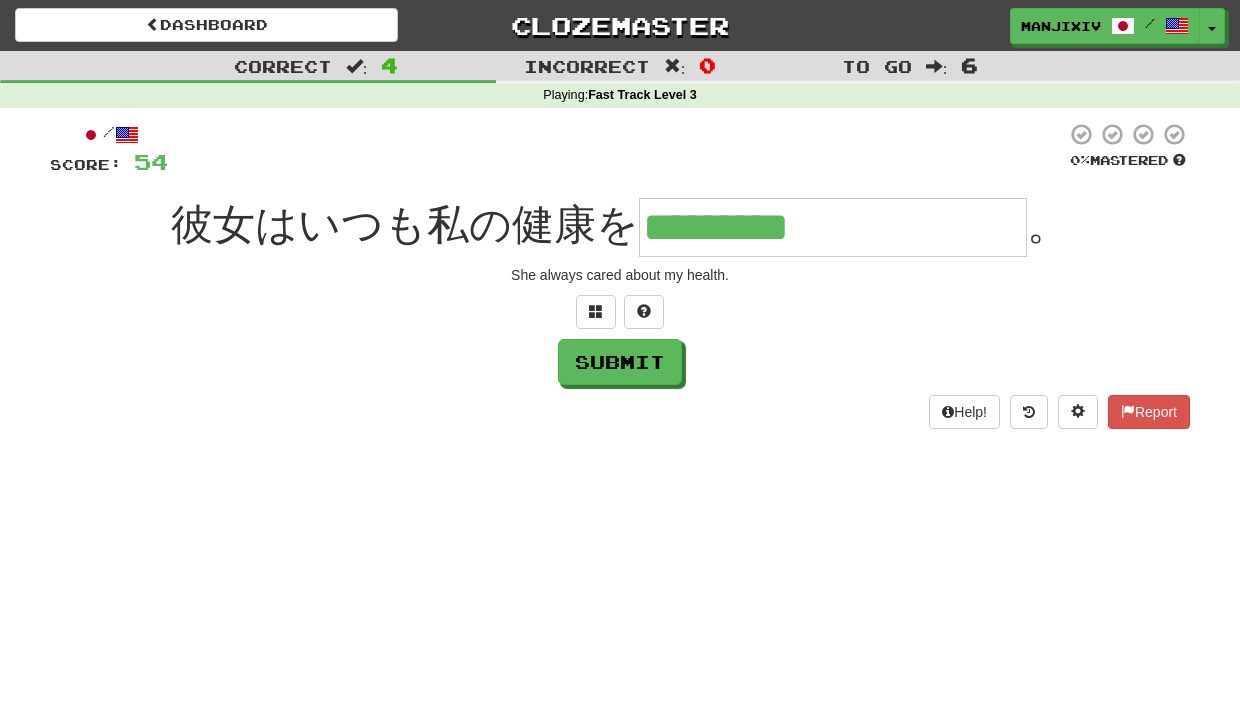 type on "*********" 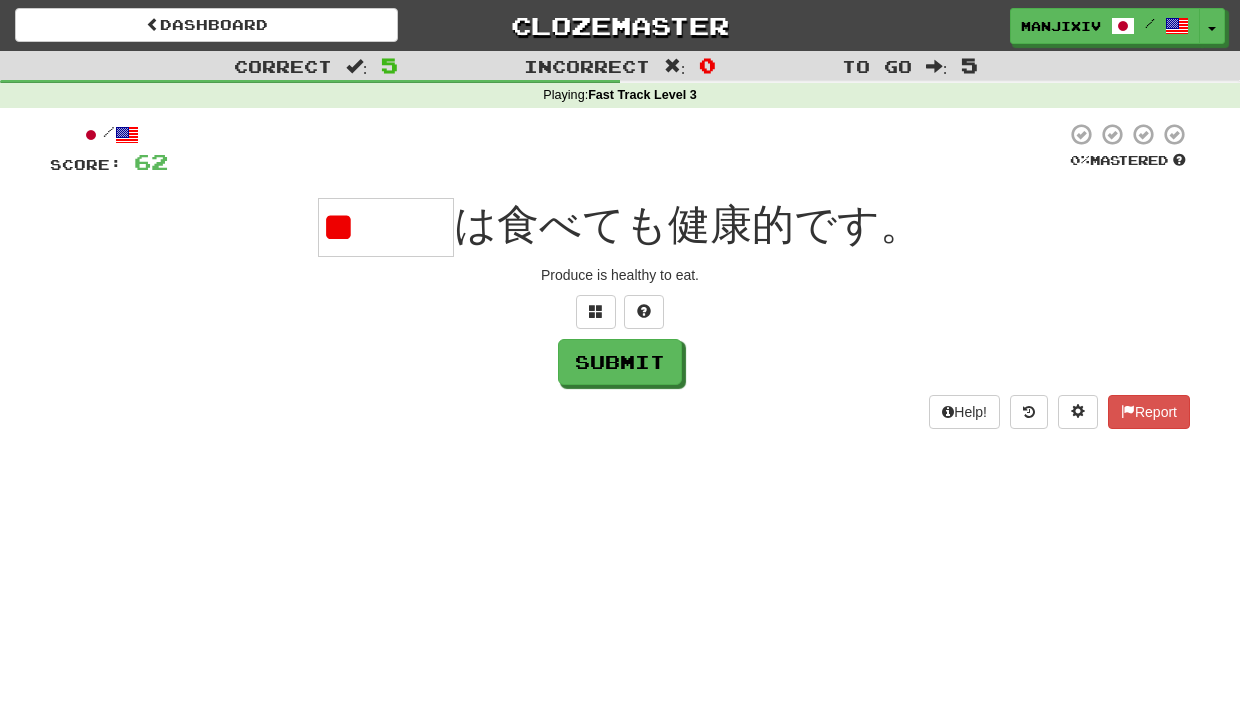 type on "*" 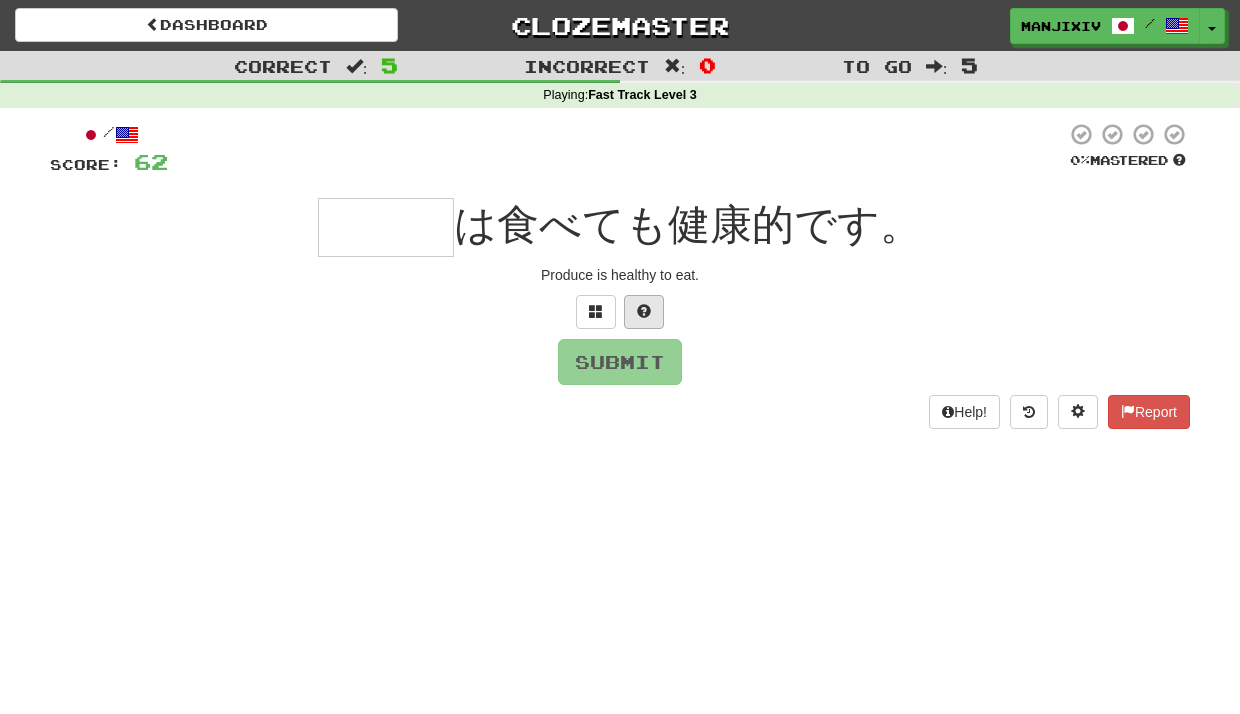 click at bounding box center (644, 312) 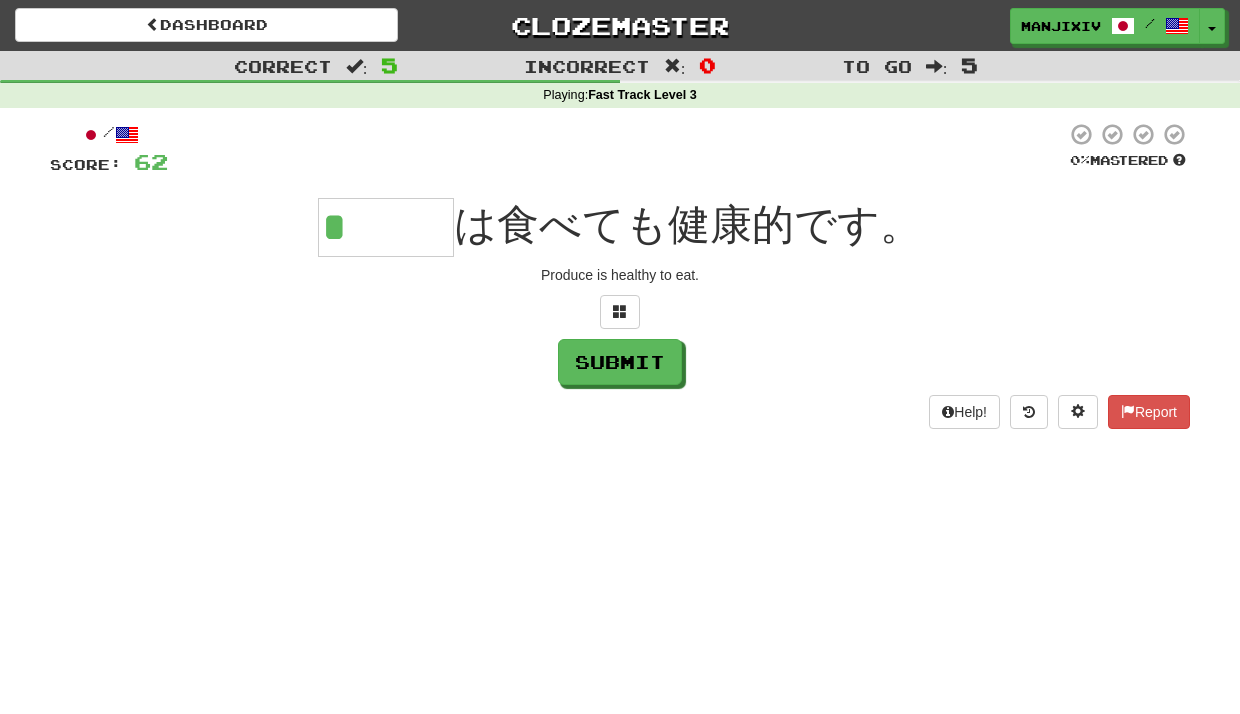 click on "*" at bounding box center (386, 227) 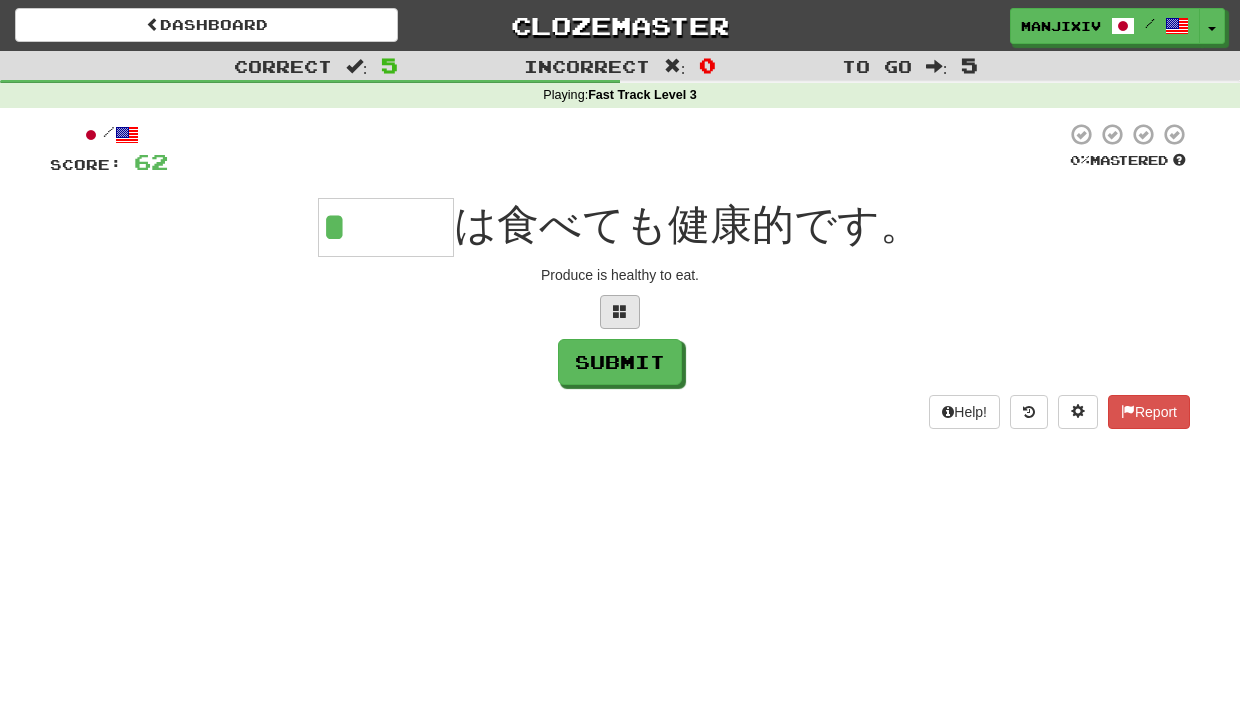 click at bounding box center [620, 312] 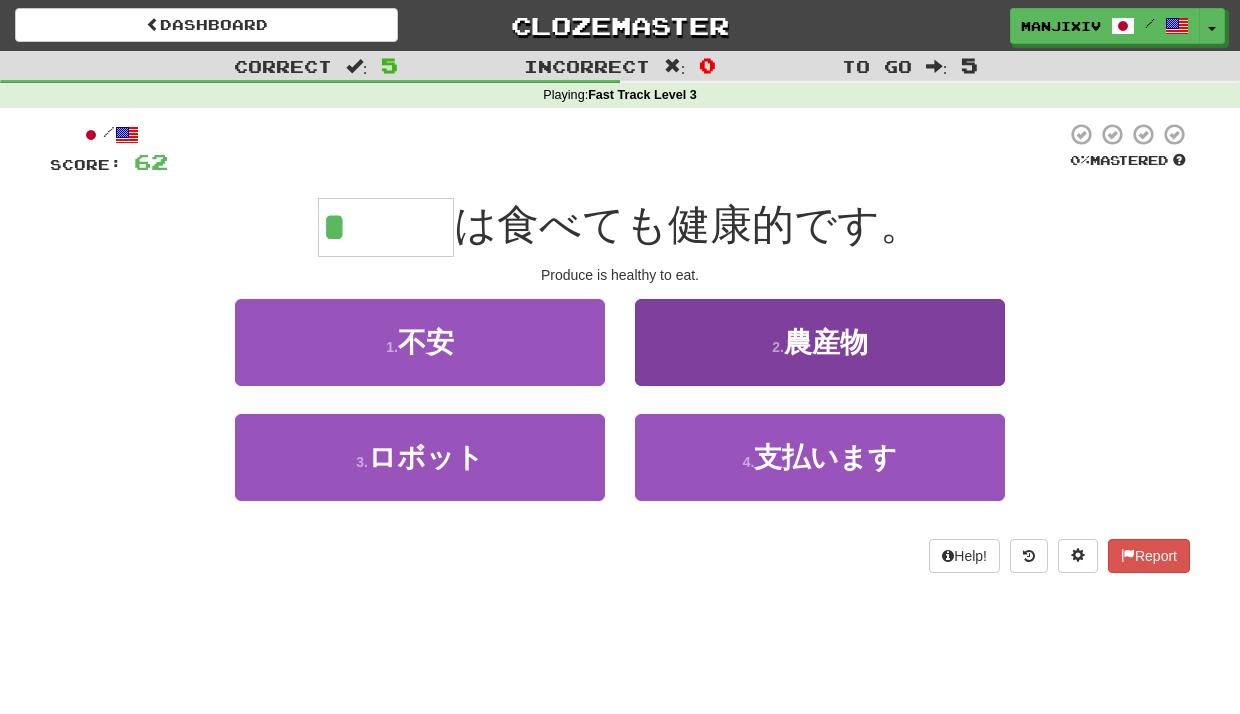 click on "農産物" at bounding box center (826, 342) 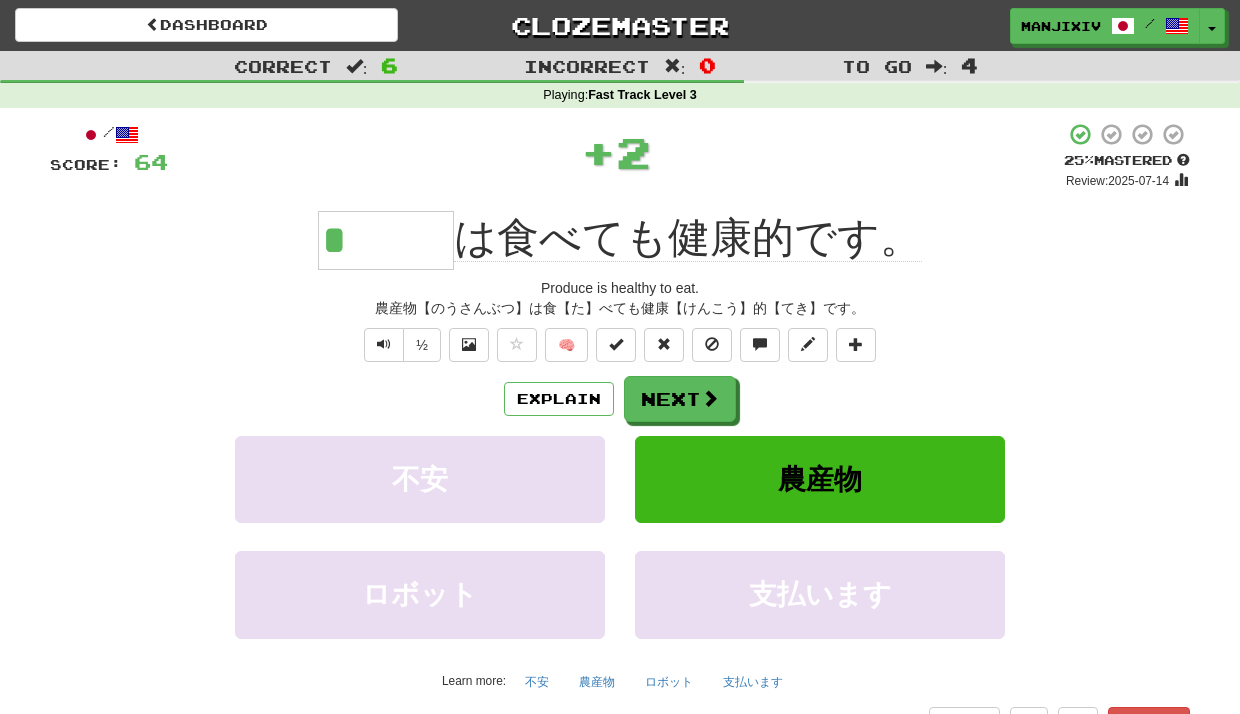 type on "***" 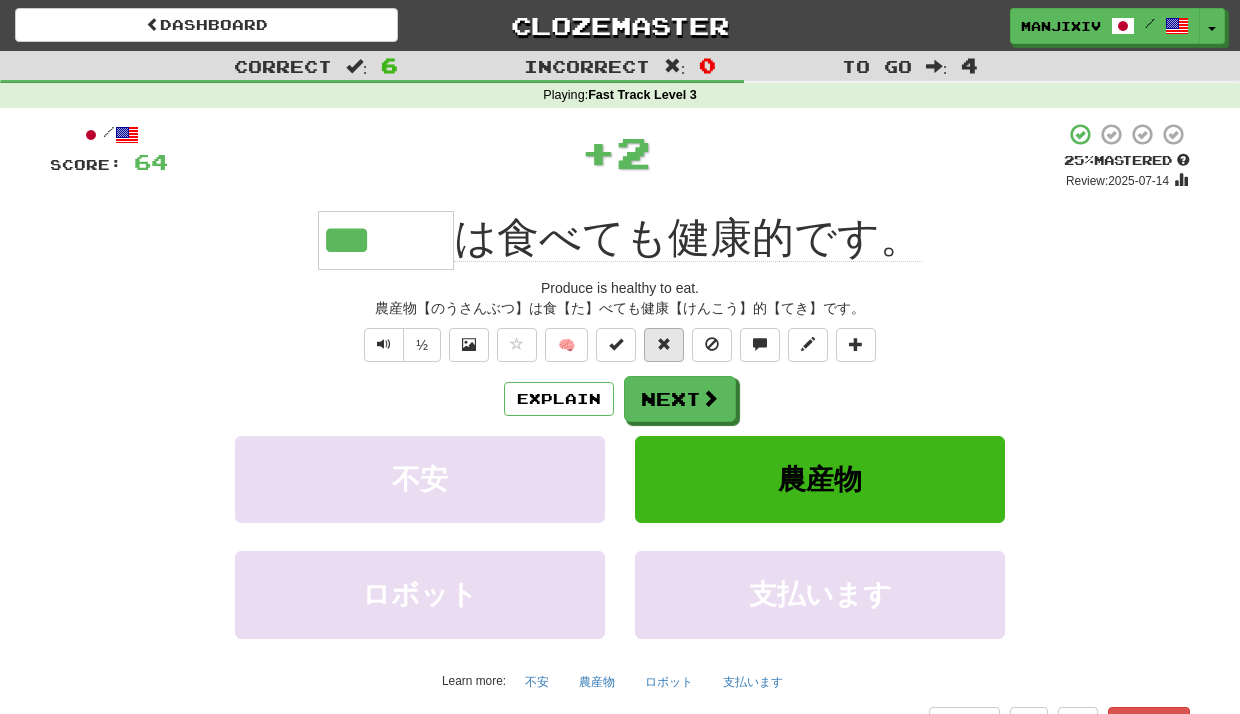 click at bounding box center [664, 344] 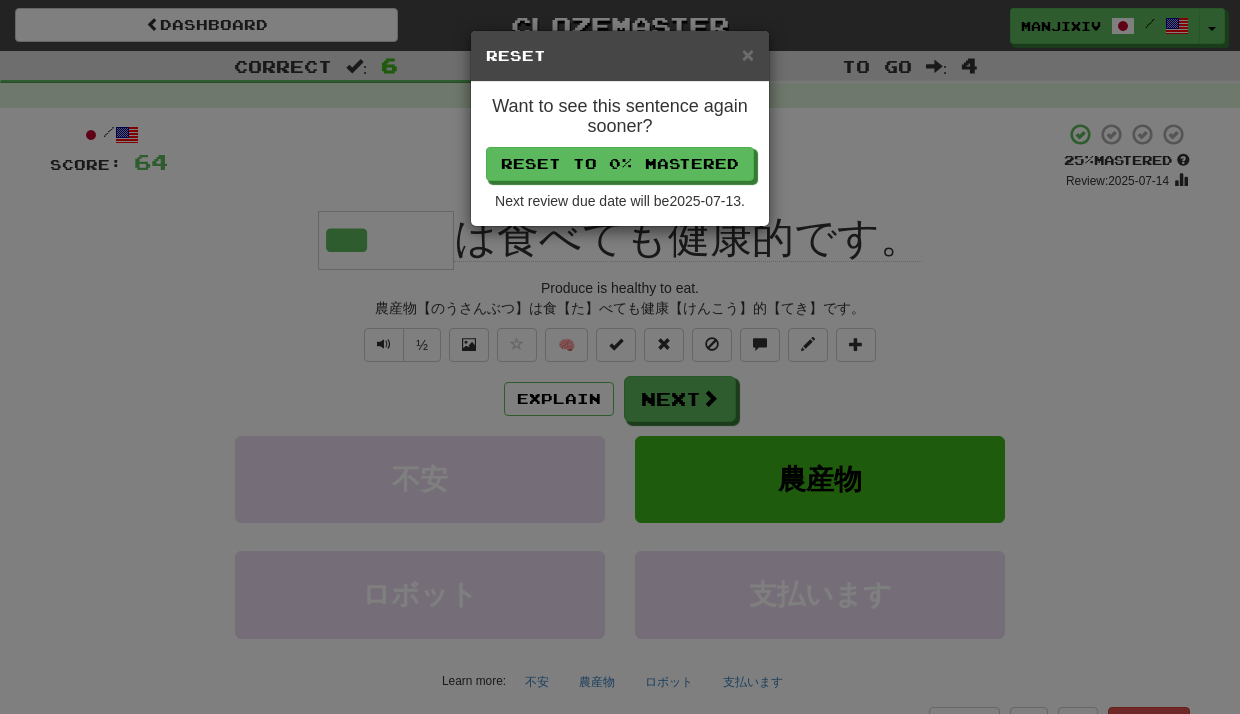 click on "Want to see this sentence again sooner? Reset to 0% Mastered Next review due date will be  2025-07-13 ." at bounding box center (620, 154) 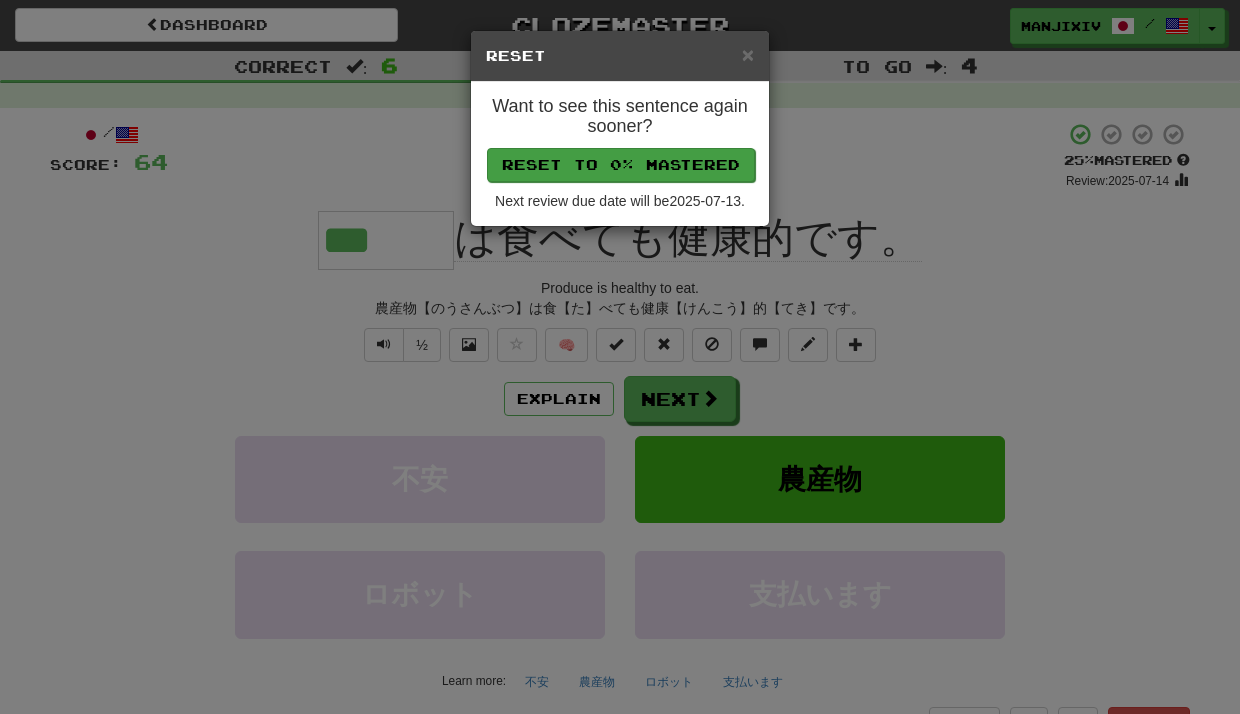 click on "Reset to 0% Mastered" at bounding box center [621, 165] 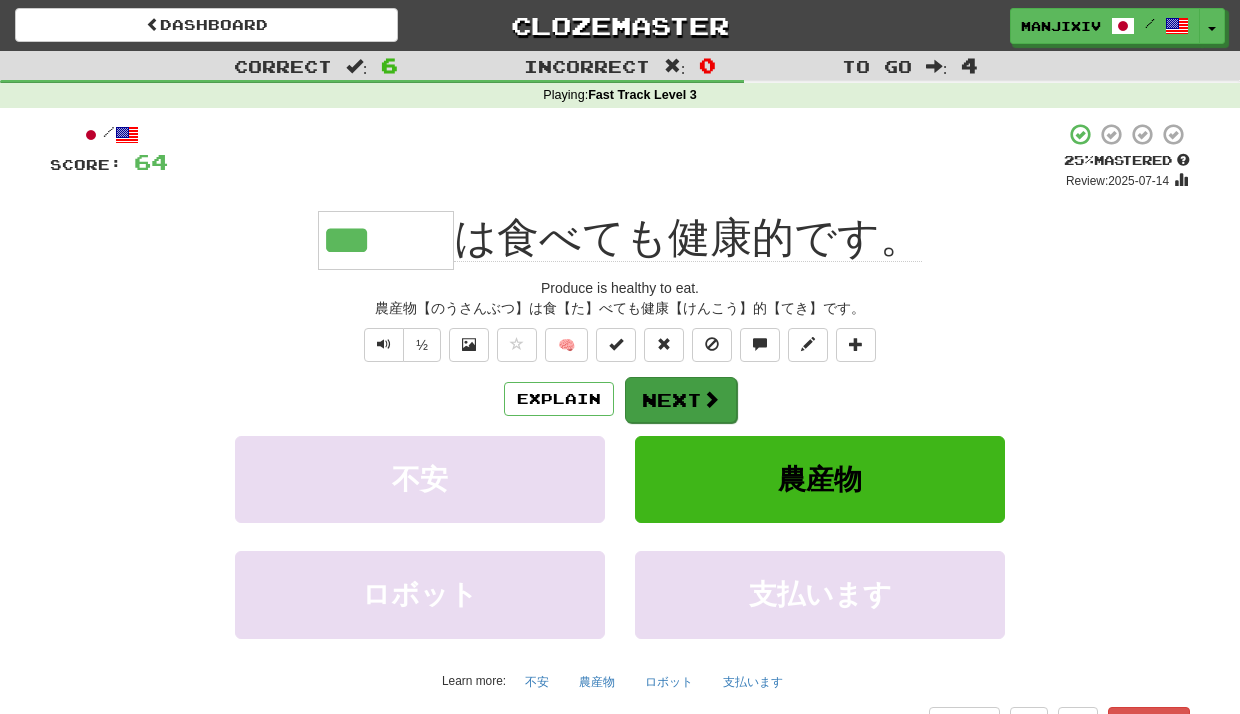 click on "Next" at bounding box center [681, 400] 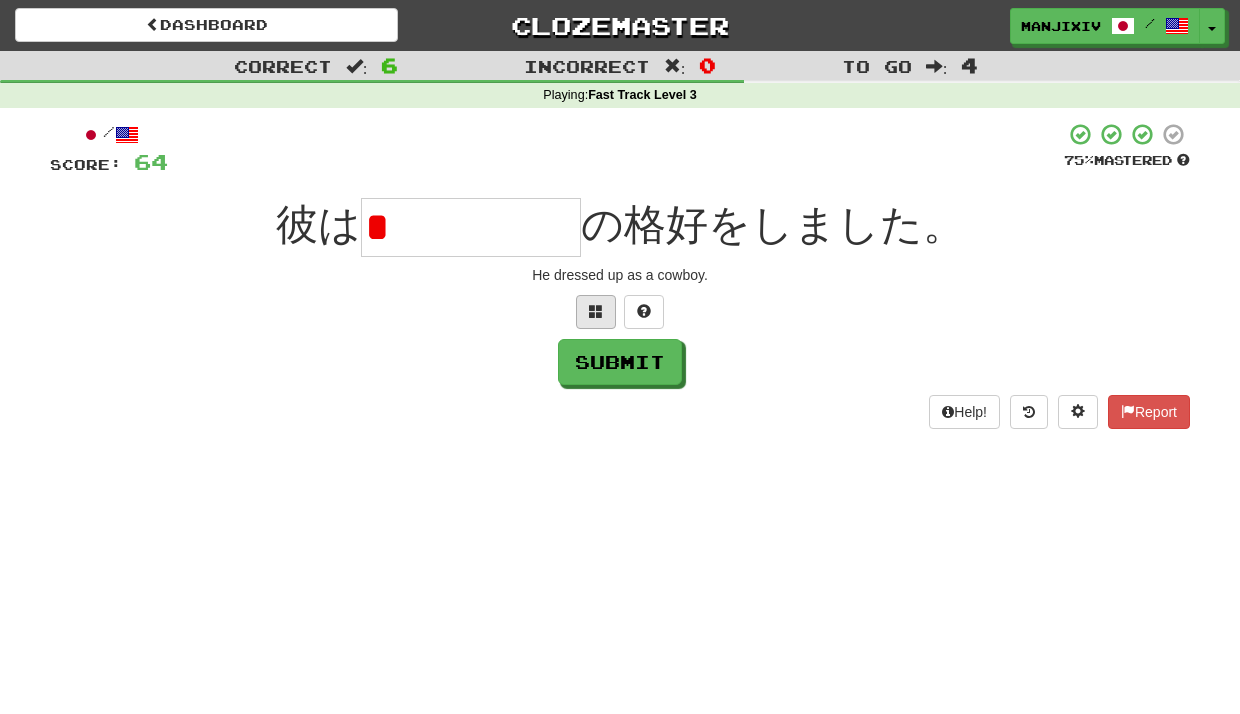 click at bounding box center (596, 312) 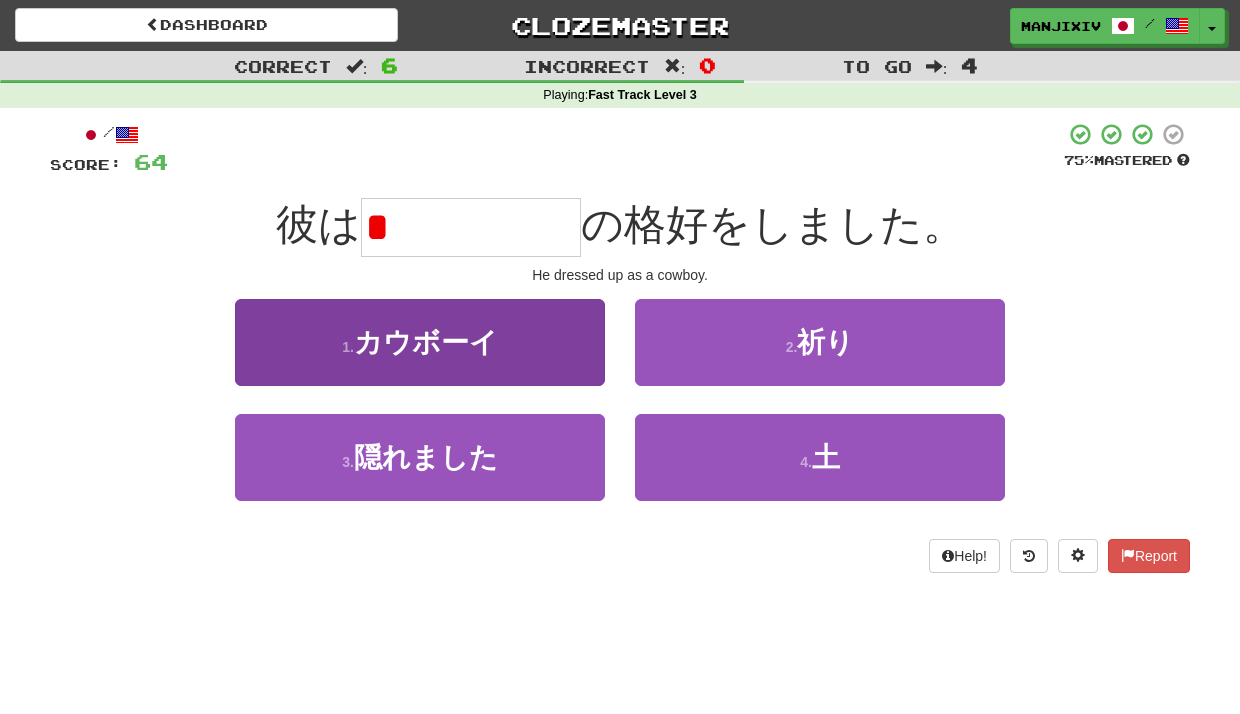 click on "1 .  カウボーイ" at bounding box center [420, 342] 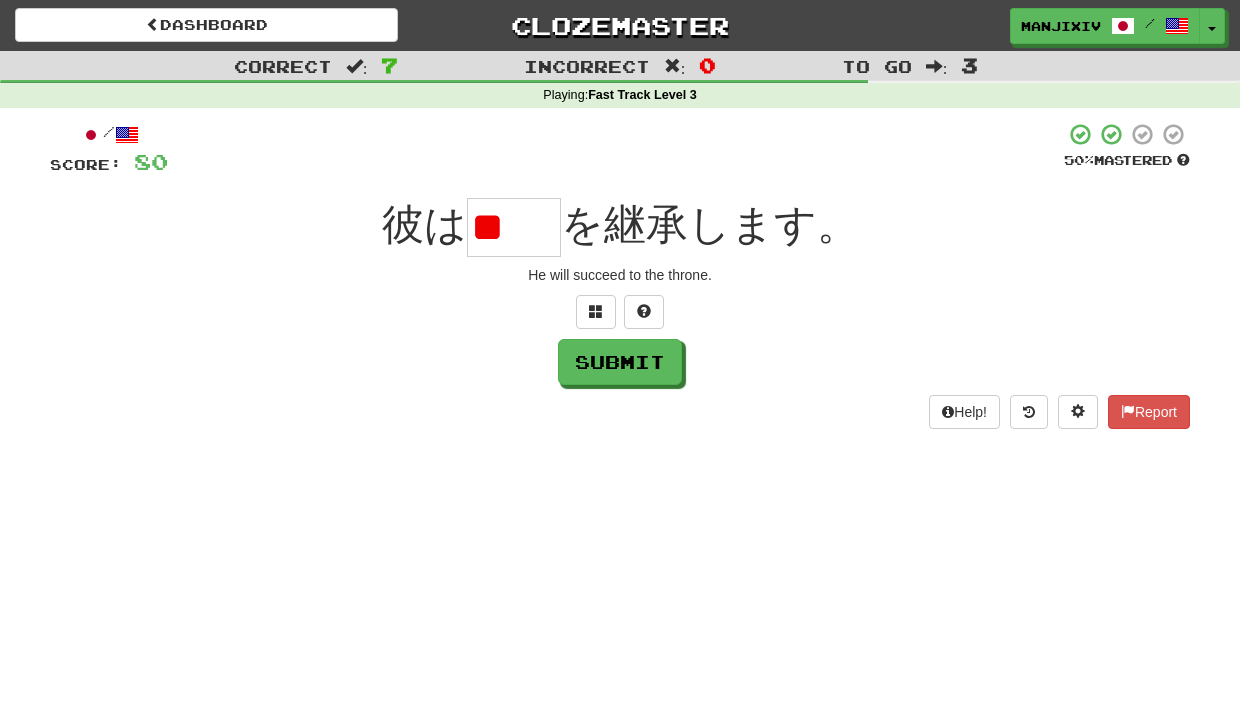 click at bounding box center [620, 312] 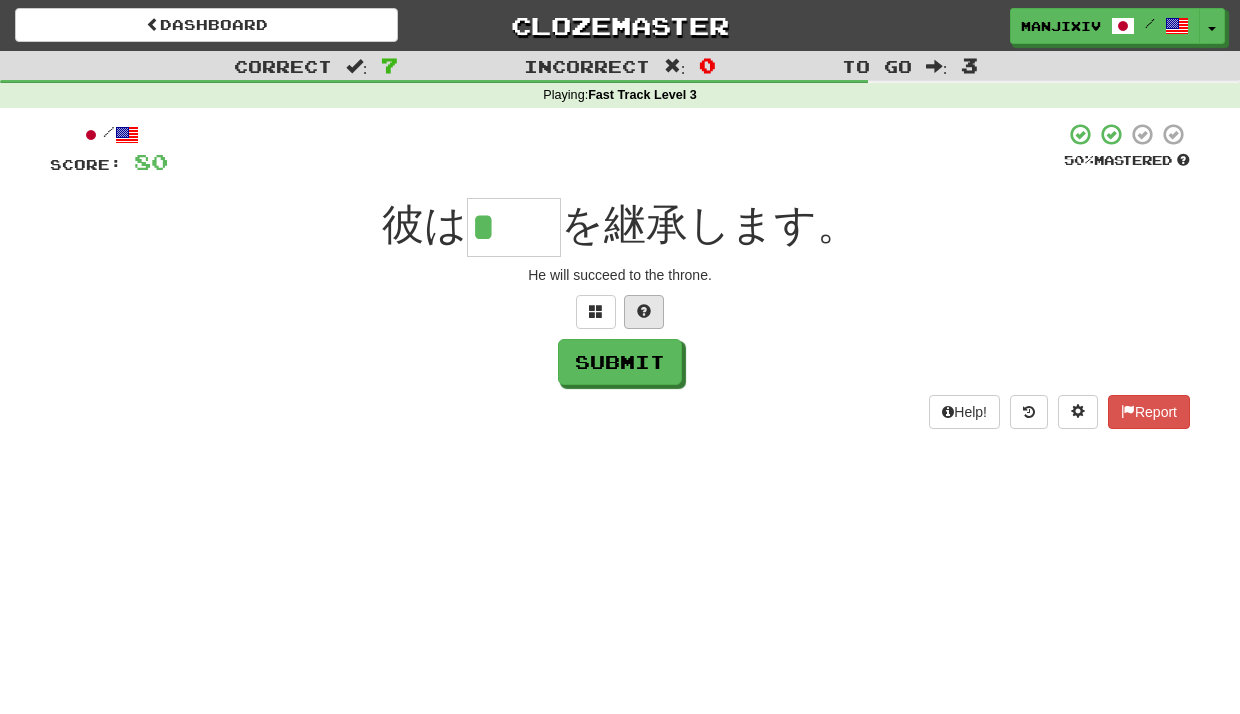 click at bounding box center (644, 311) 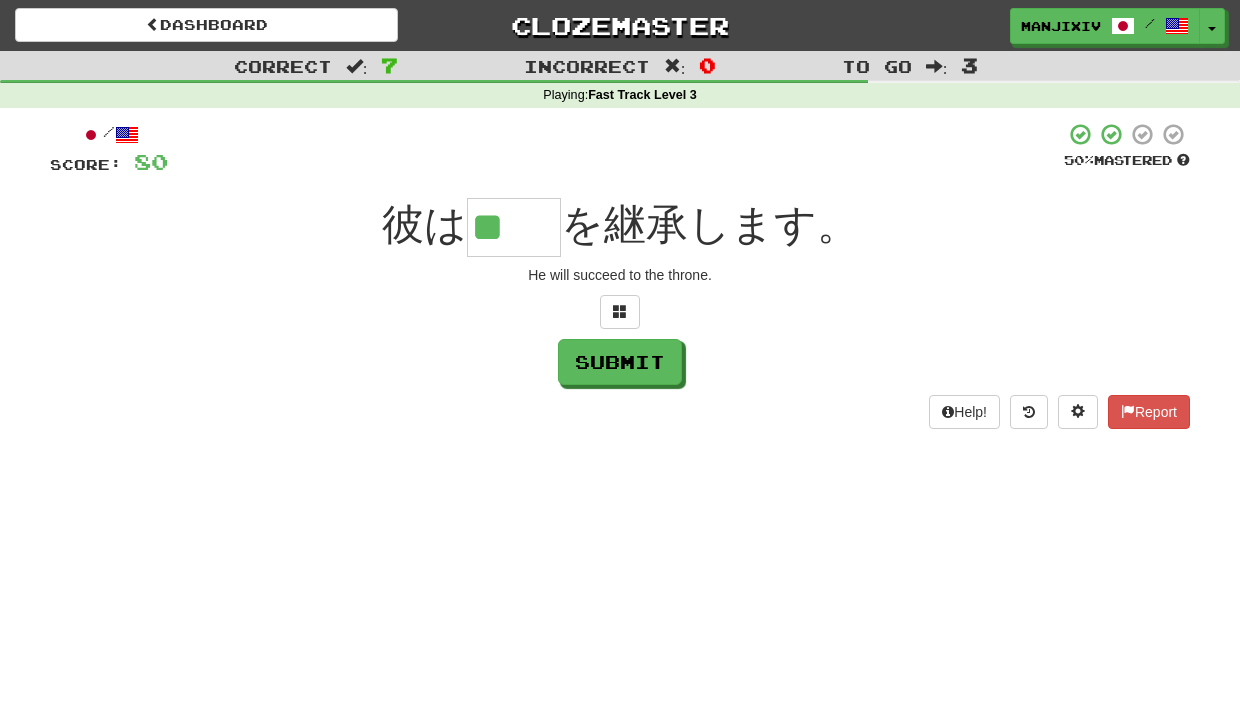 drag, startPoint x: 547, startPoint y: 232, endPoint x: 407, endPoint y: 219, distance: 140.60228 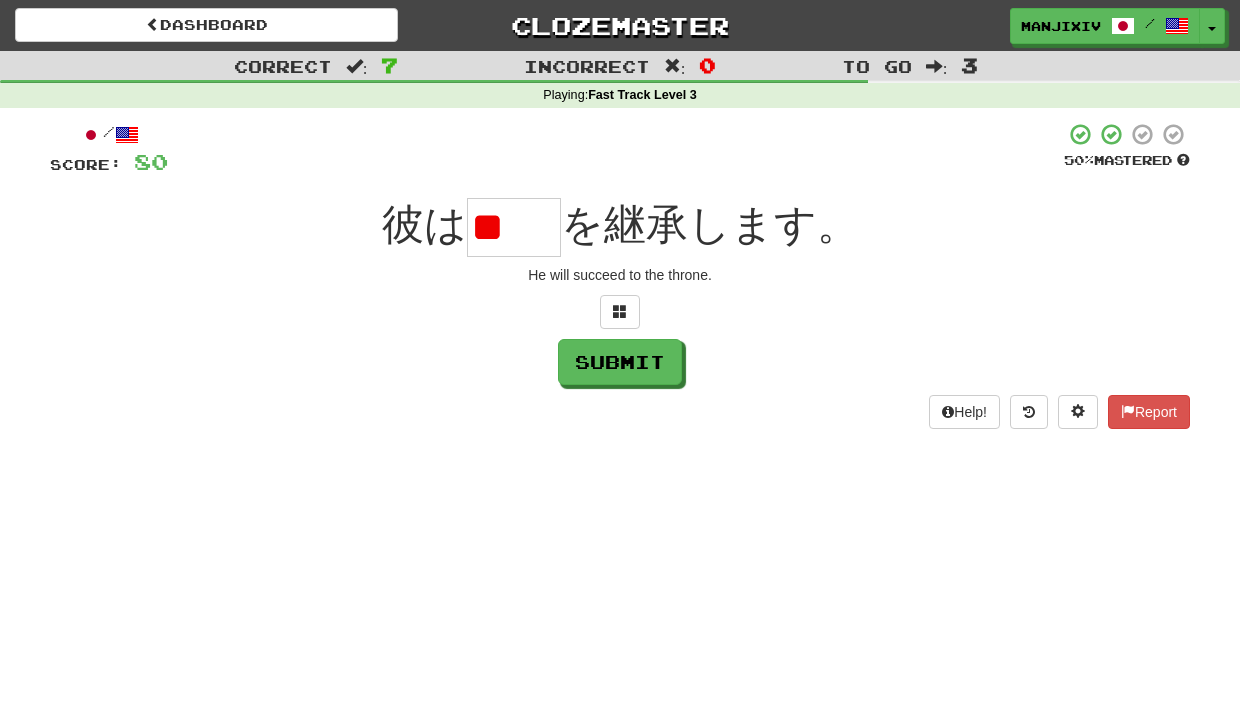 type on "*" 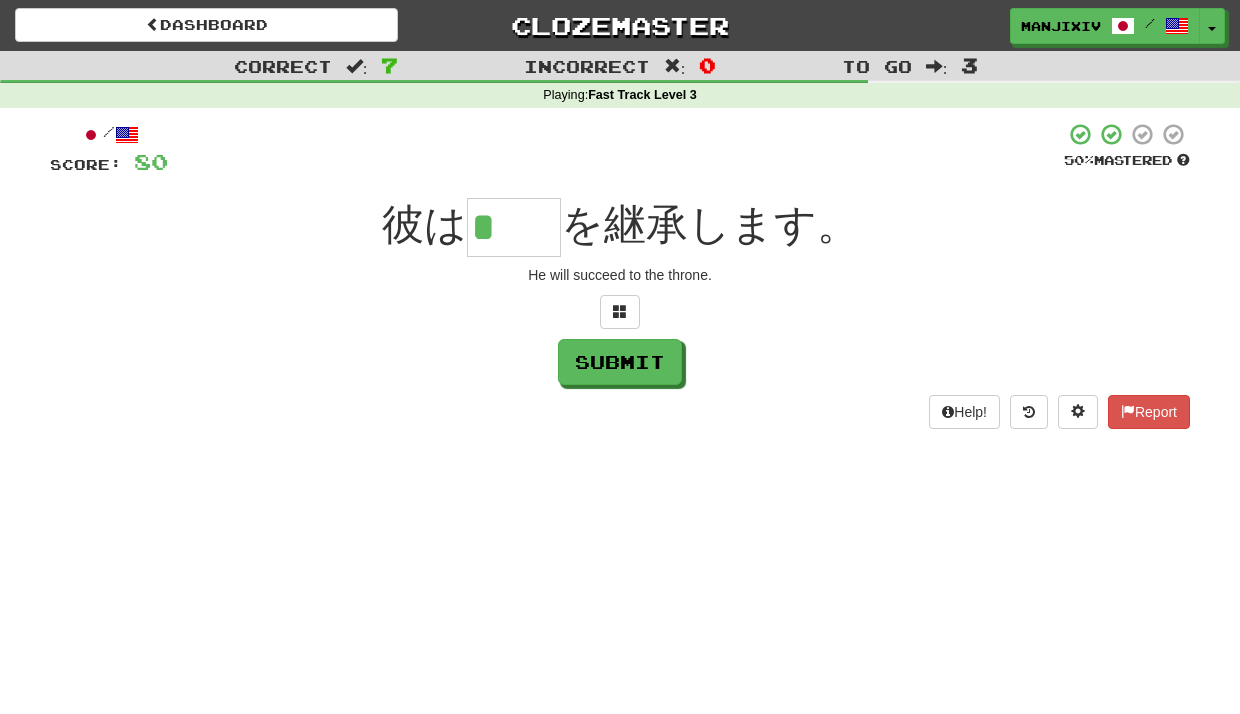 type on "**" 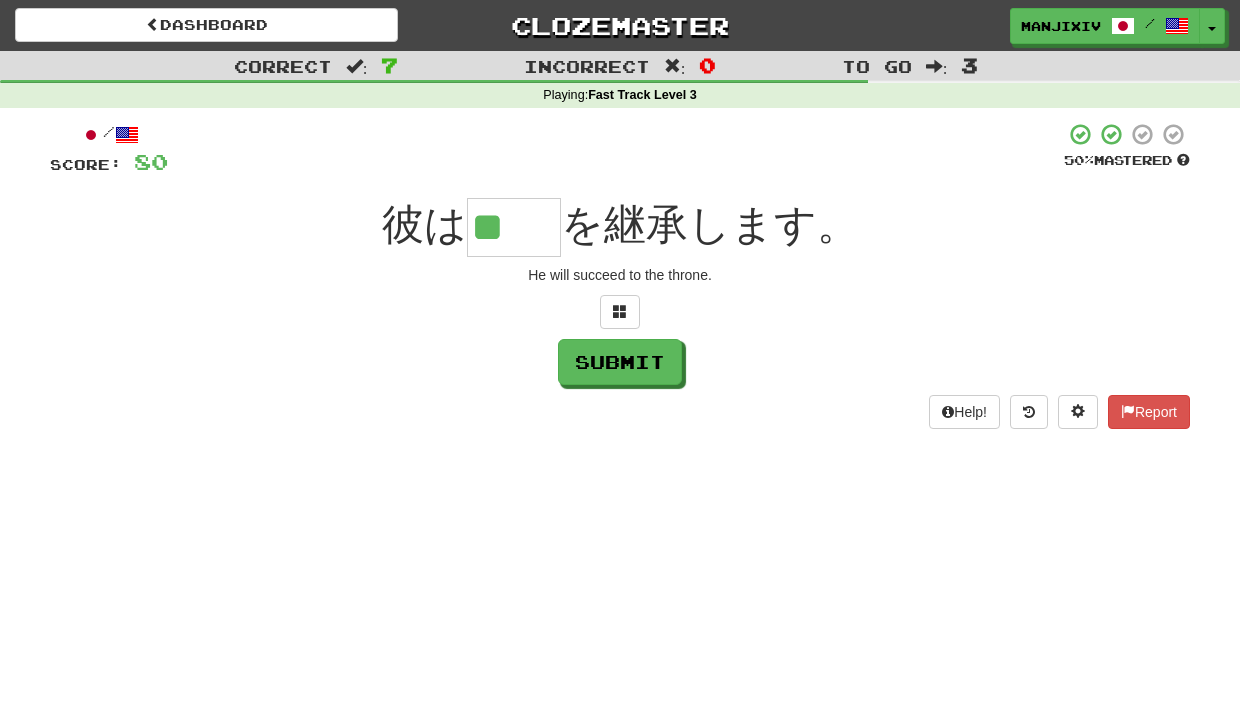 click on "を継承します。" at bounding box center [710, 224] 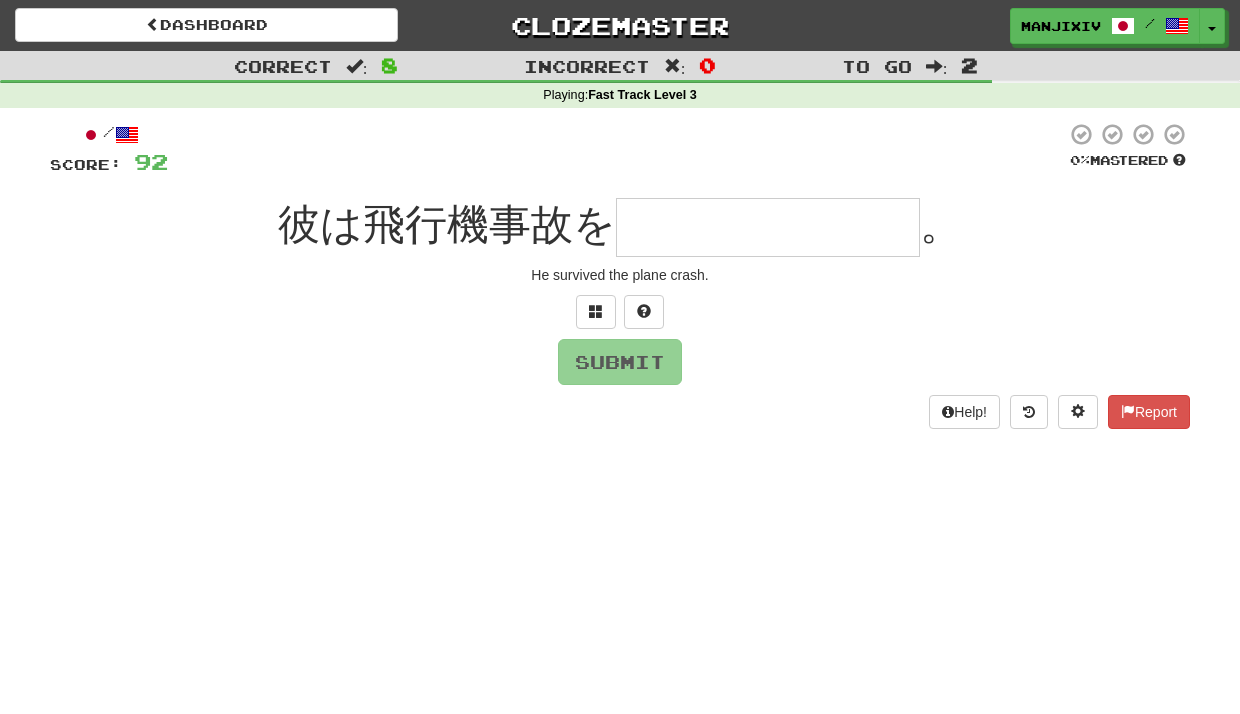 click at bounding box center [768, 227] 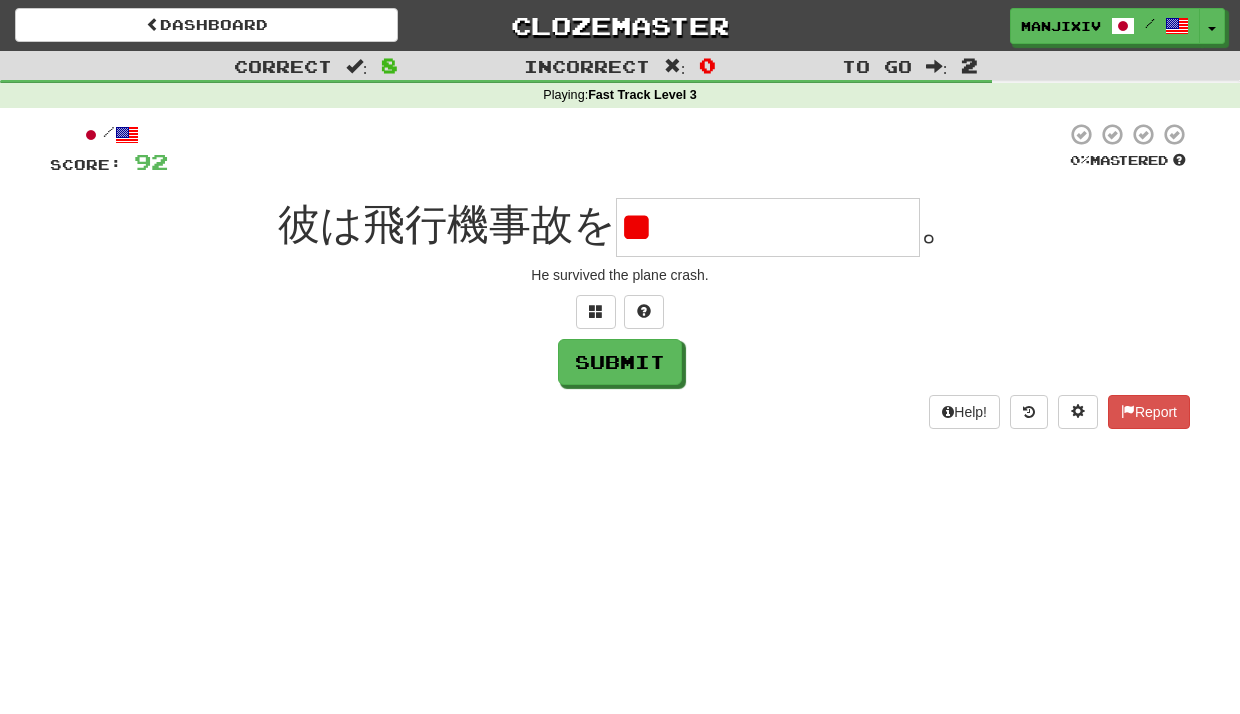 drag, startPoint x: 669, startPoint y: 224, endPoint x: 684, endPoint y: 243, distance: 24.207438 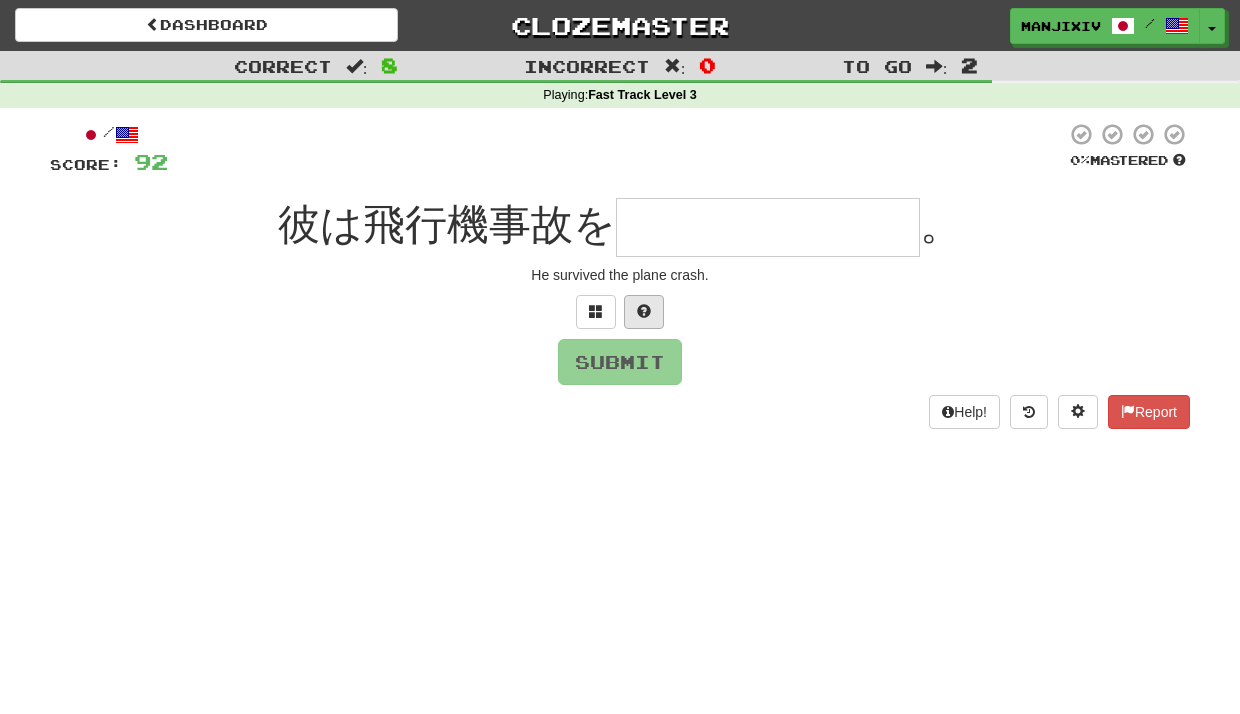 click at bounding box center (644, 312) 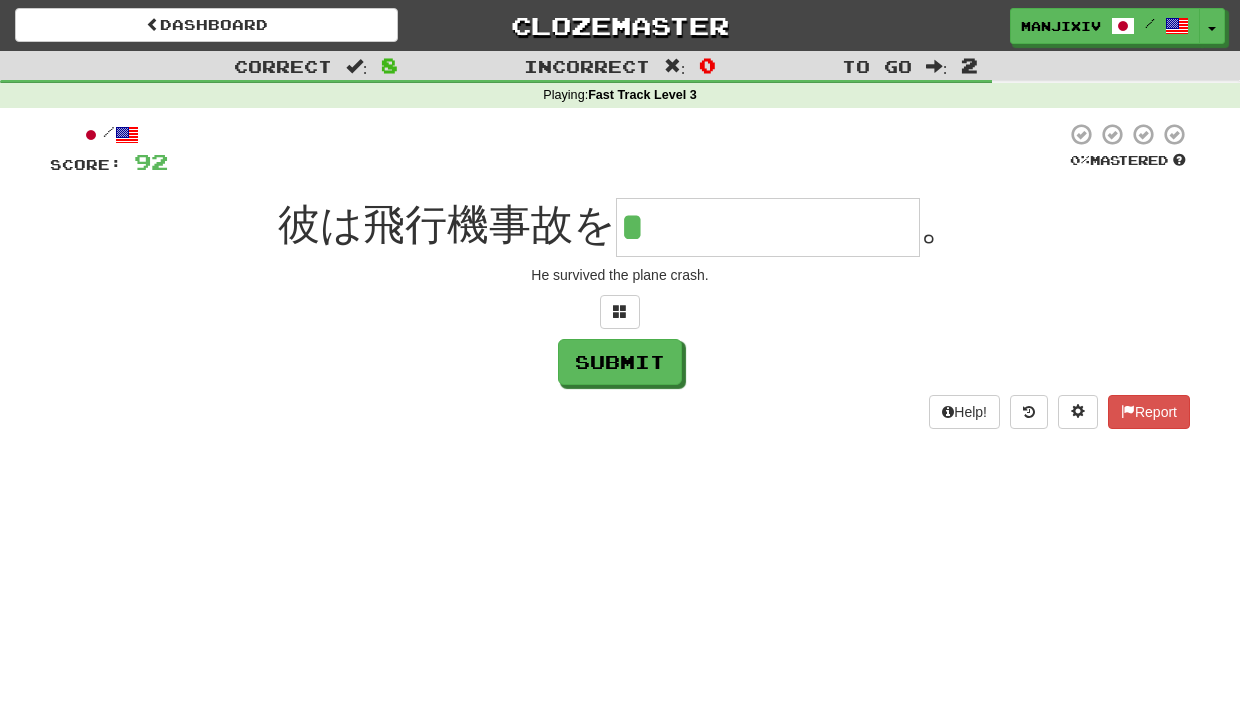 click on "*" at bounding box center [768, 227] 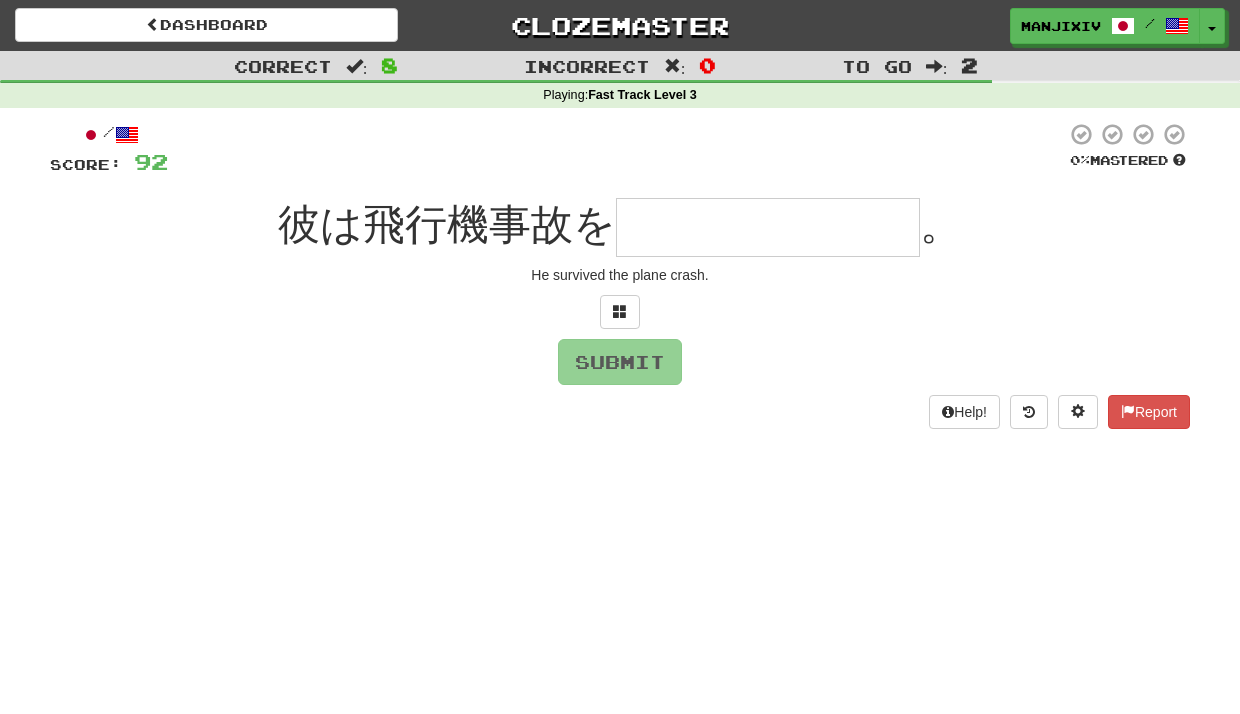 click at bounding box center [620, 312] 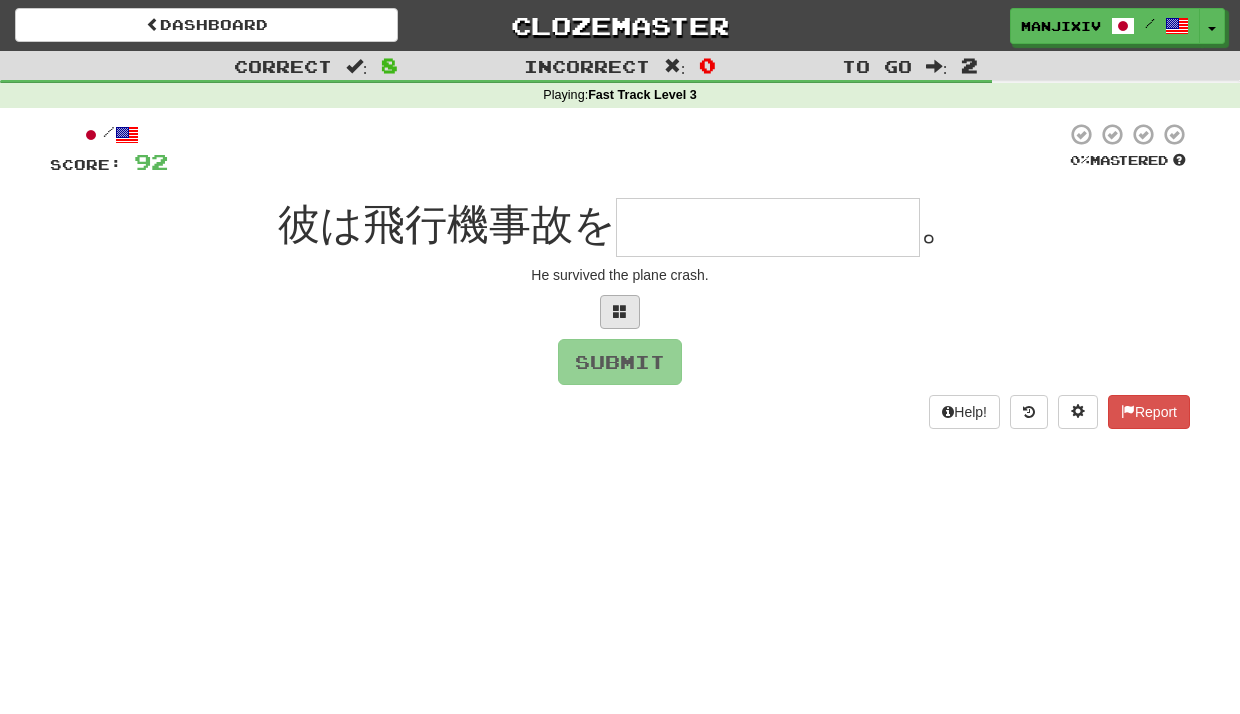 click at bounding box center [620, 311] 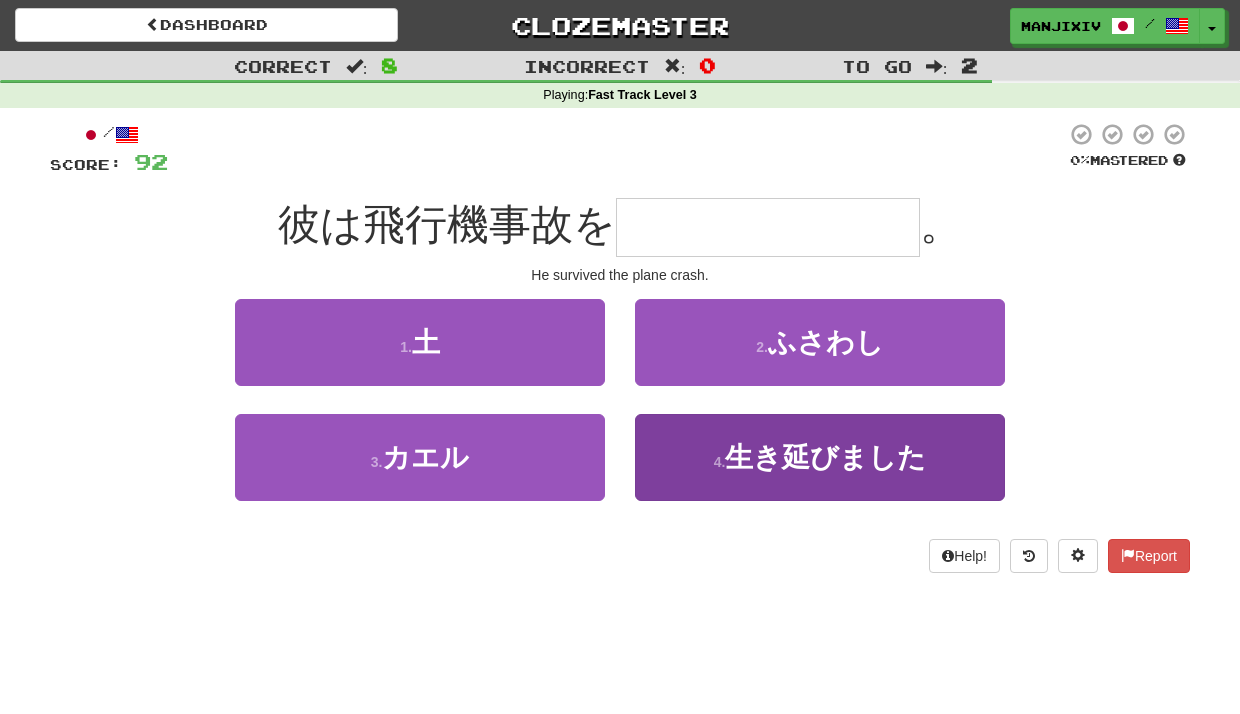 click on "生き延びました" at bounding box center (825, 457) 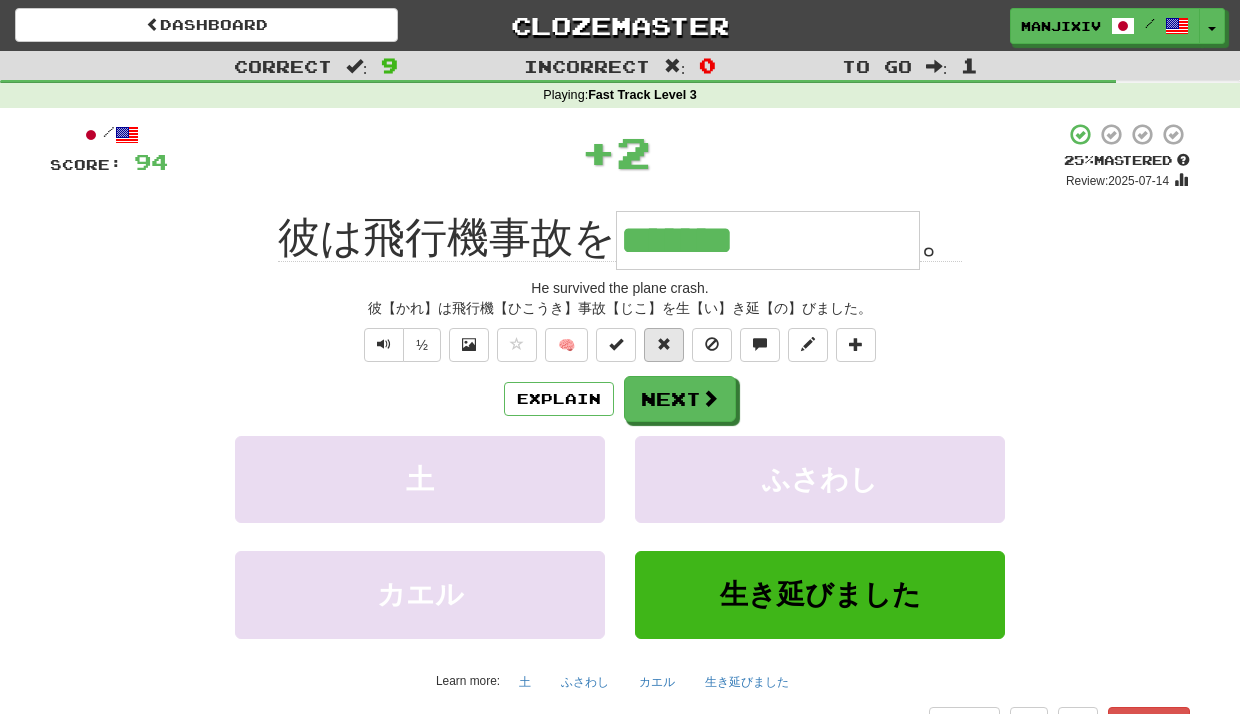 click at bounding box center (664, 345) 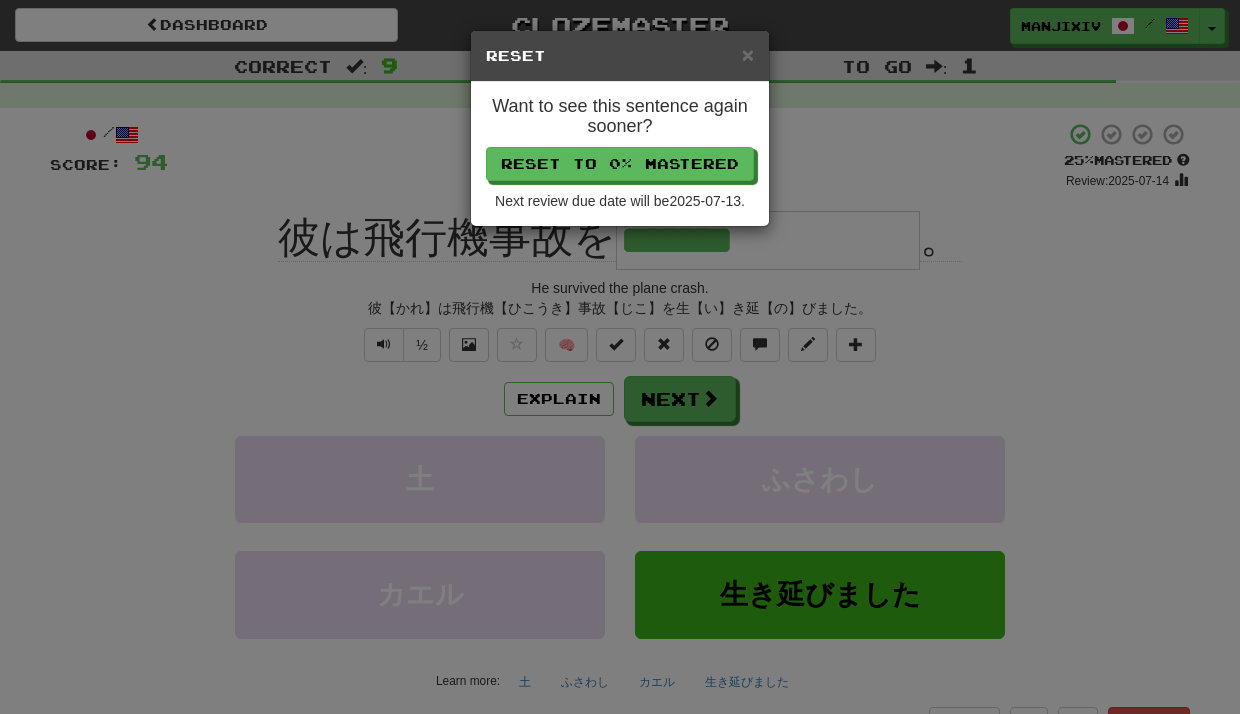click on "Want to see this sentence again sooner? Reset to 0% Mastered Next review due date will be  2025-07-13 ." at bounding box center [620, 154] 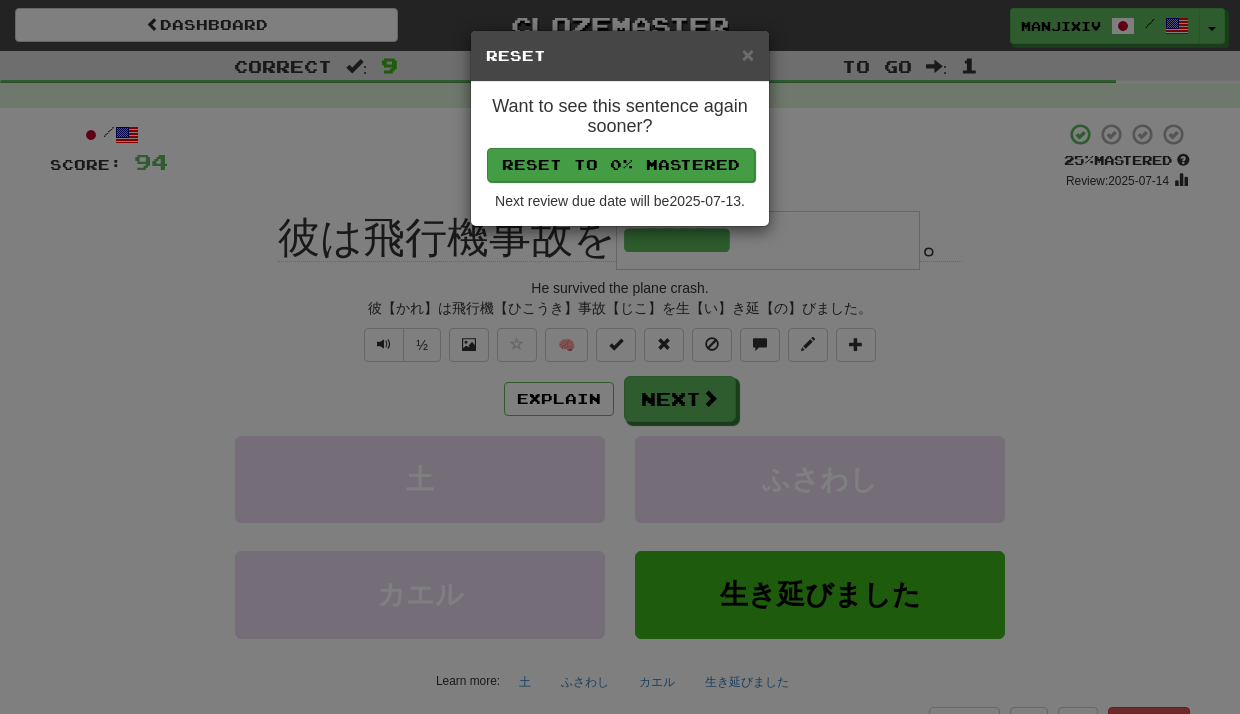 click on "Reset to 0% Mastered" at bounding box center [621, 165] 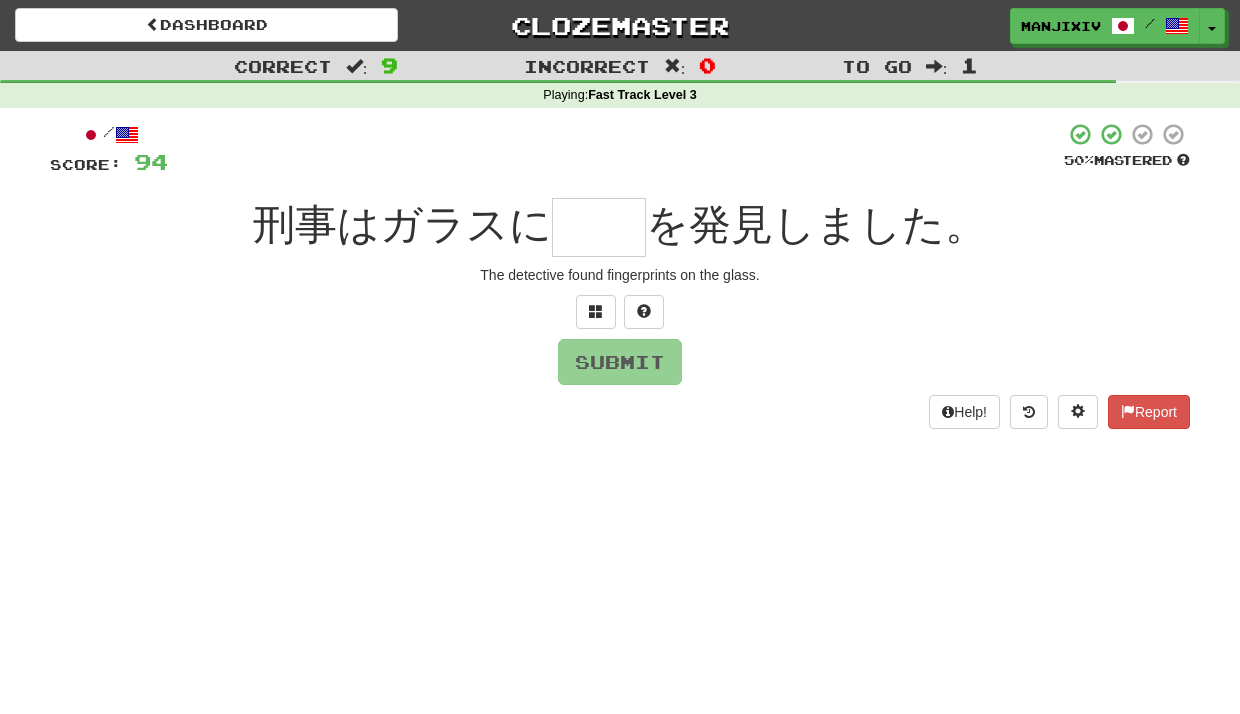 click at bounding box center [599, 227] 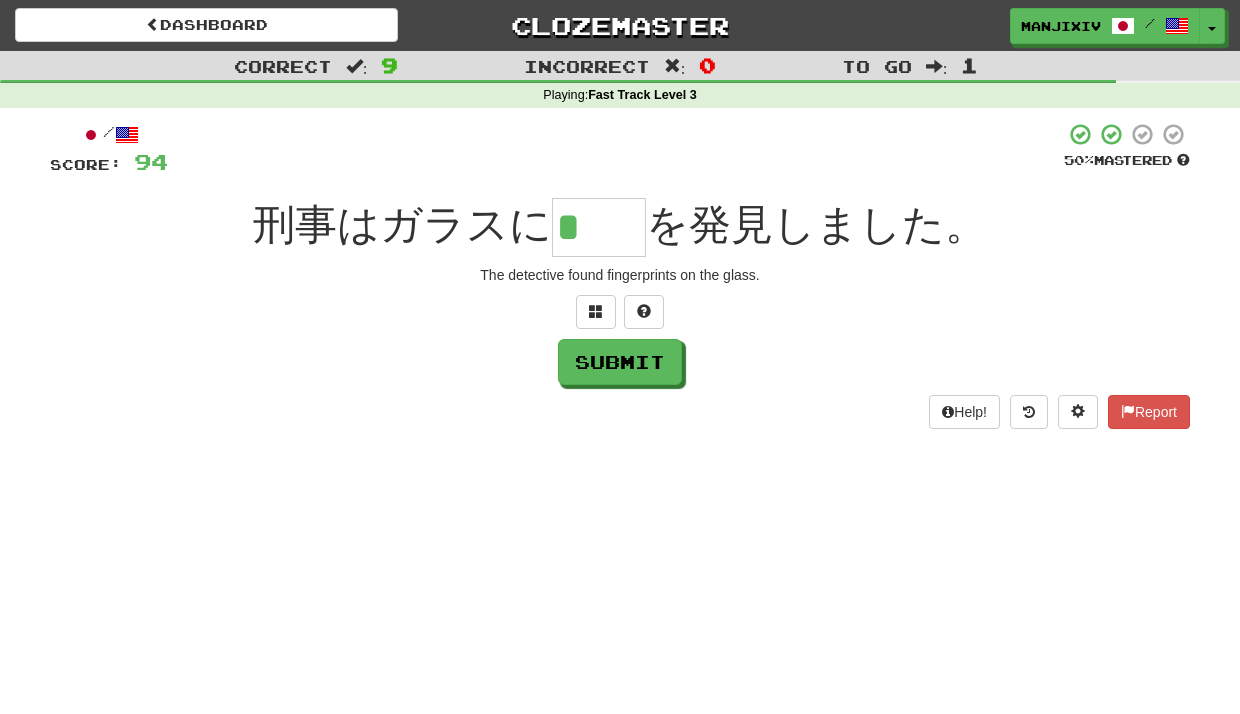 click at bounding box center [620, 312] 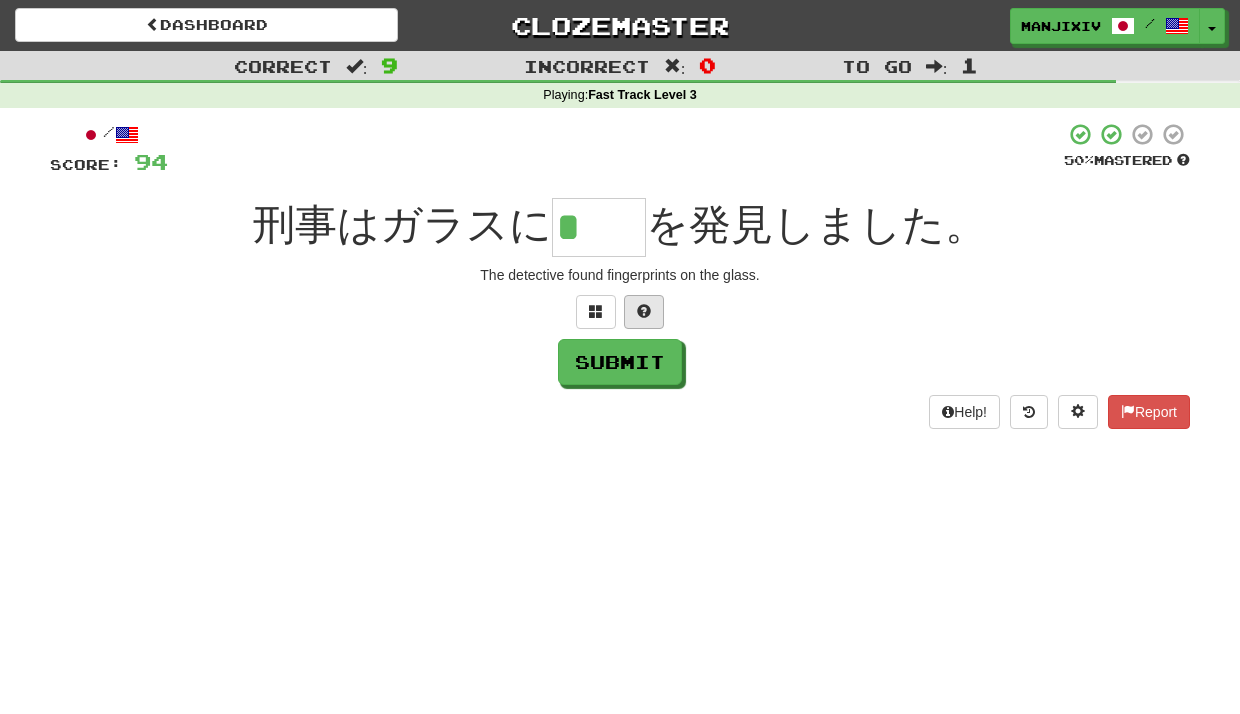 click at bounding box center [644, 312] 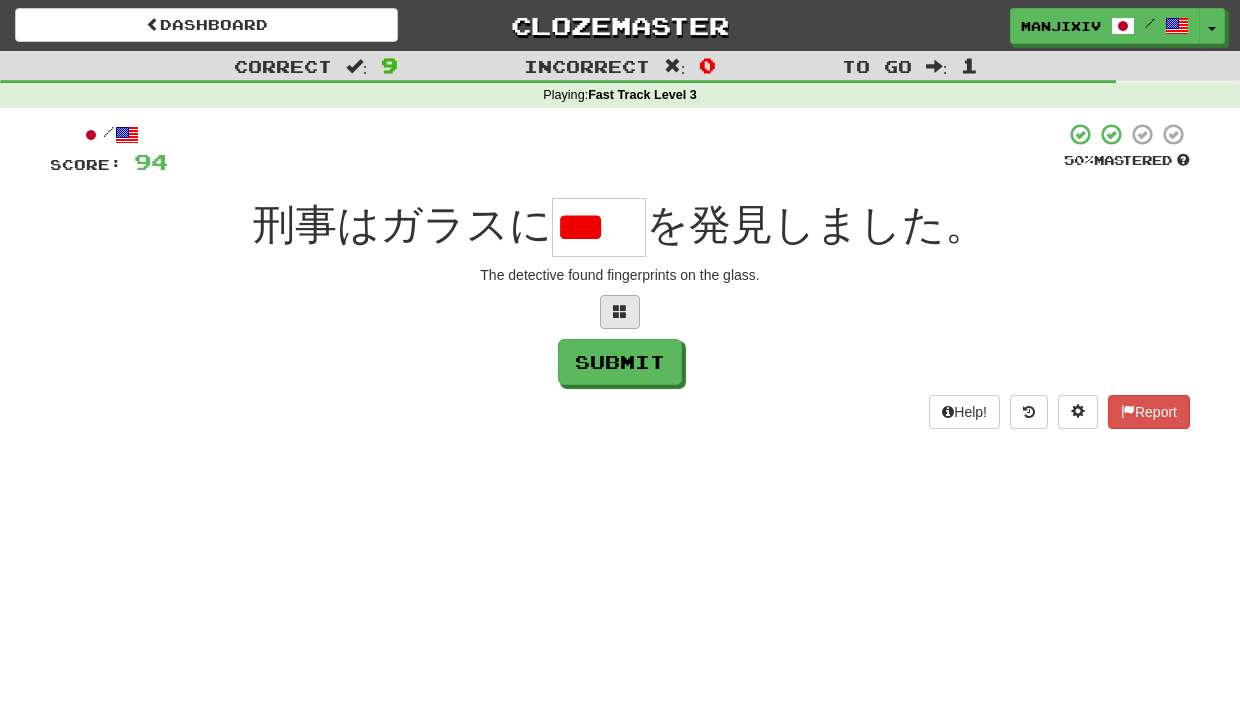 type on "**" 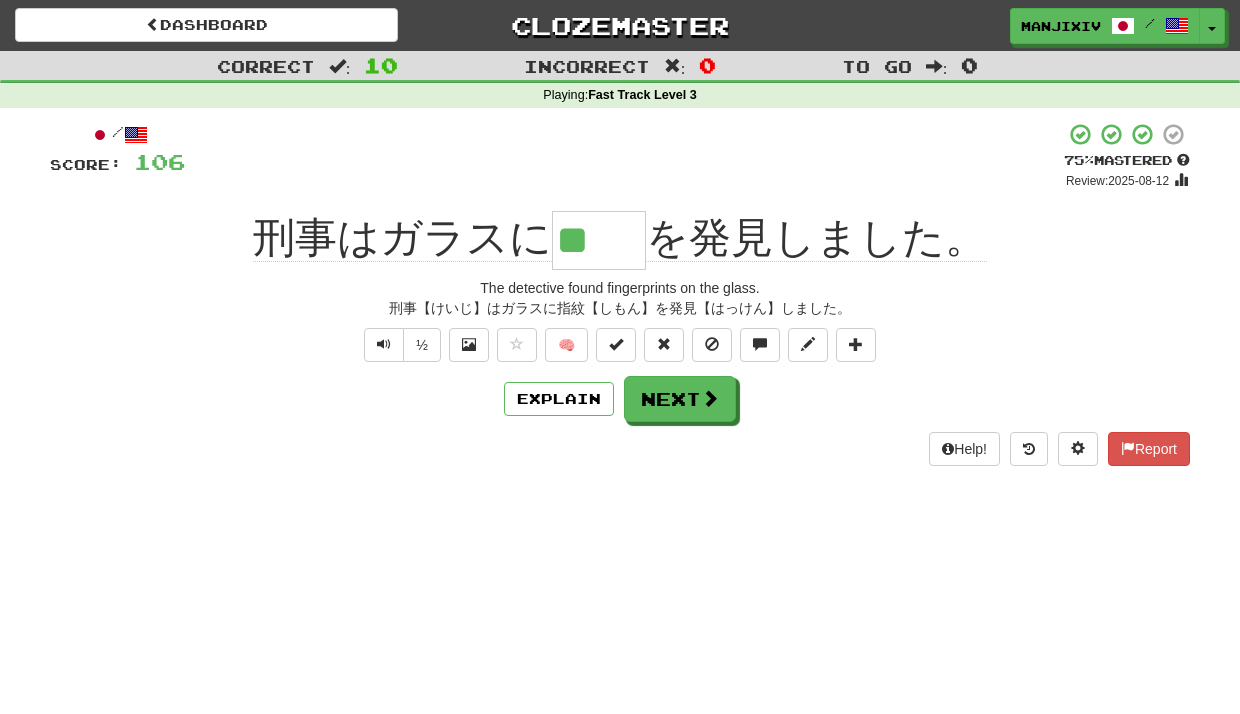 drag, startPoint x: 609, startPoint y: 243, endPoint x: 648, endPoint y: 243, distance: 39 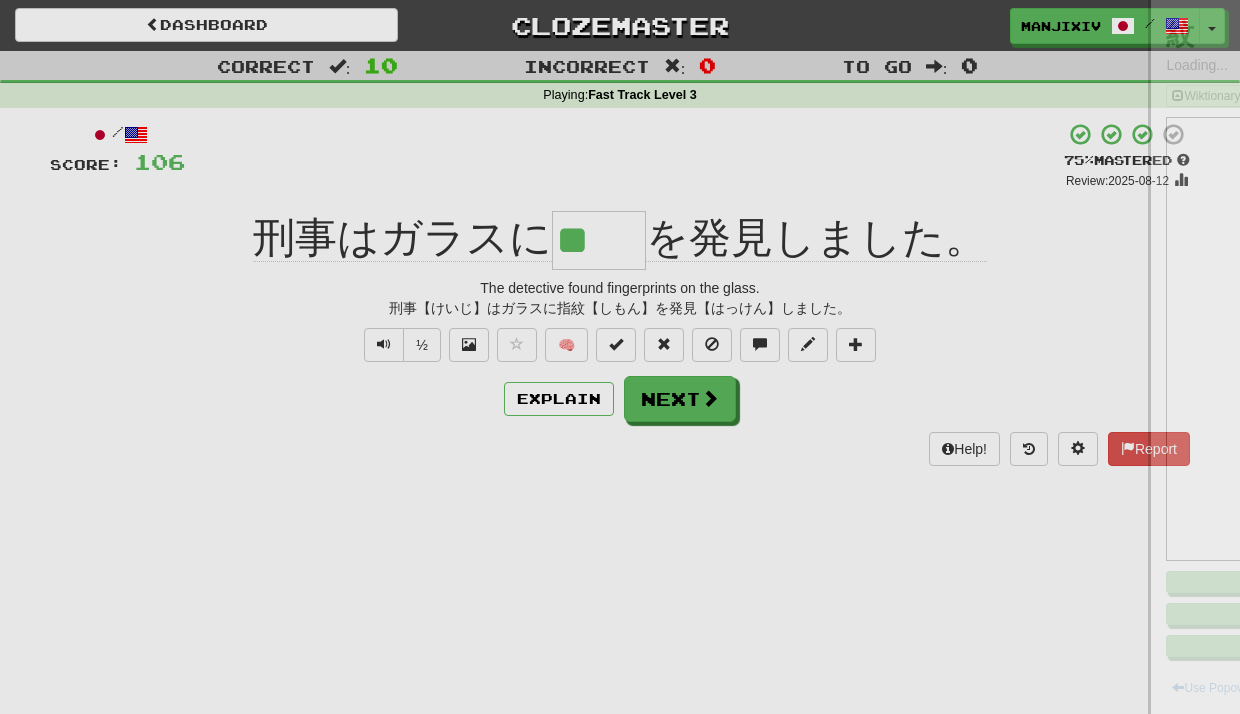 click at bounding box center [620, 357] 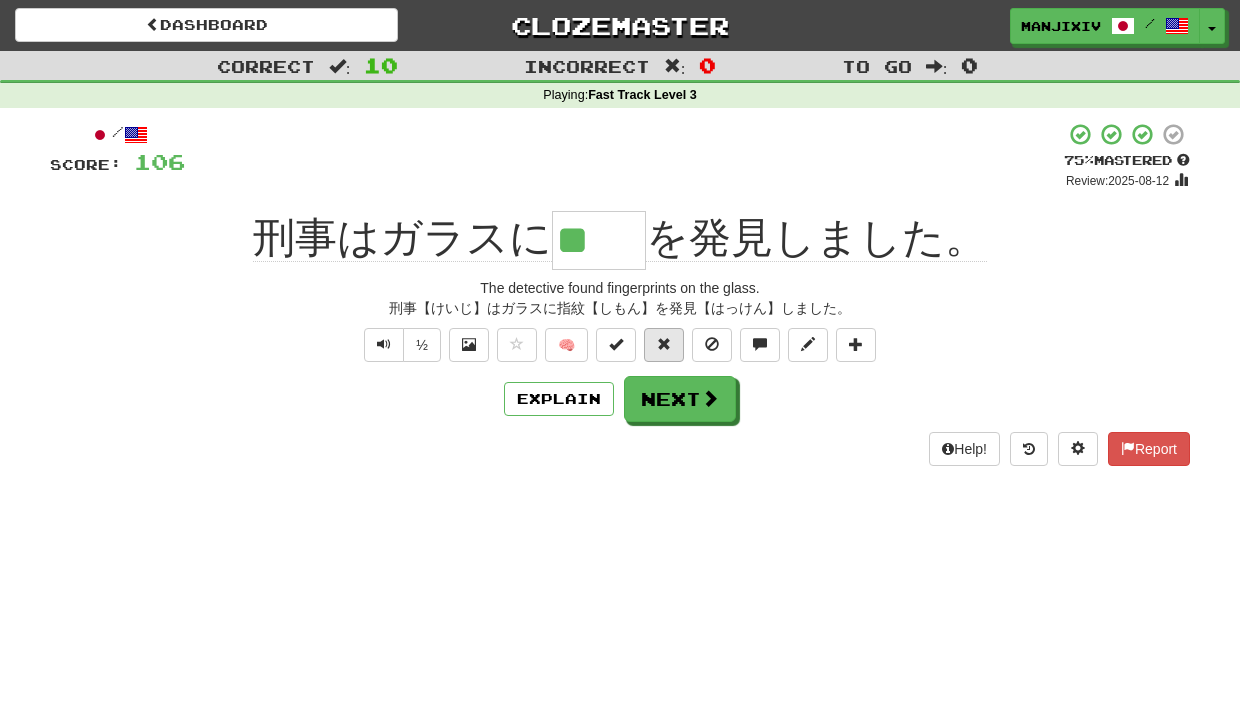 click at bounding box center (664, 344) 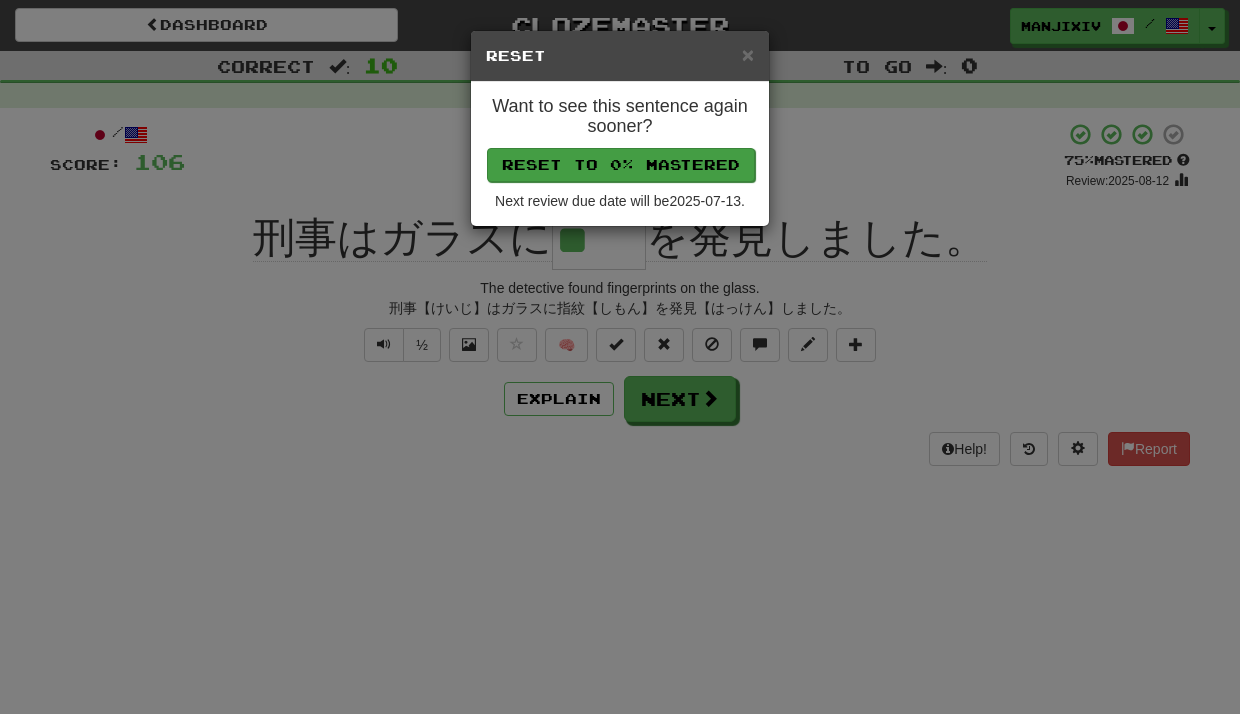 click on "Reset to 0% Mastered" at bounding box center (621, 165) 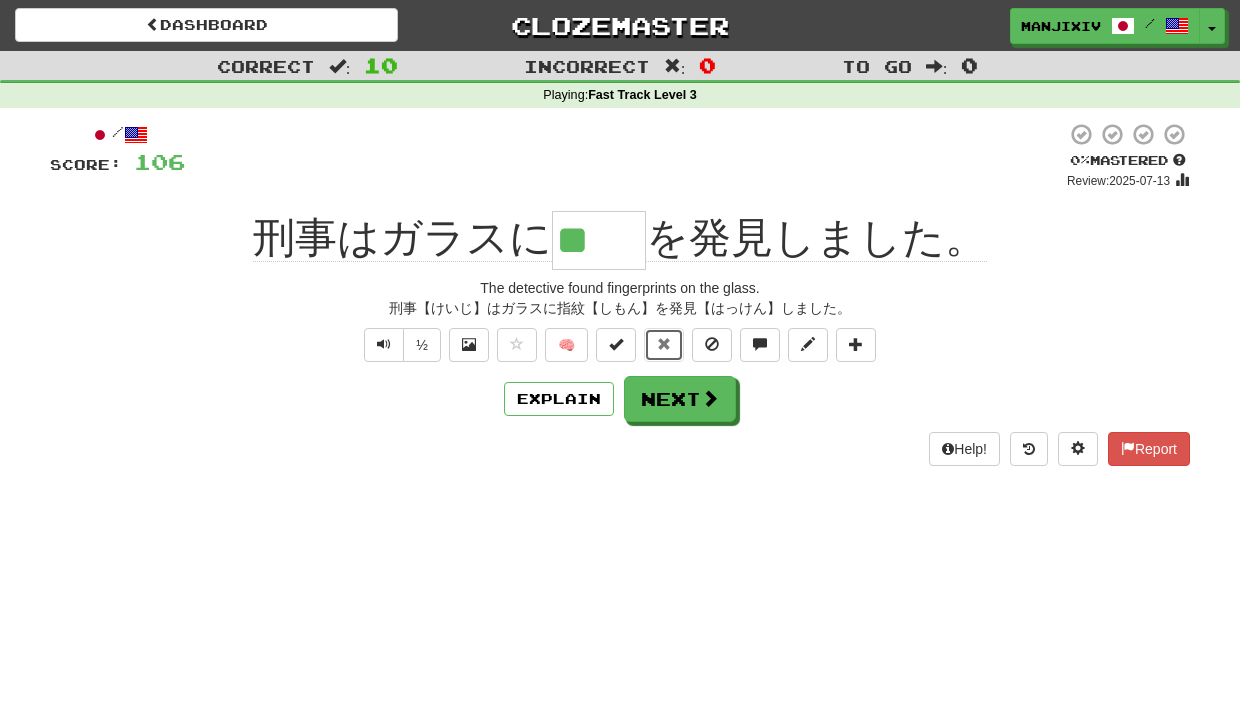 type 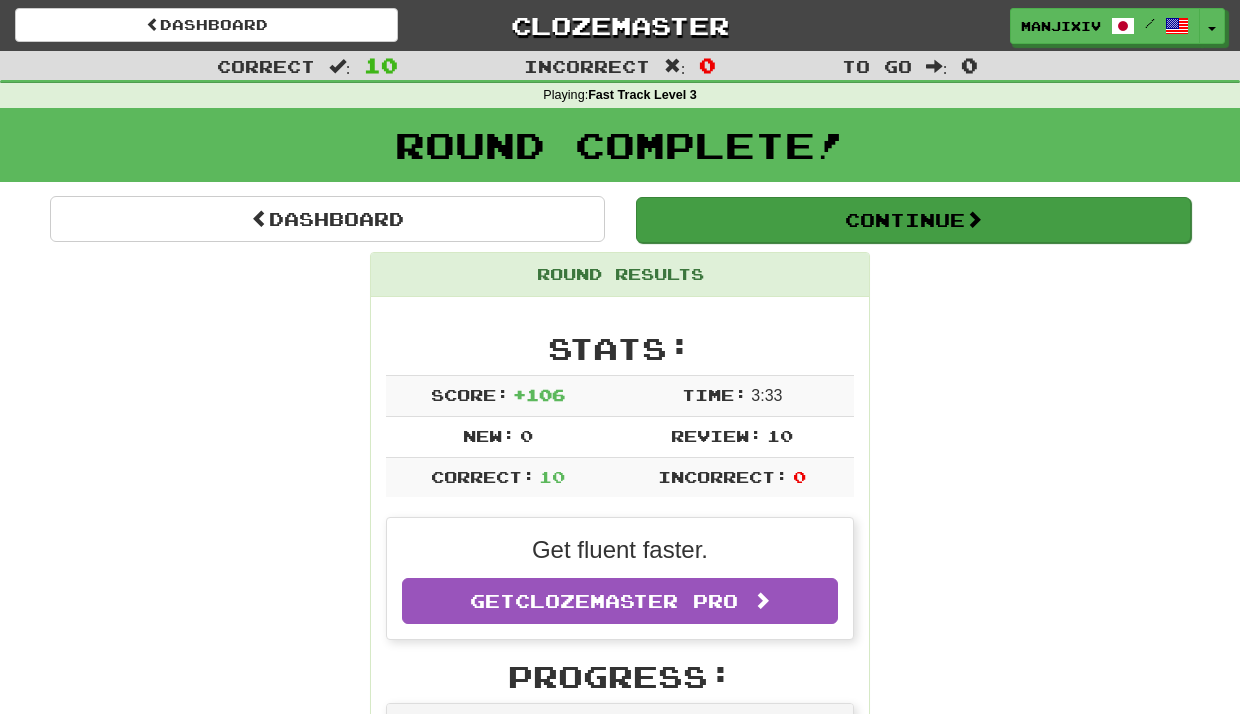 click on "Continue" at bounding box center (913, 220) 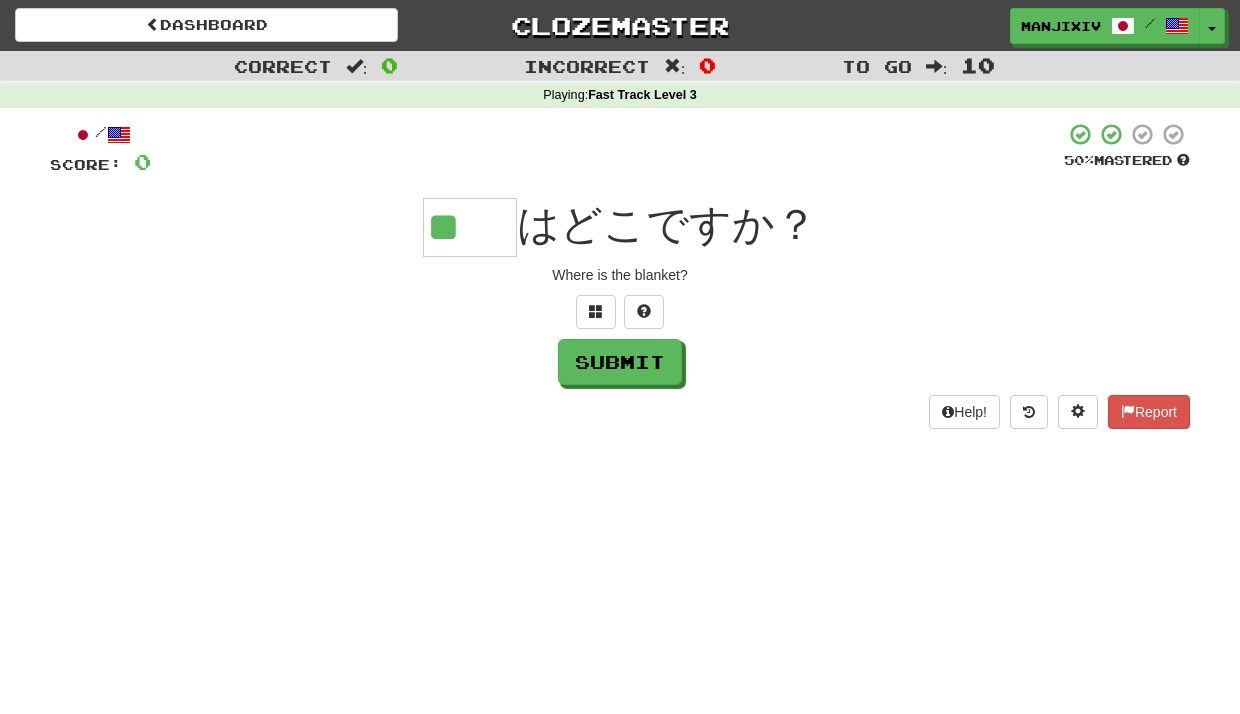 type on "**" 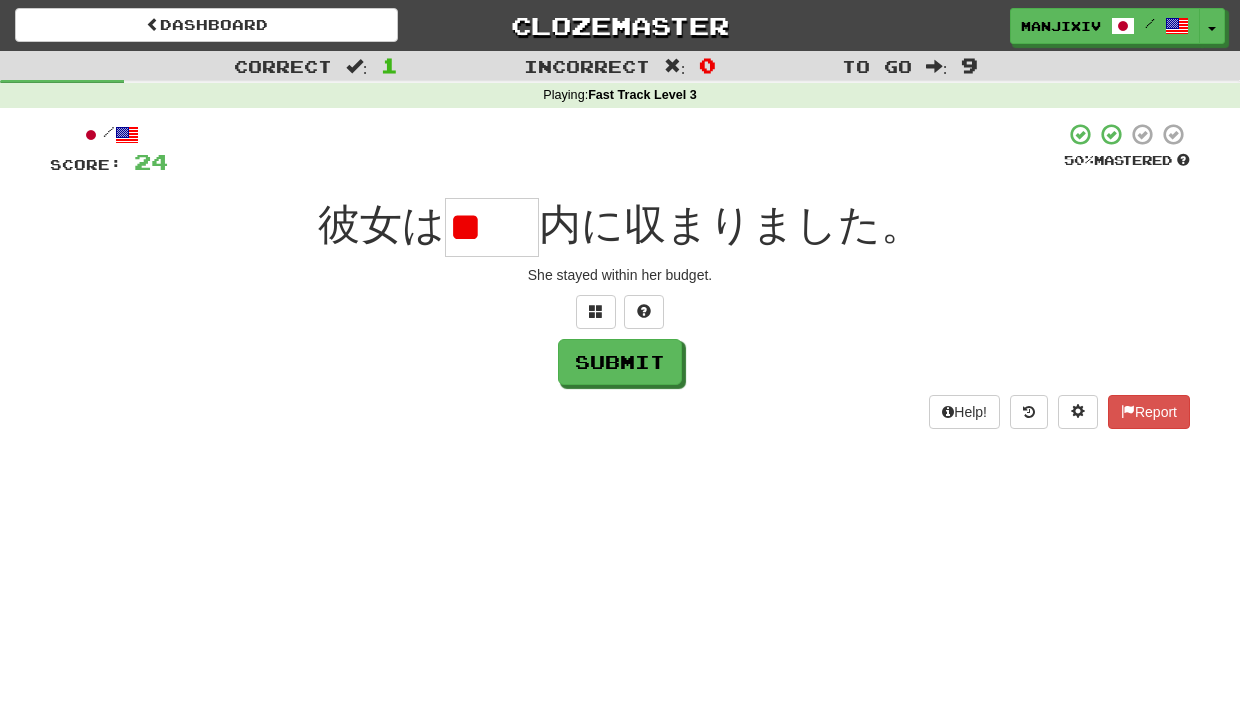 click at bounding box center (620, 312) 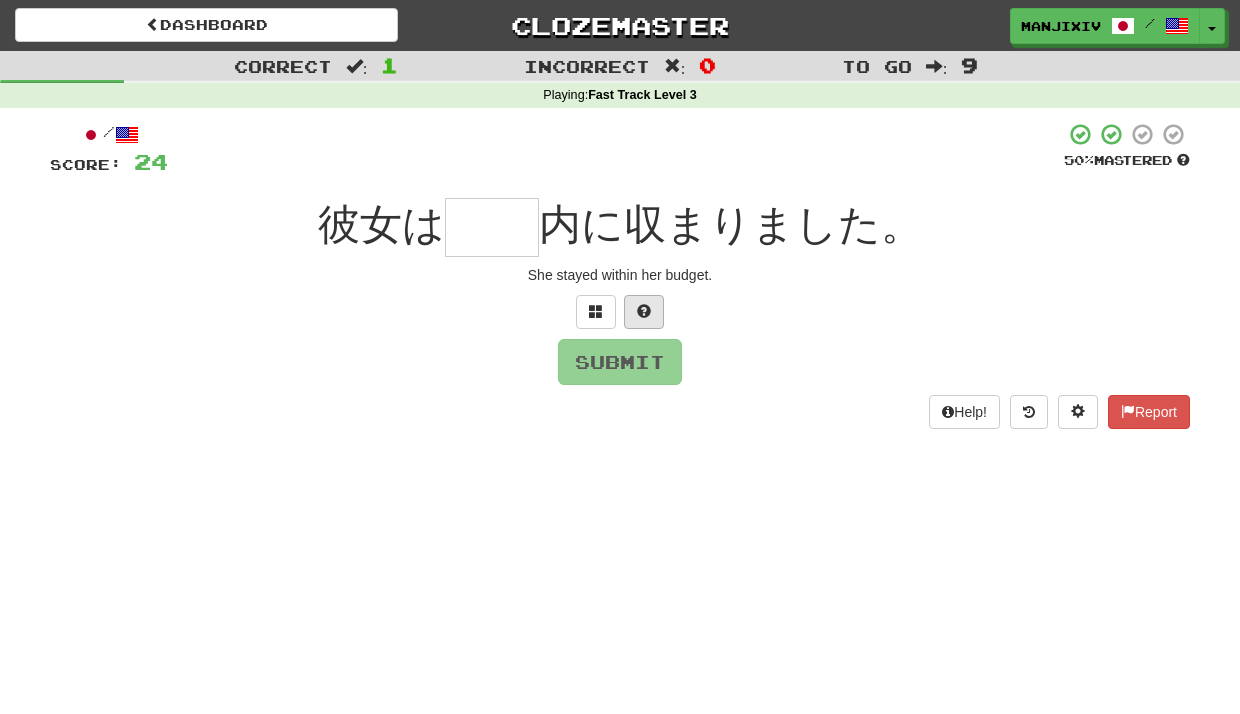 click at bounding box center (644, 312) 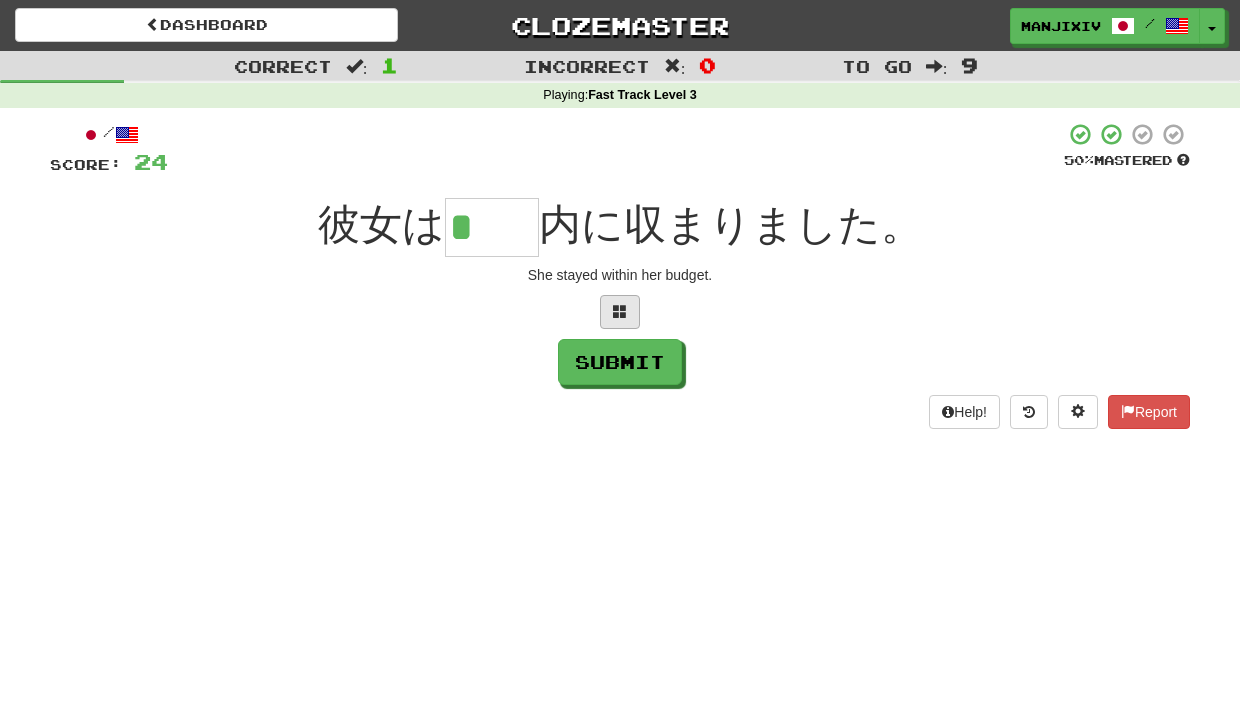 click at bounding box center (620, 312) 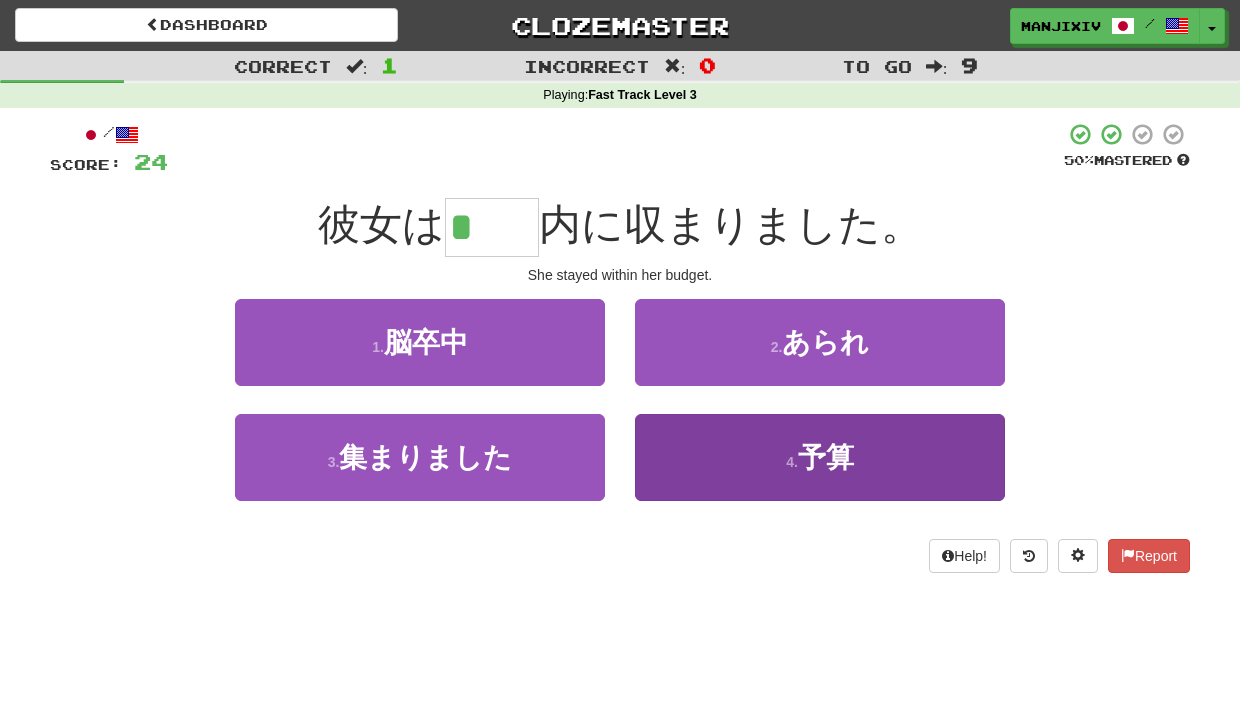 click on "予算" at bounding box center (826, 457) 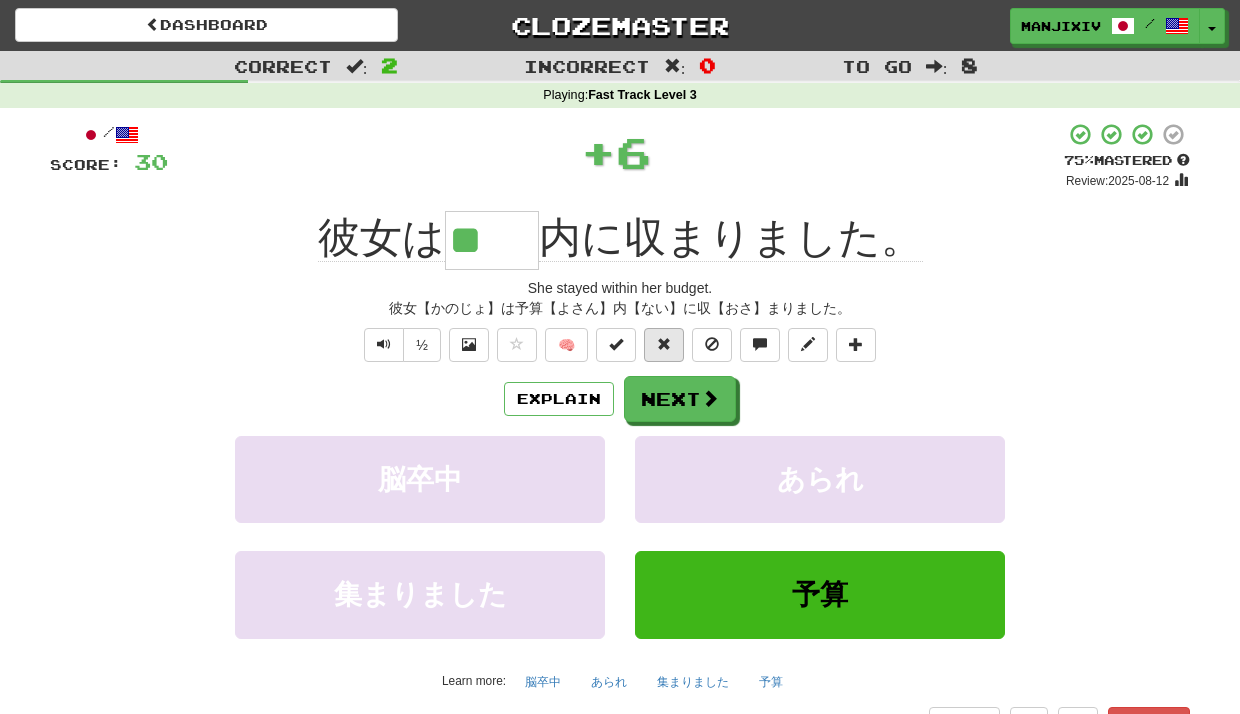 click at bounding box center [664, 344] 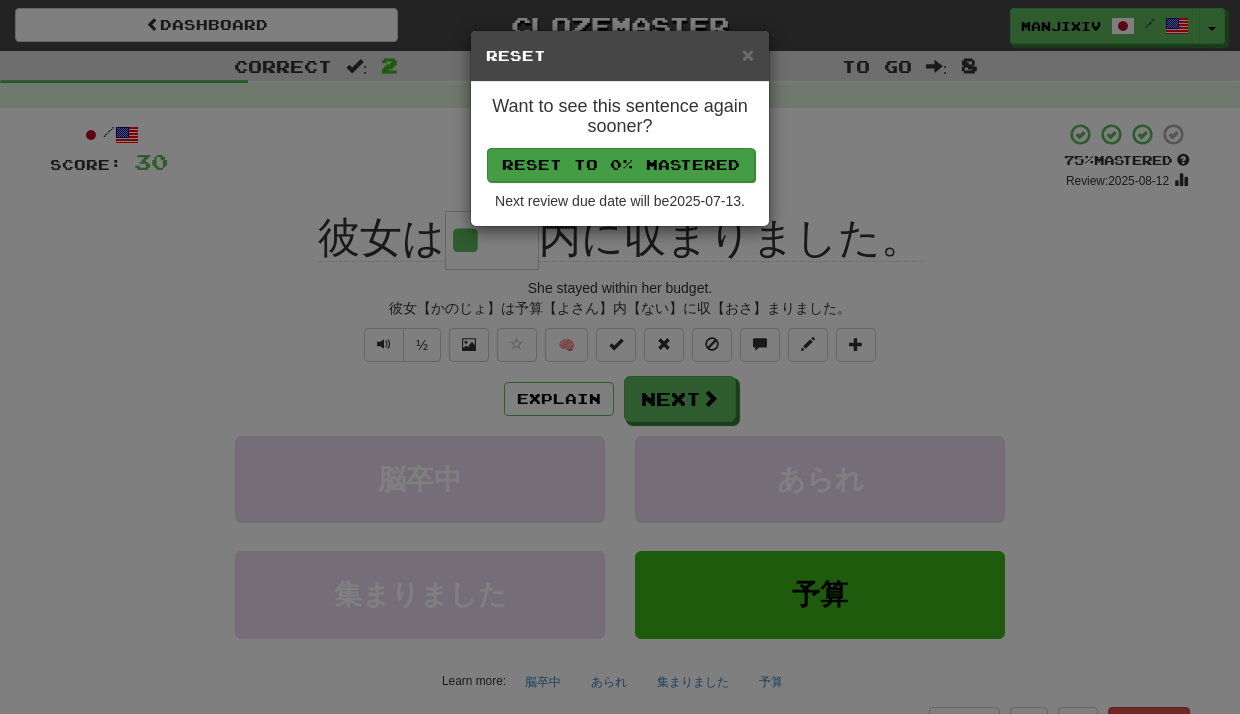 click on "Reset to 0% Mastered" at bounding box center (621, 165) 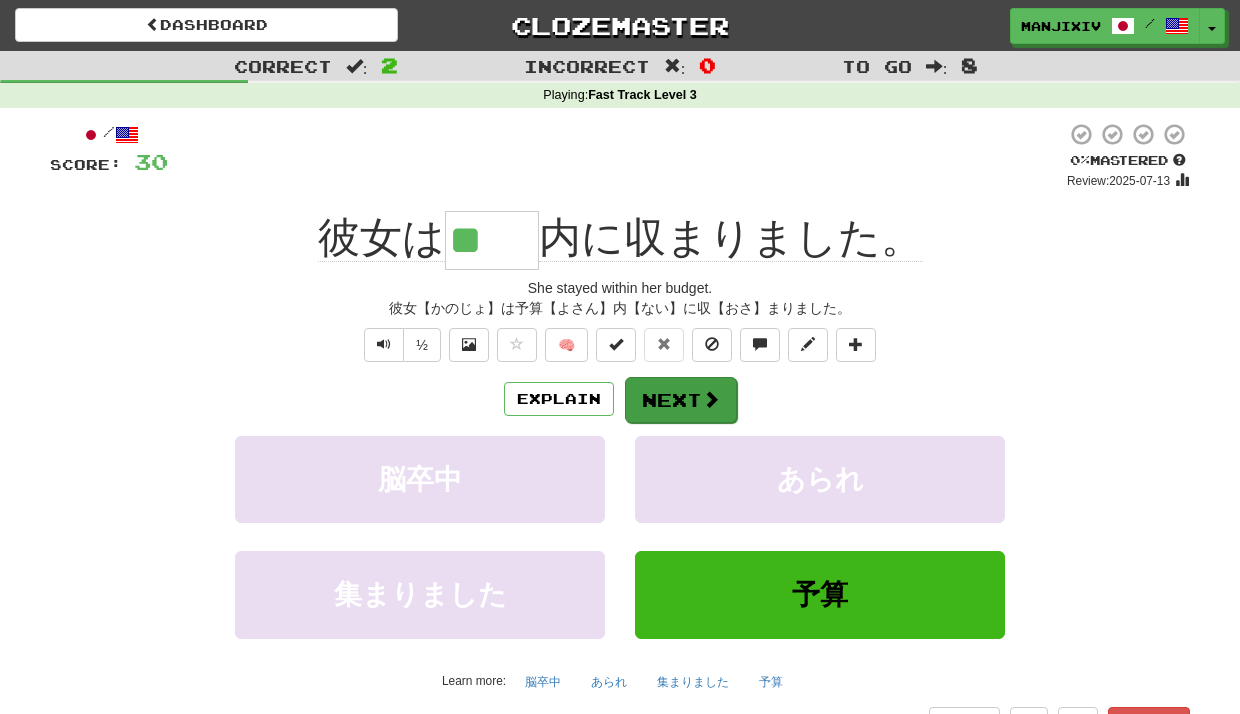 click on "Next" at bounding box center [681, 400] 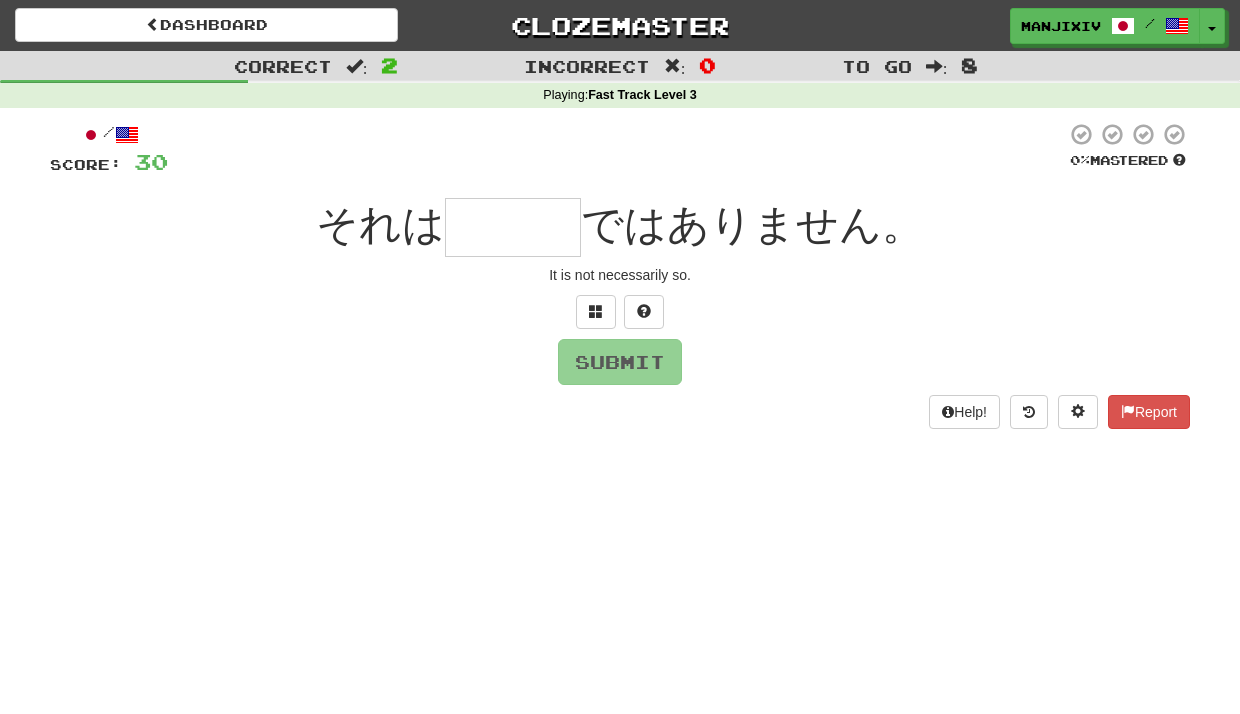 click at bounding box center [513, 227] 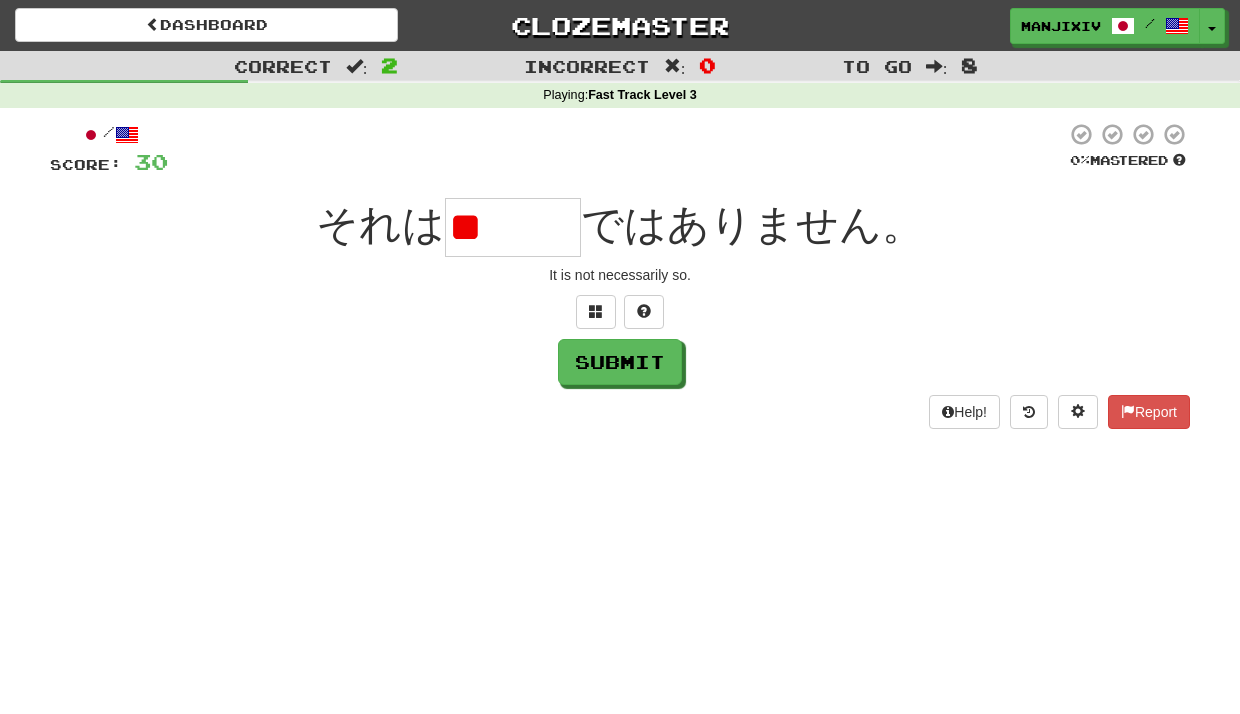 type on "*" 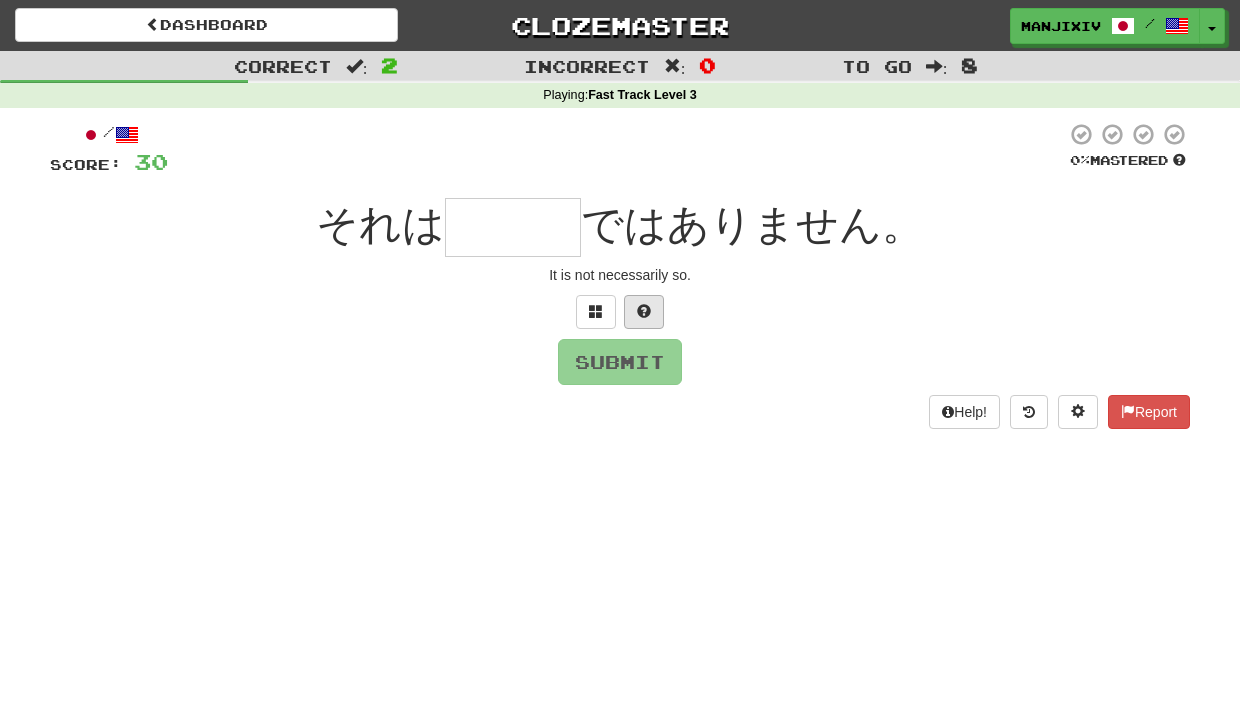 click at bounding box center (644, 312) 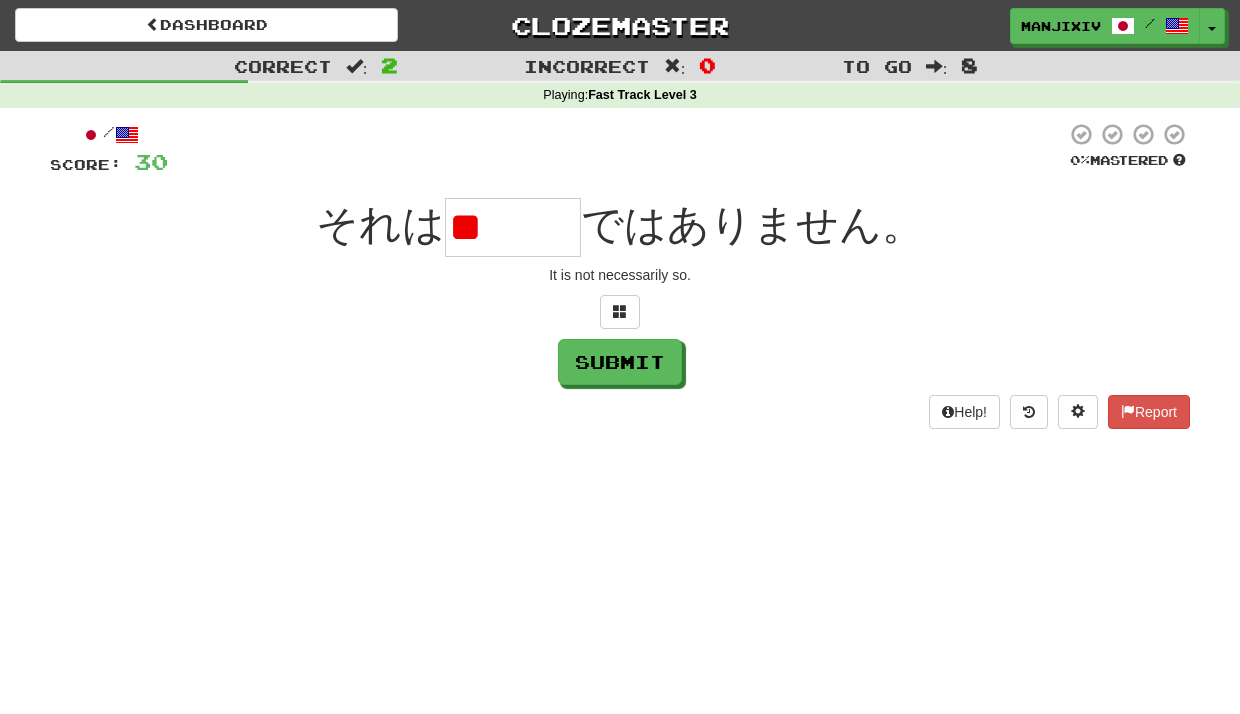 click at bounding box center (620, 312) 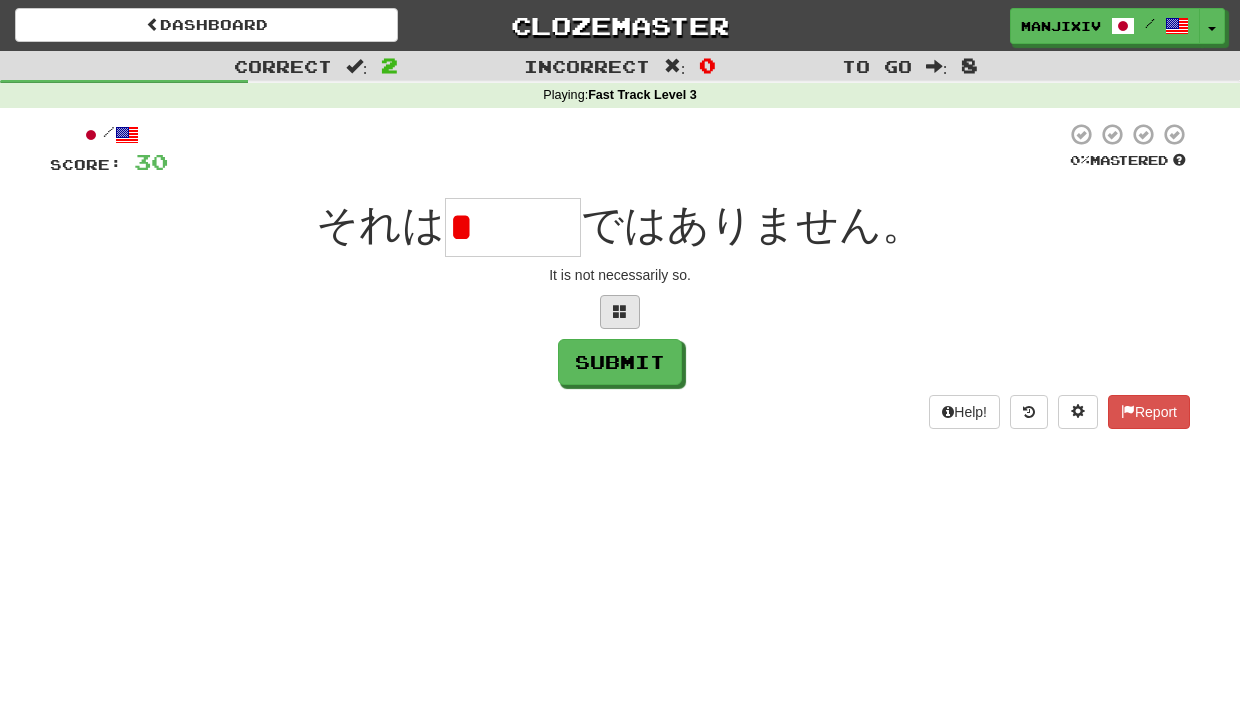 click at bounding box center (620, 311) 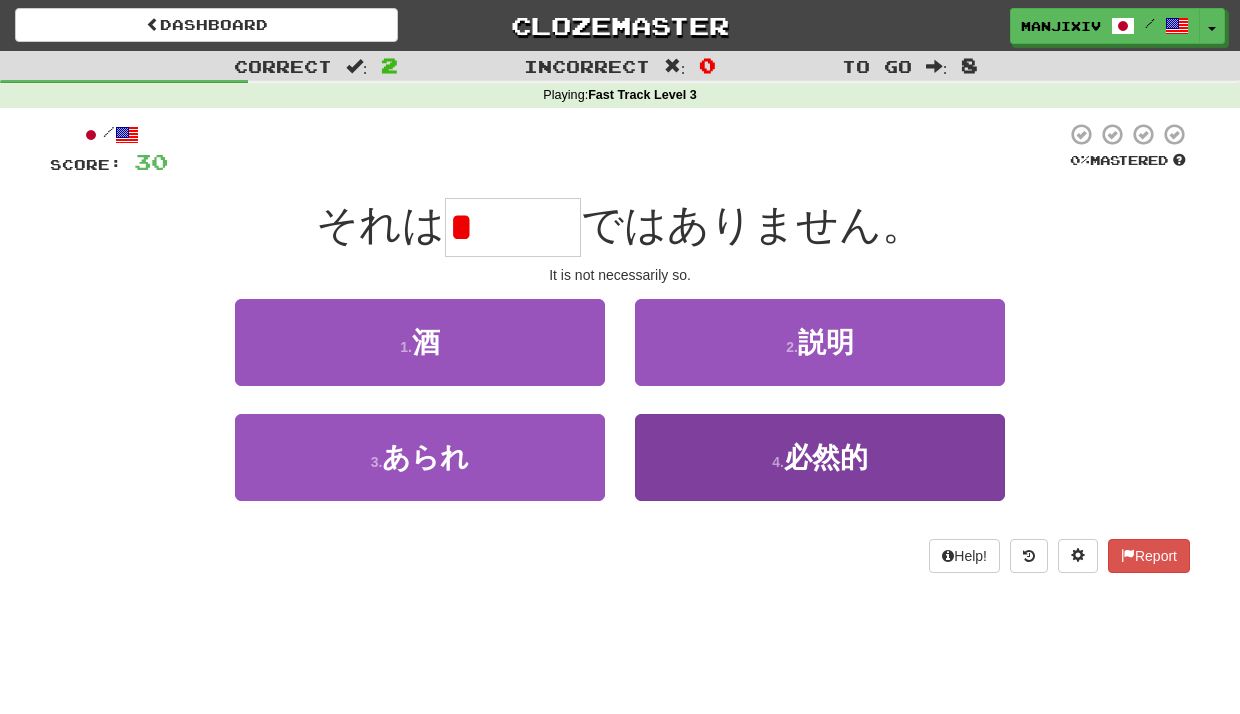 click on "必然的" at bounding box center [826, 457] 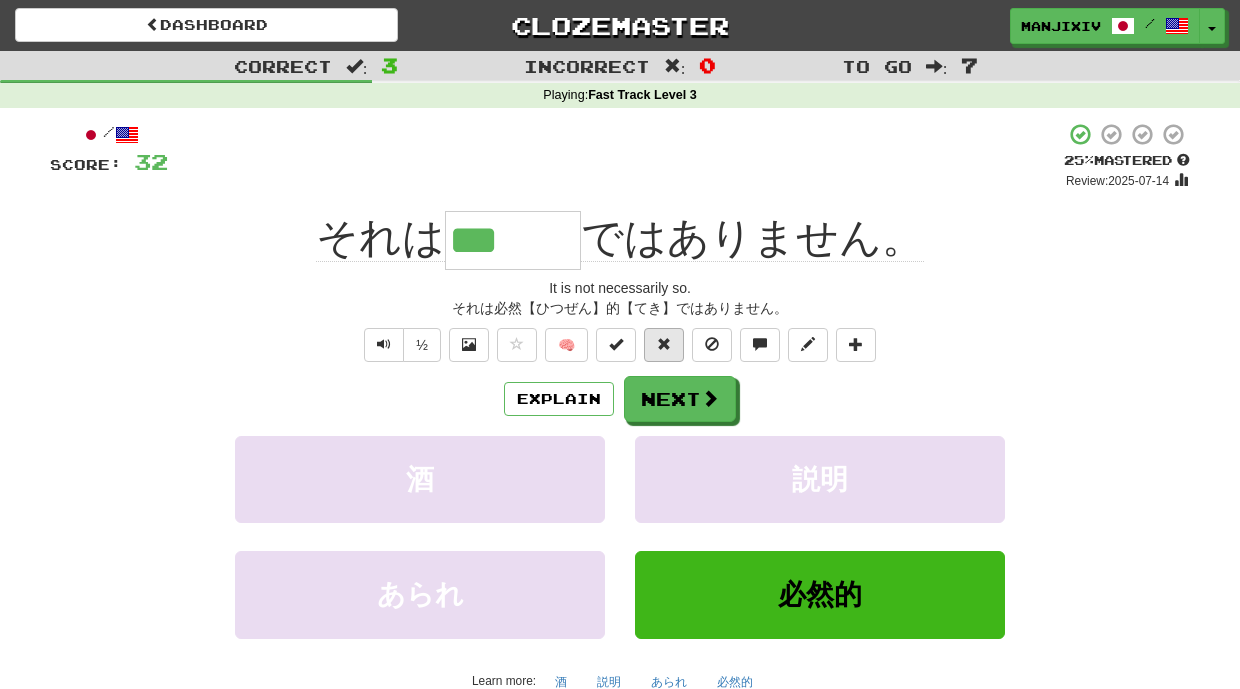 click at bounding box center (664, 345) 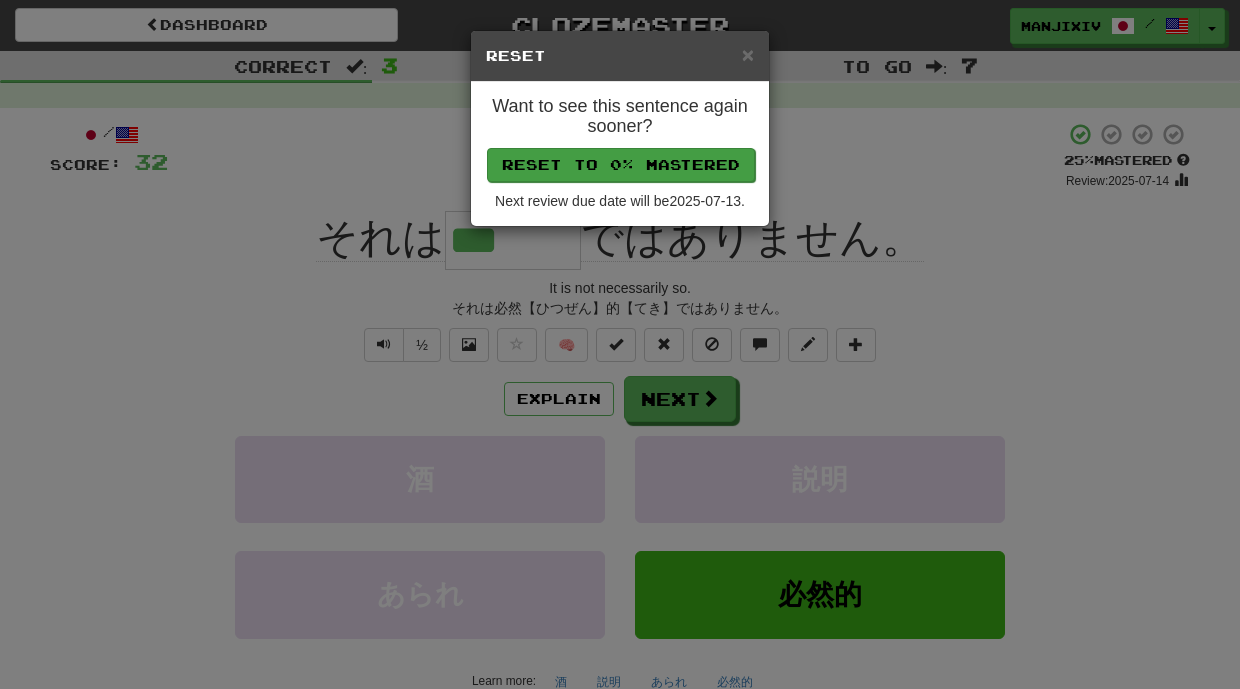click on "Reset to 0% Mastered" at bounding box center [621, 165] 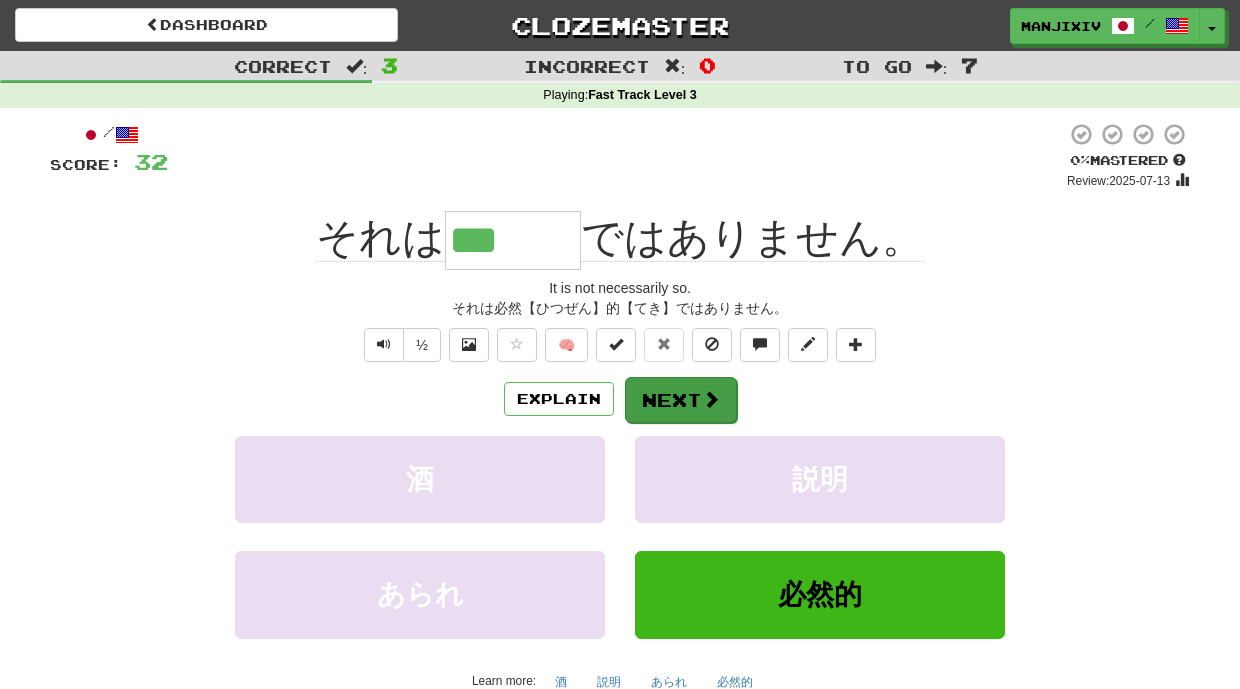 click on "Next" at bounding box center [681, 400] 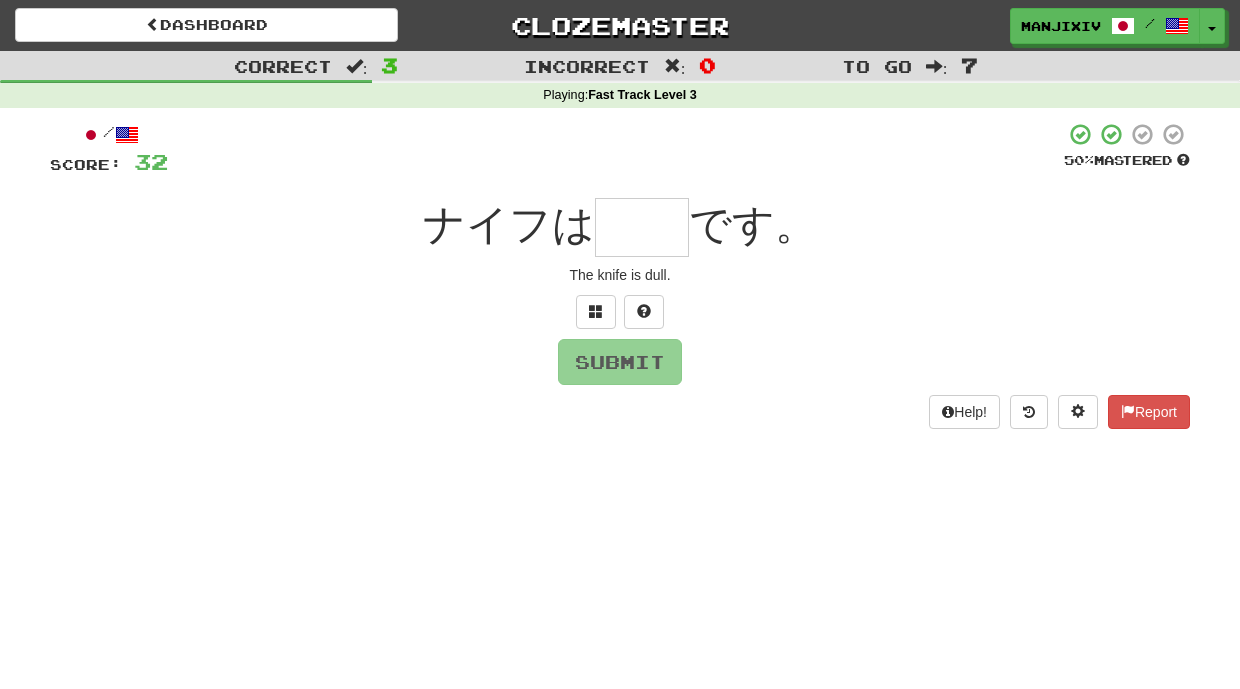 click at bounding box center [642, 227] 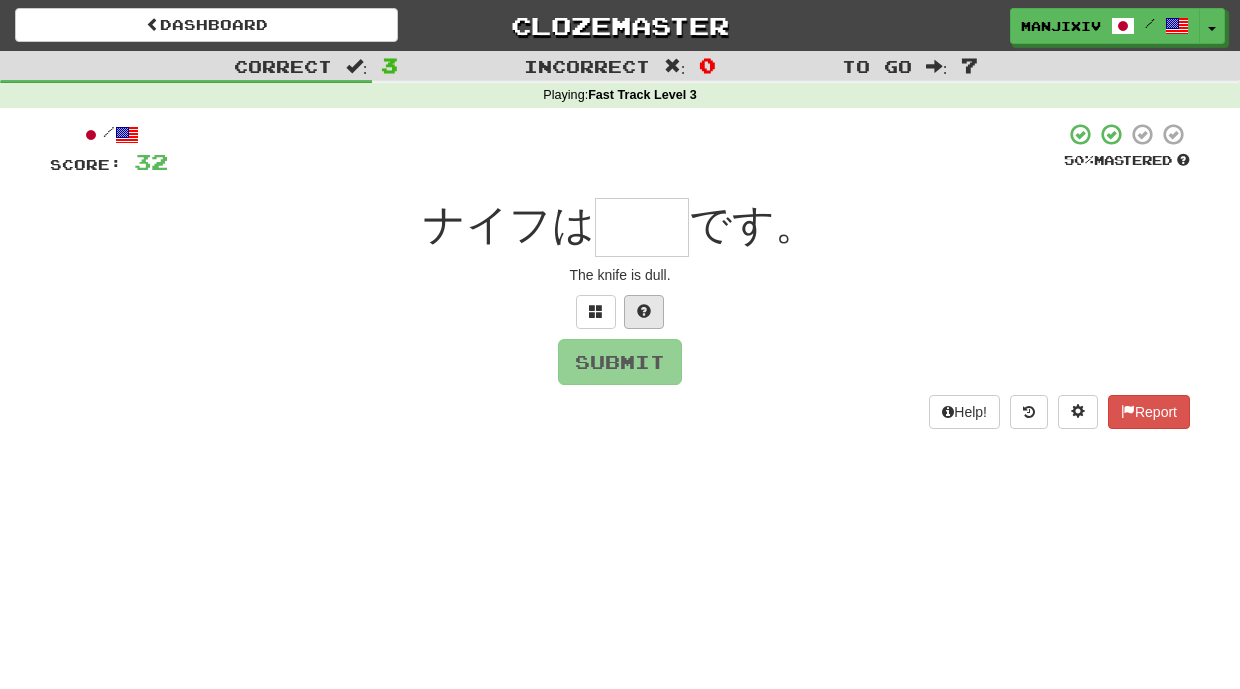 click at bounding box center (644, 312) 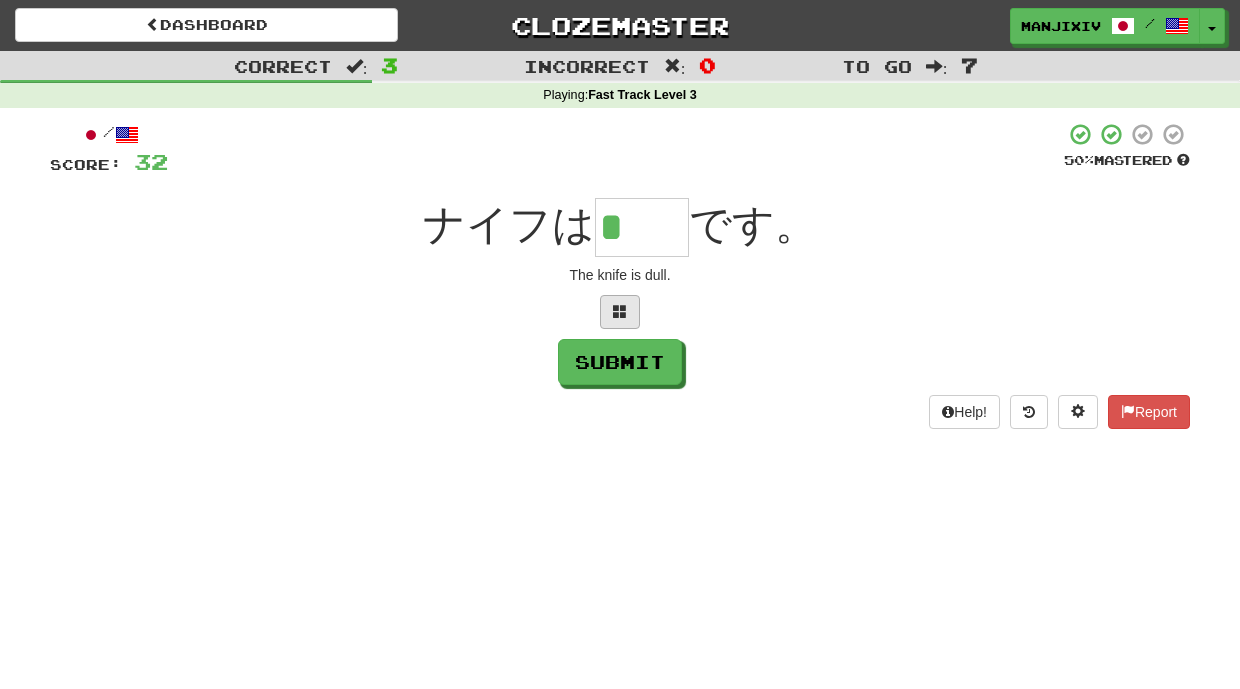 click at bounding box center (620, 311) 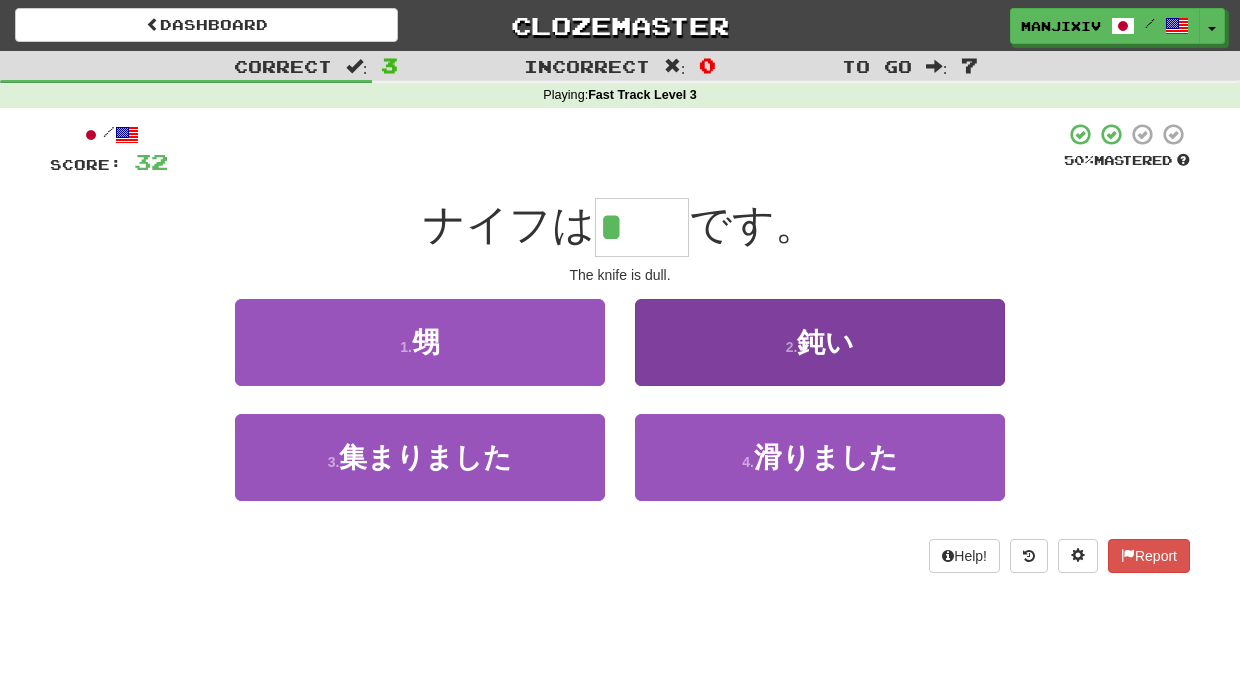 click on "2 .  鈍い" at bounding box center (820, 342) 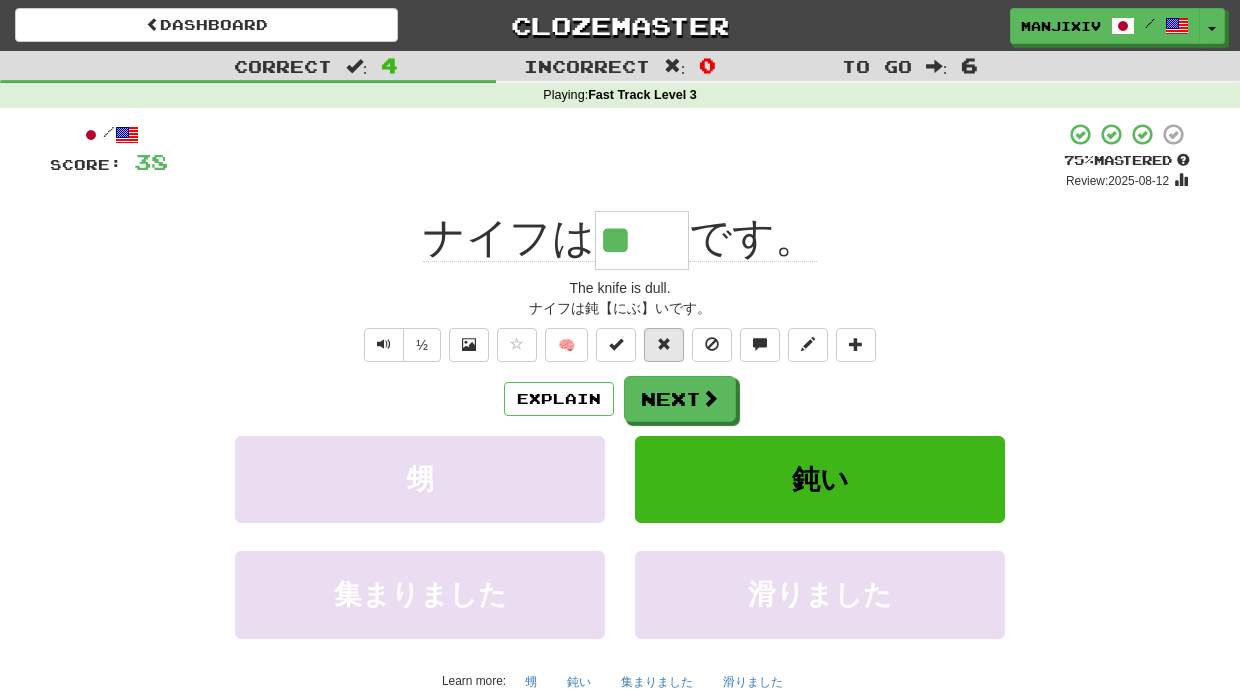 click at bounding box center (664, 345) 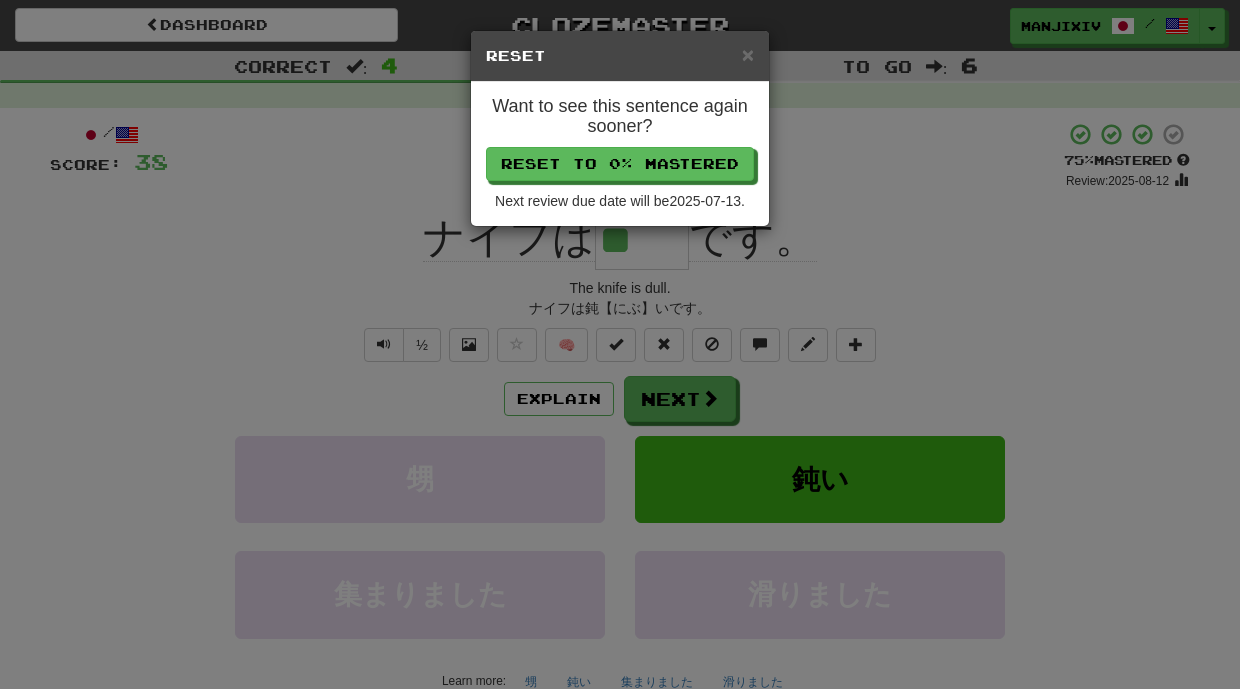 click on "Want to see this sentence again sooner? Reset to 0% Mastered Next review due date will be  2025-07-13 ." at bounding box center (620, 154) 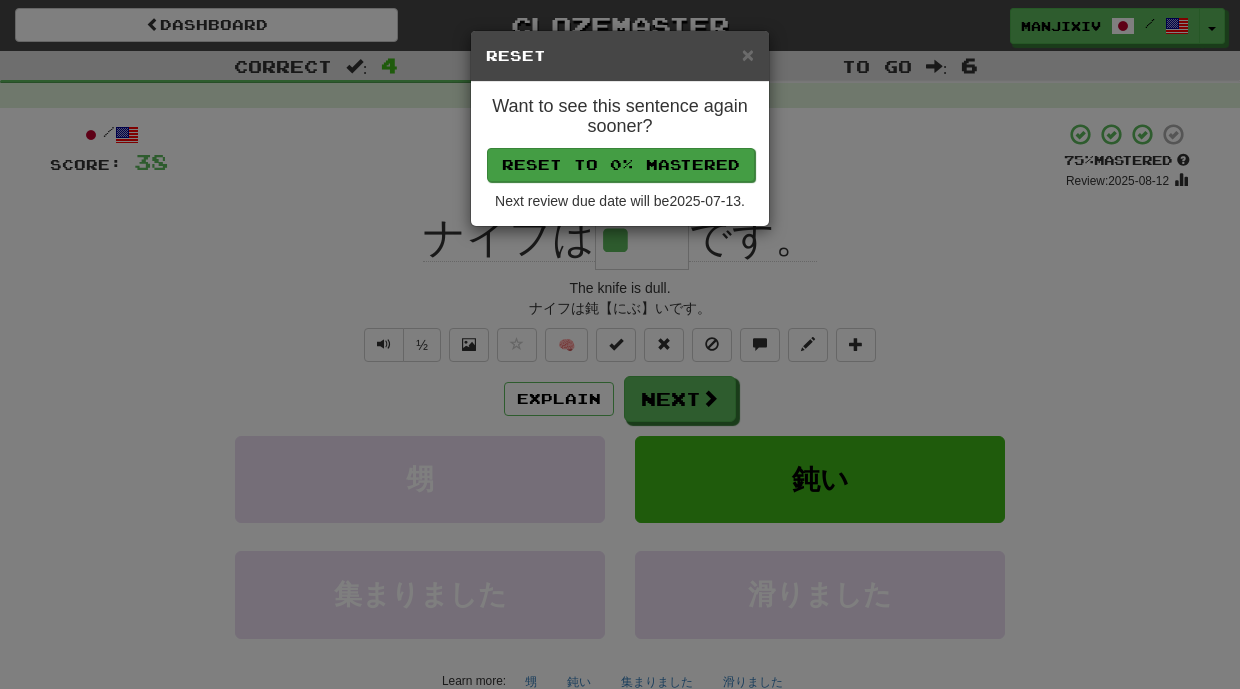 click on "Reset to 0% Mastered" at bounding box center [621, 165] 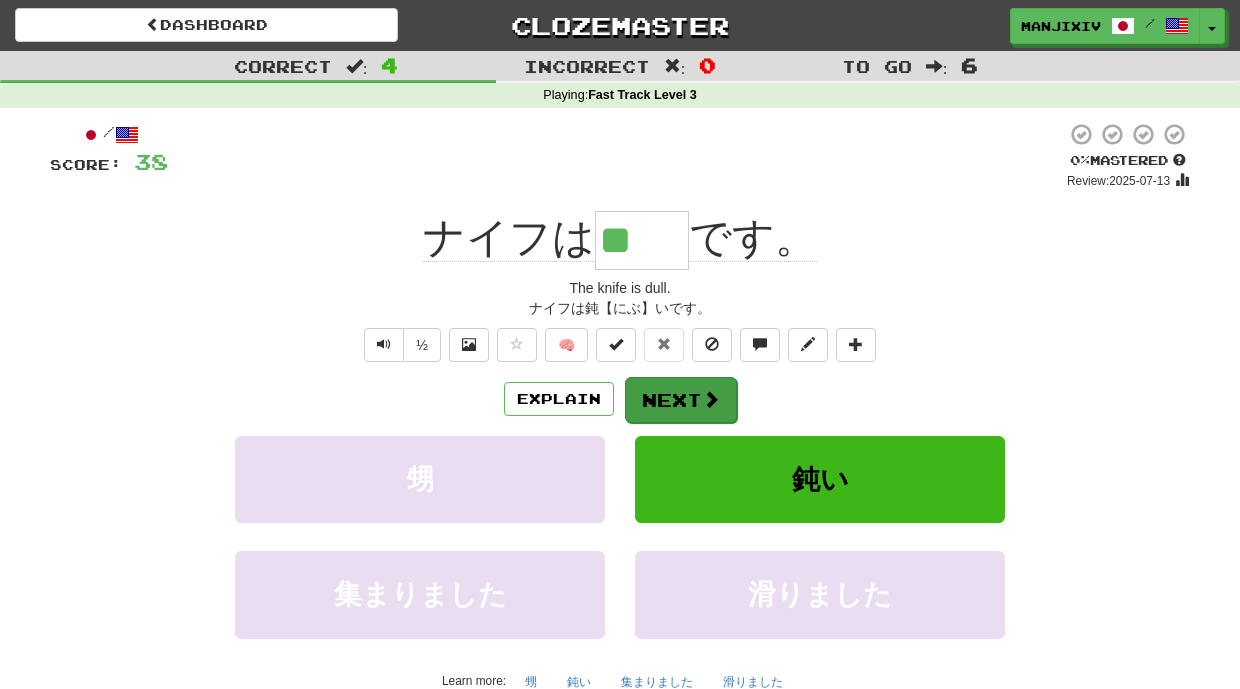 click on "Next" at bounding box center (681, 400) 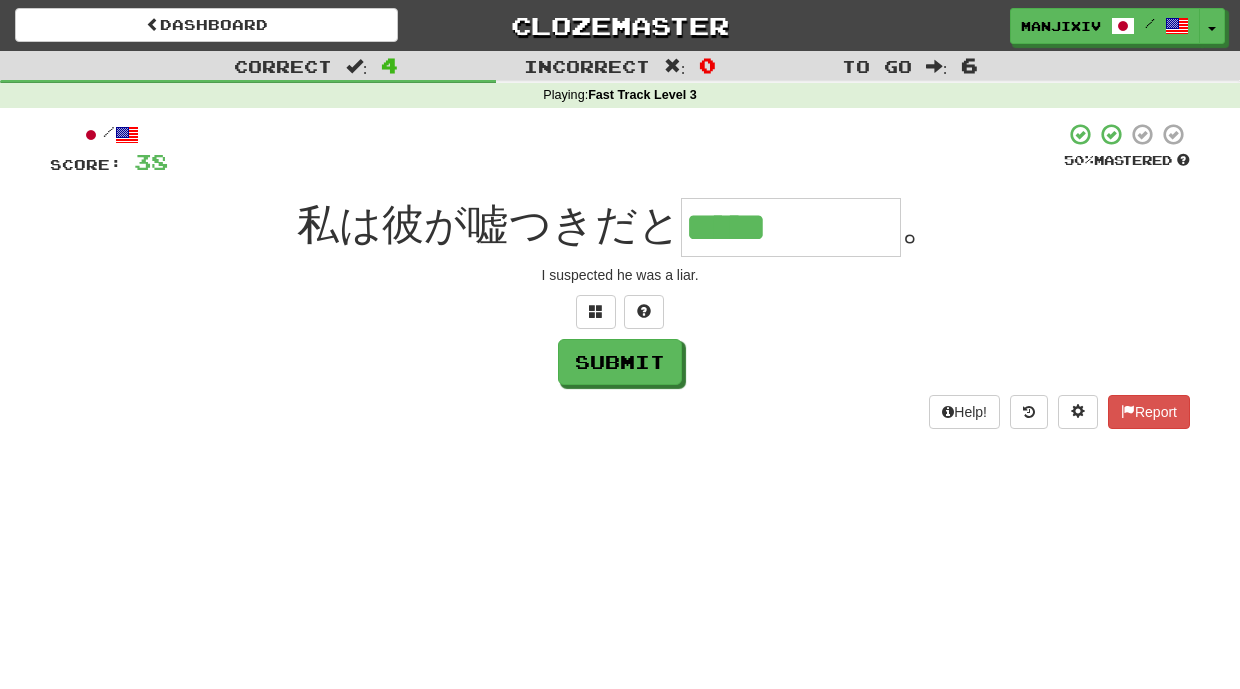 type on "*****" 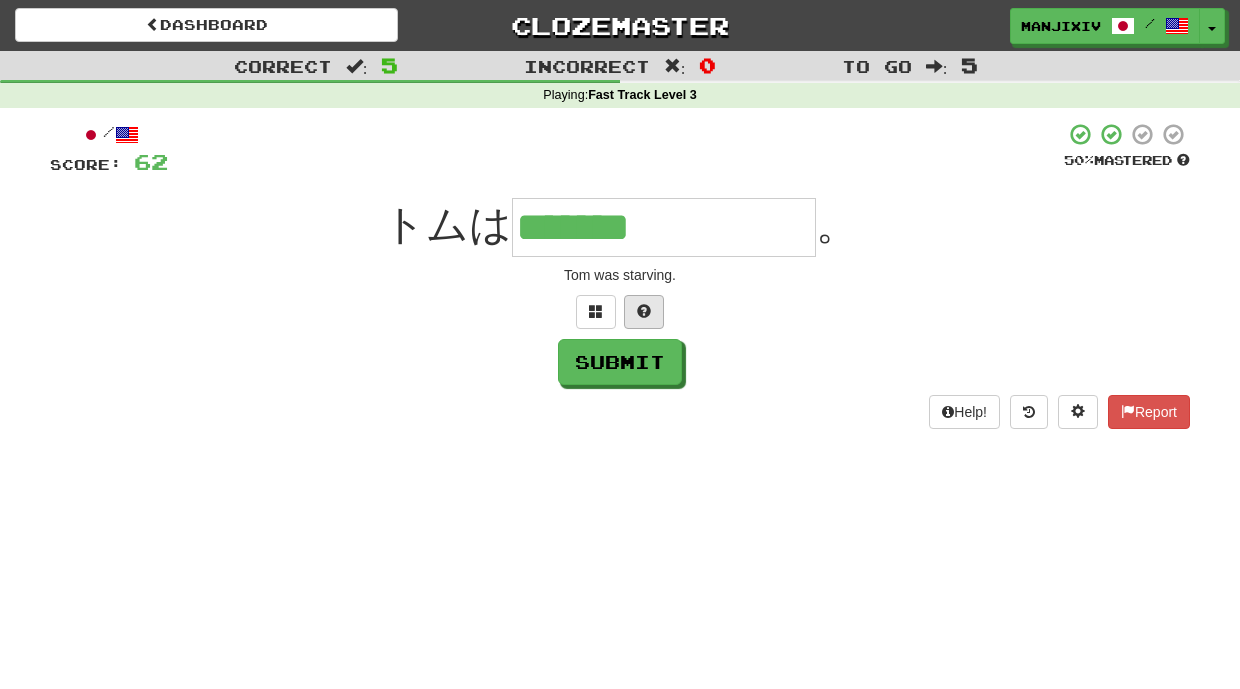 type on "*******" 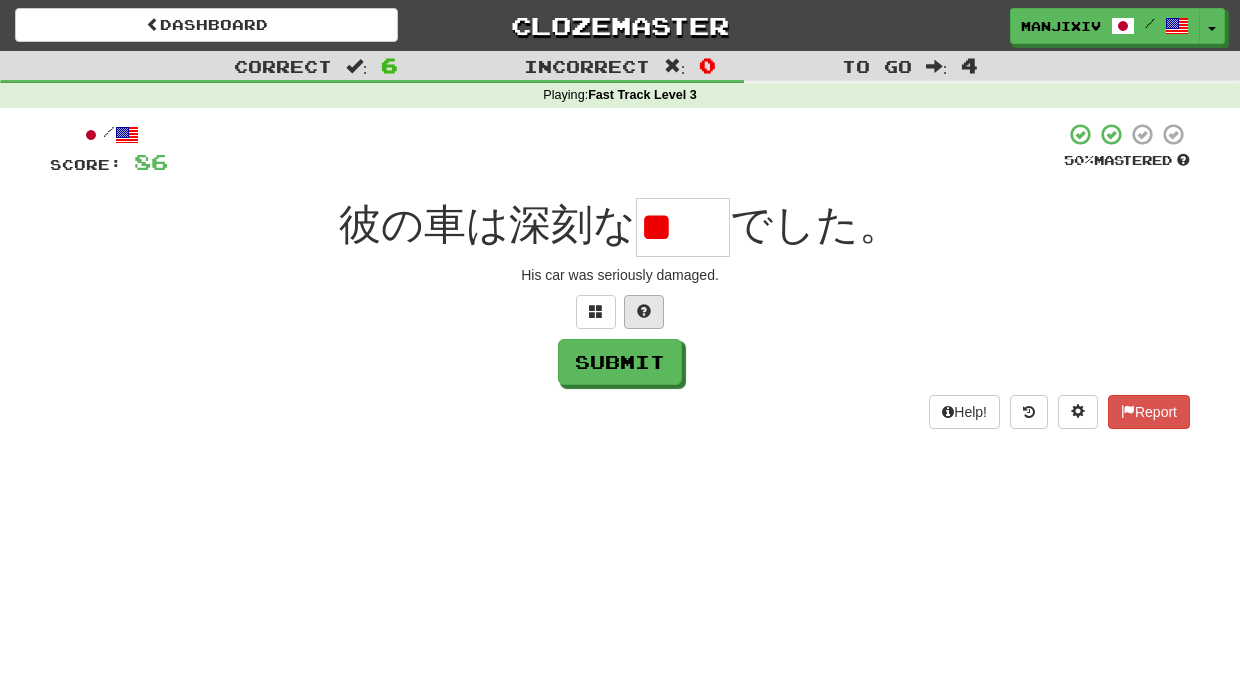 type on "*" 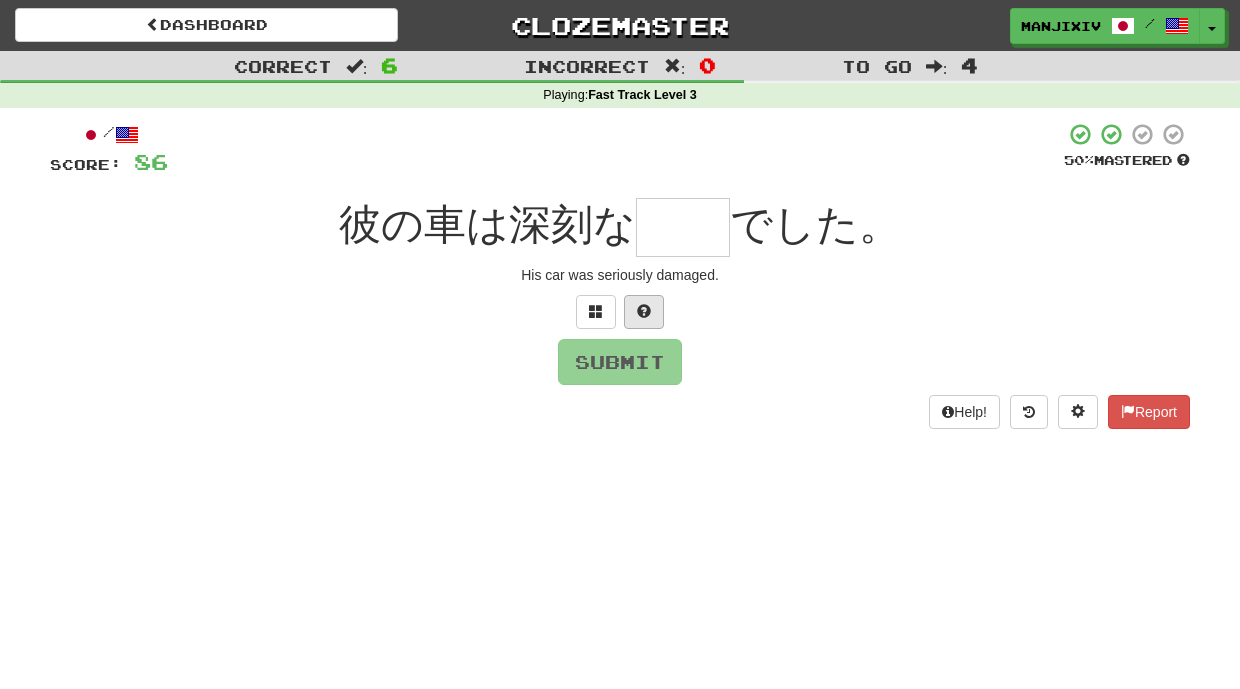 click at bounding box center [644, 311] 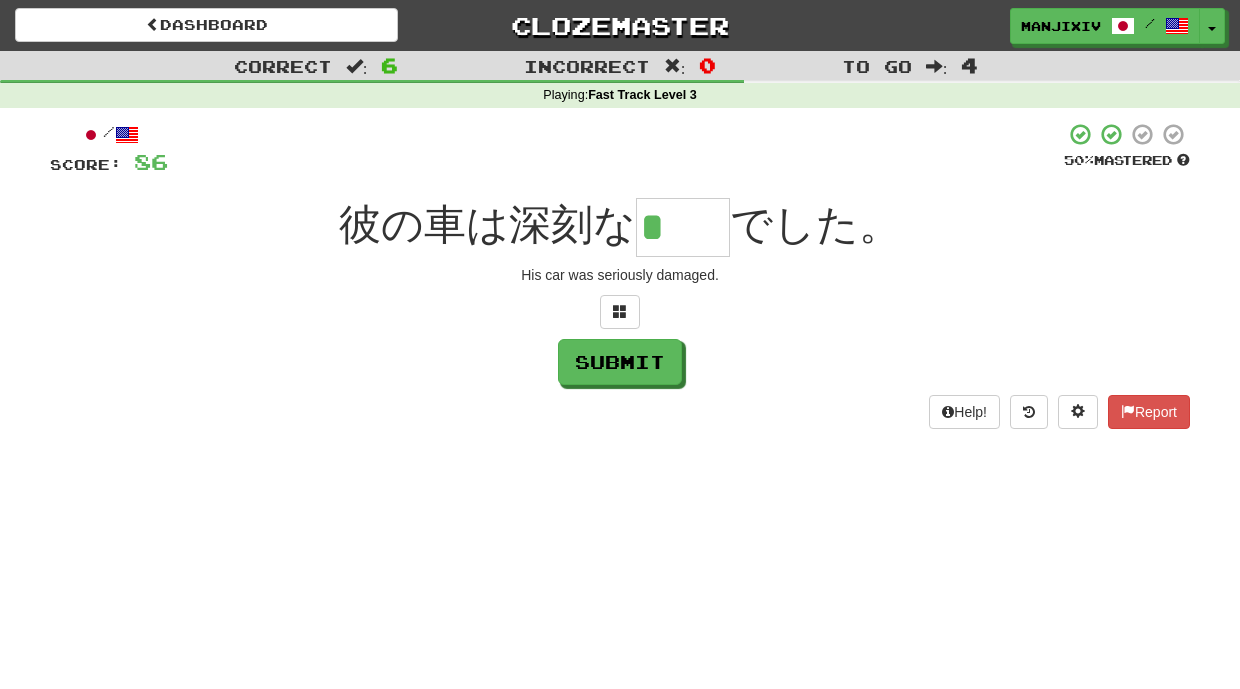 drag, startPoint x: 708, startPoint y: 225, endPoint x: 601, endPoint y: 227, distance: 107.01869 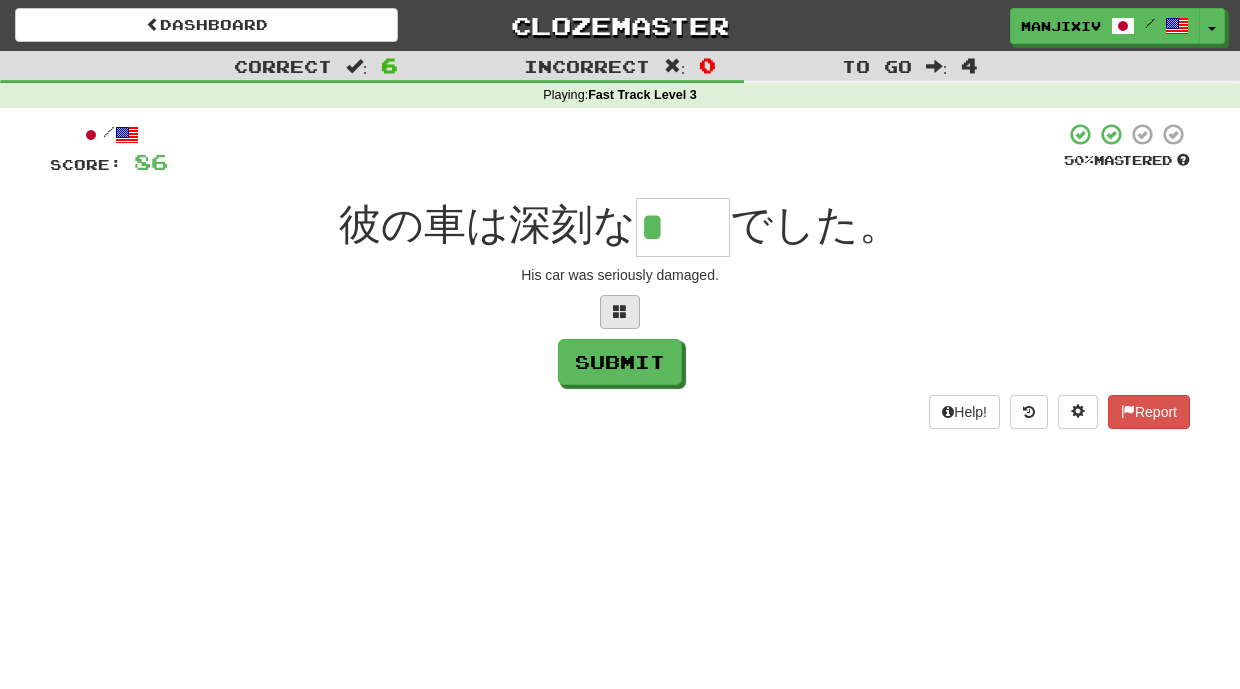 click at bounding box center [620, 311] 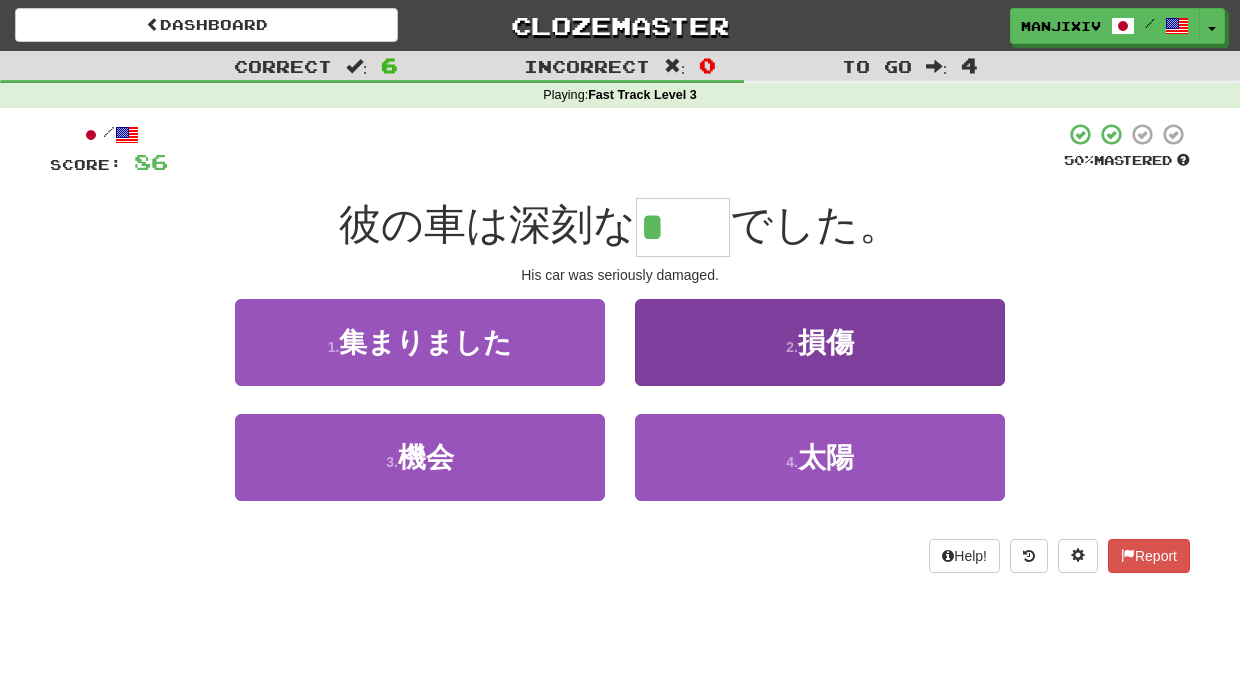 click on "損傷" at bounding box center [826, 342] 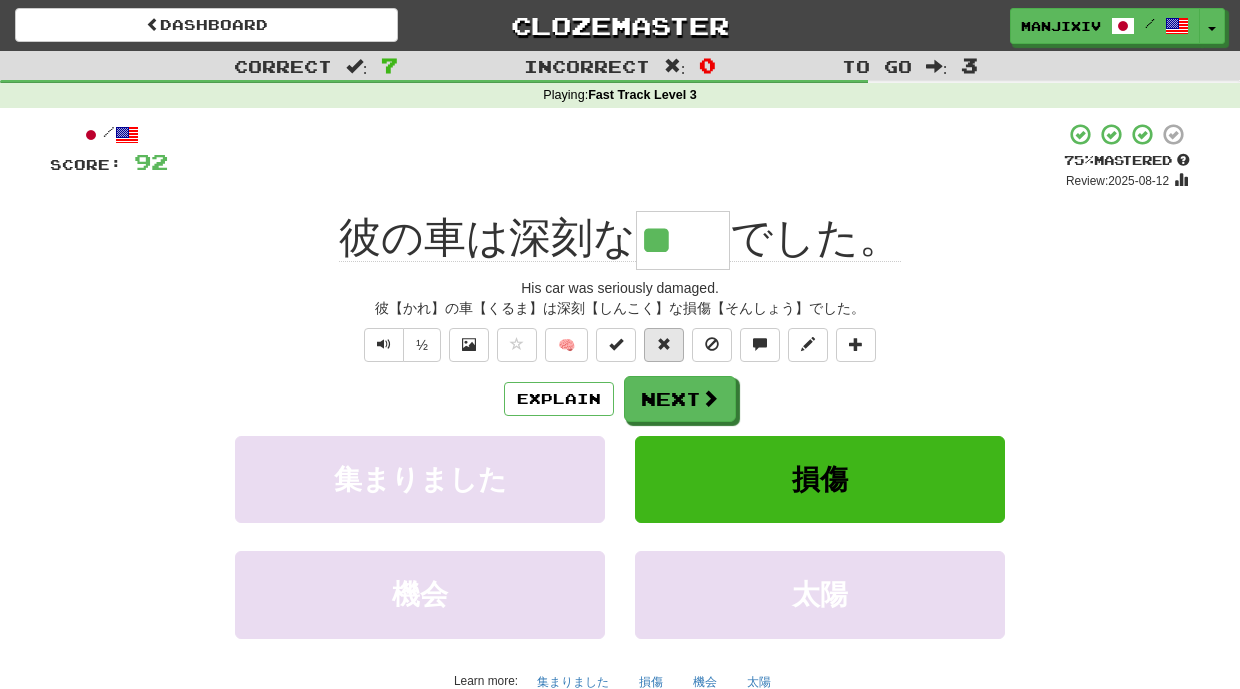 click at bounding box center (664, 344) 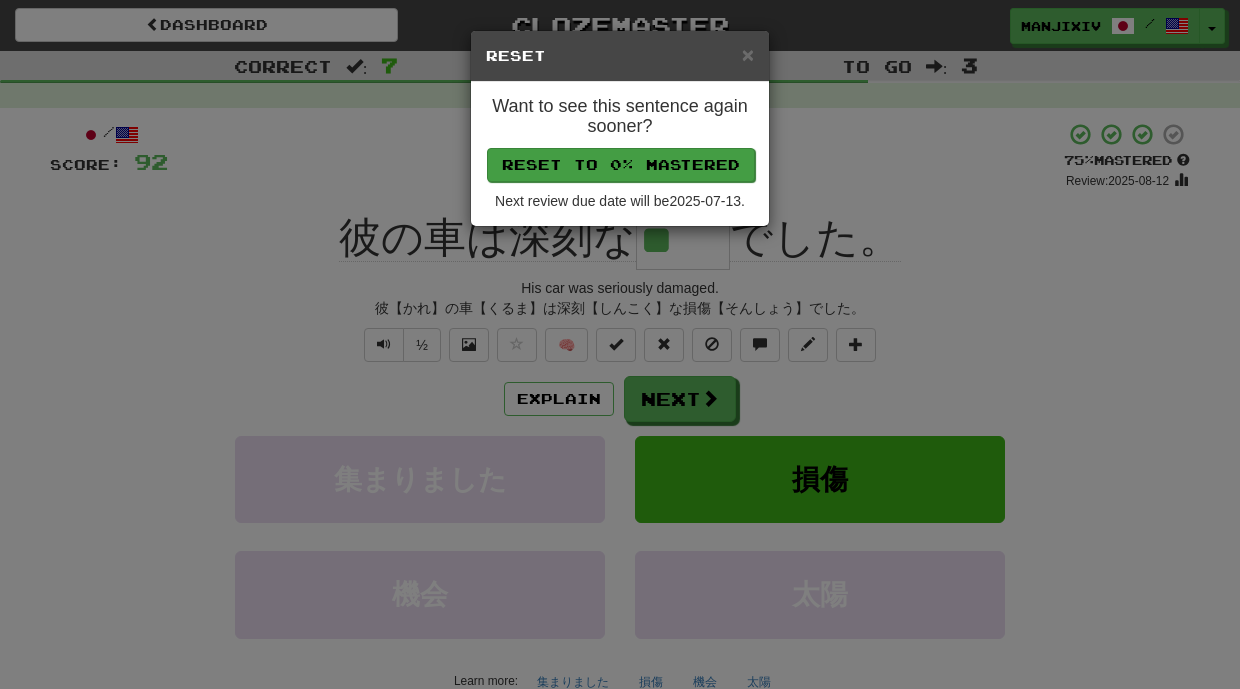 click on "Reset to 0% Mastered" at bounding box center [621, 165] 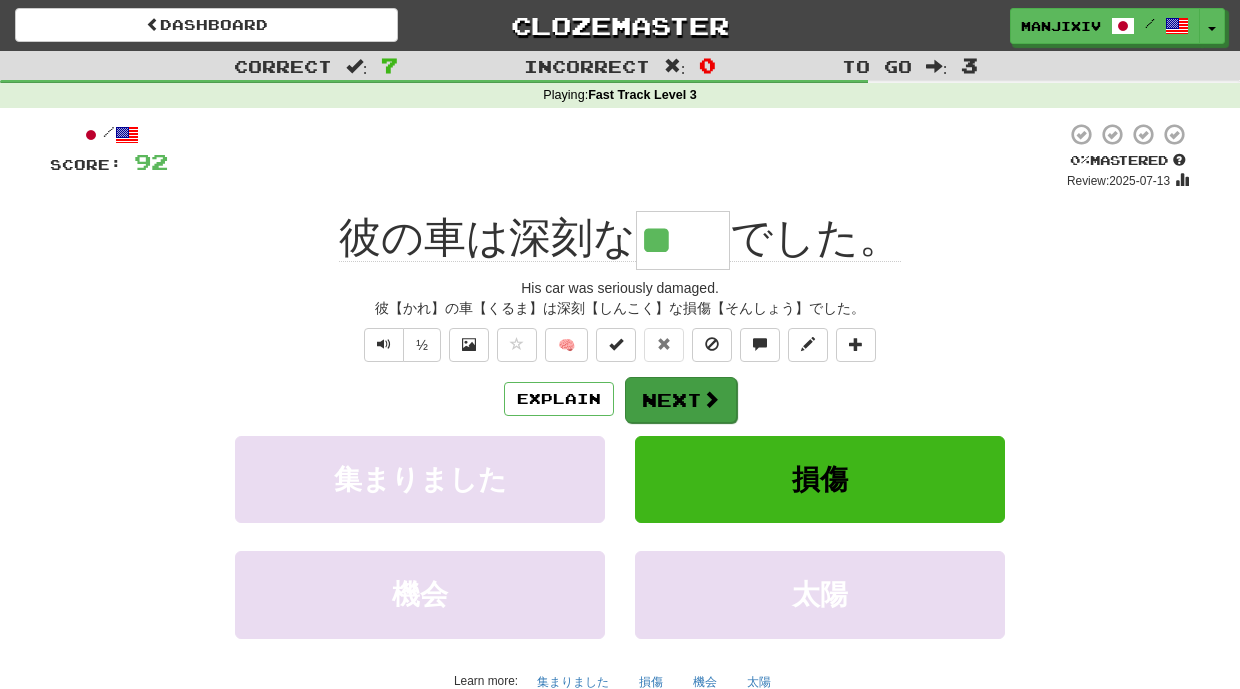 click on "Next" at bounding box center [681, 400] 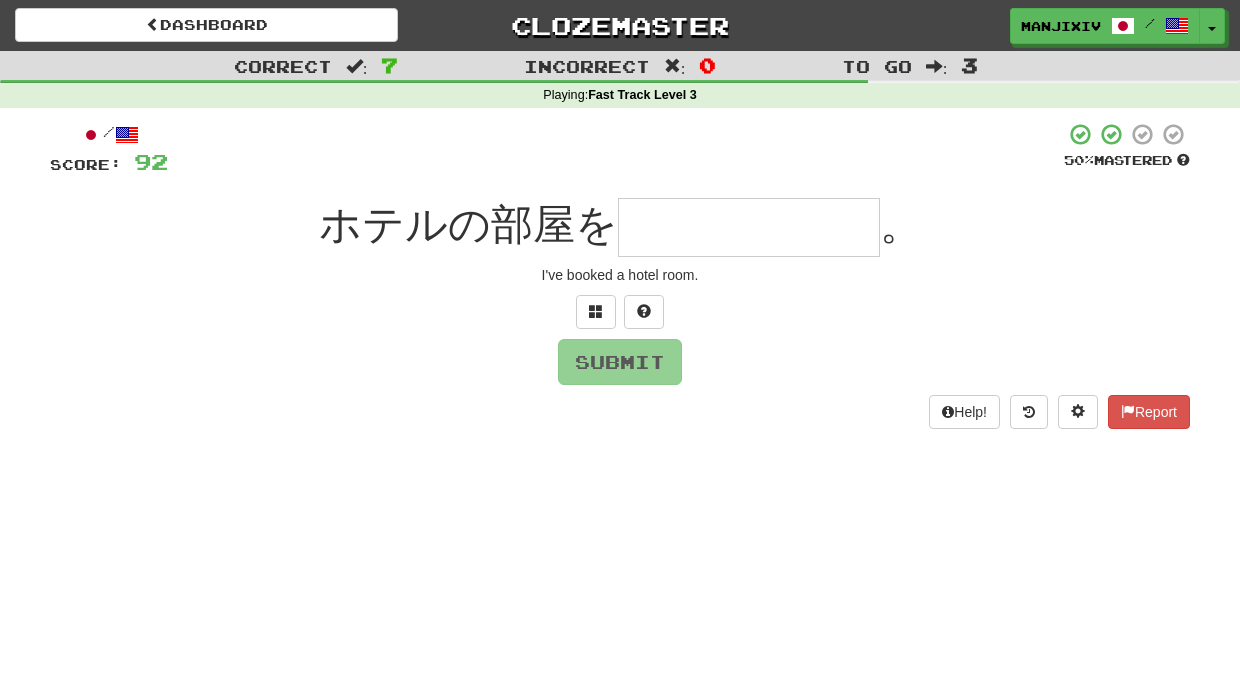 click at bounding box center [749, 227] 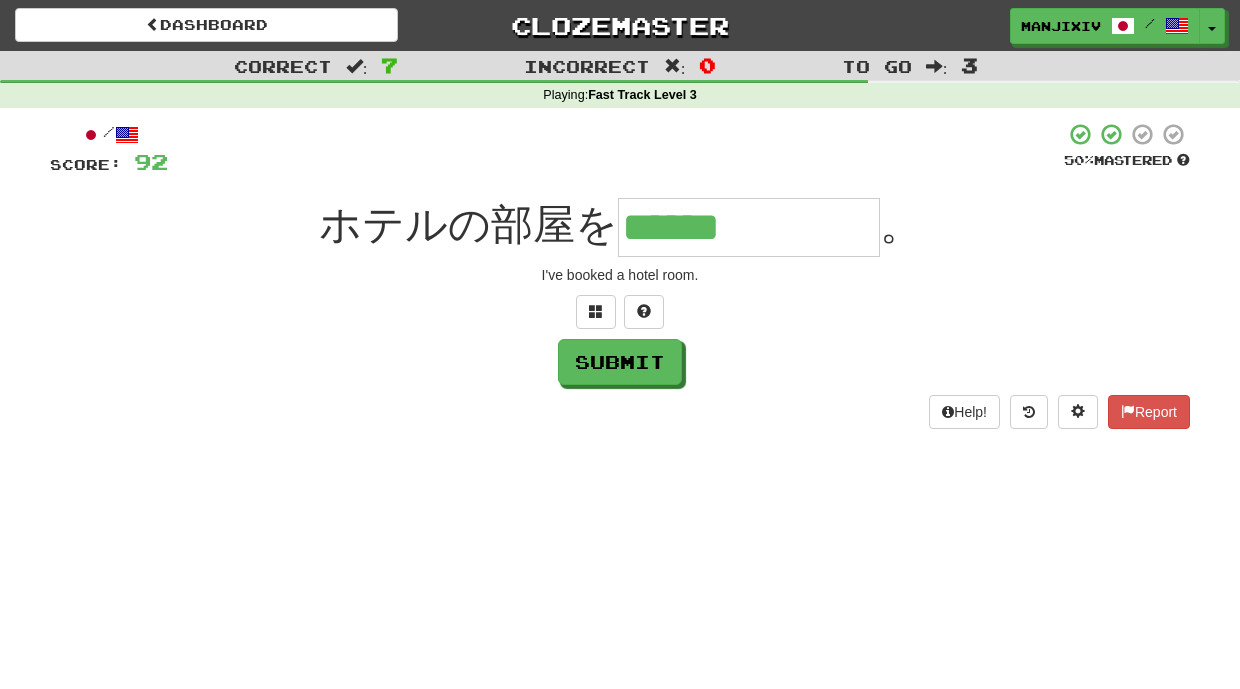 type on "******" 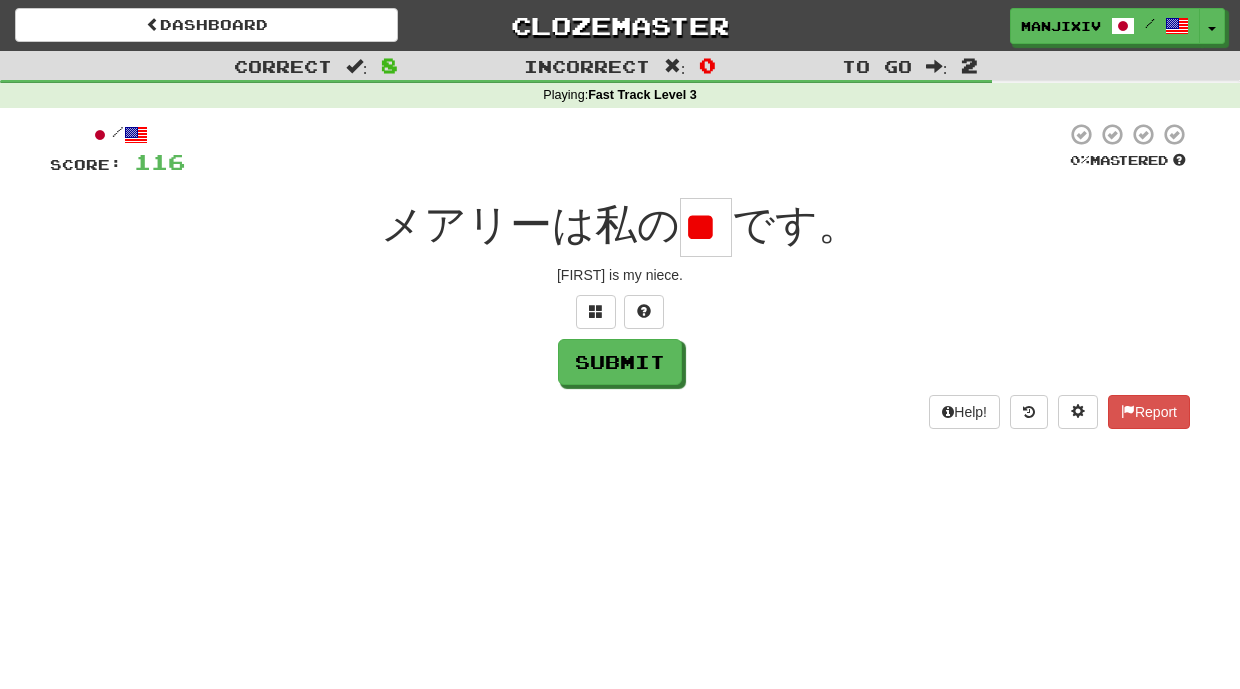 type on "*" 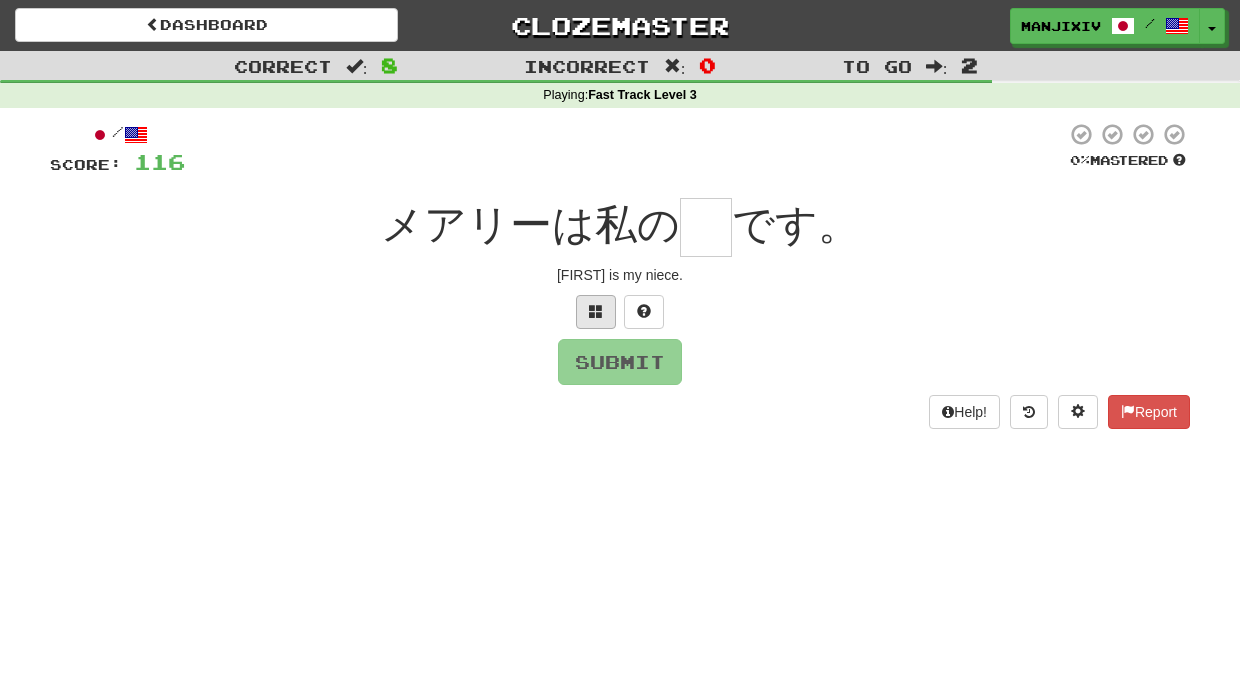 click at bounding box center [596, 311] 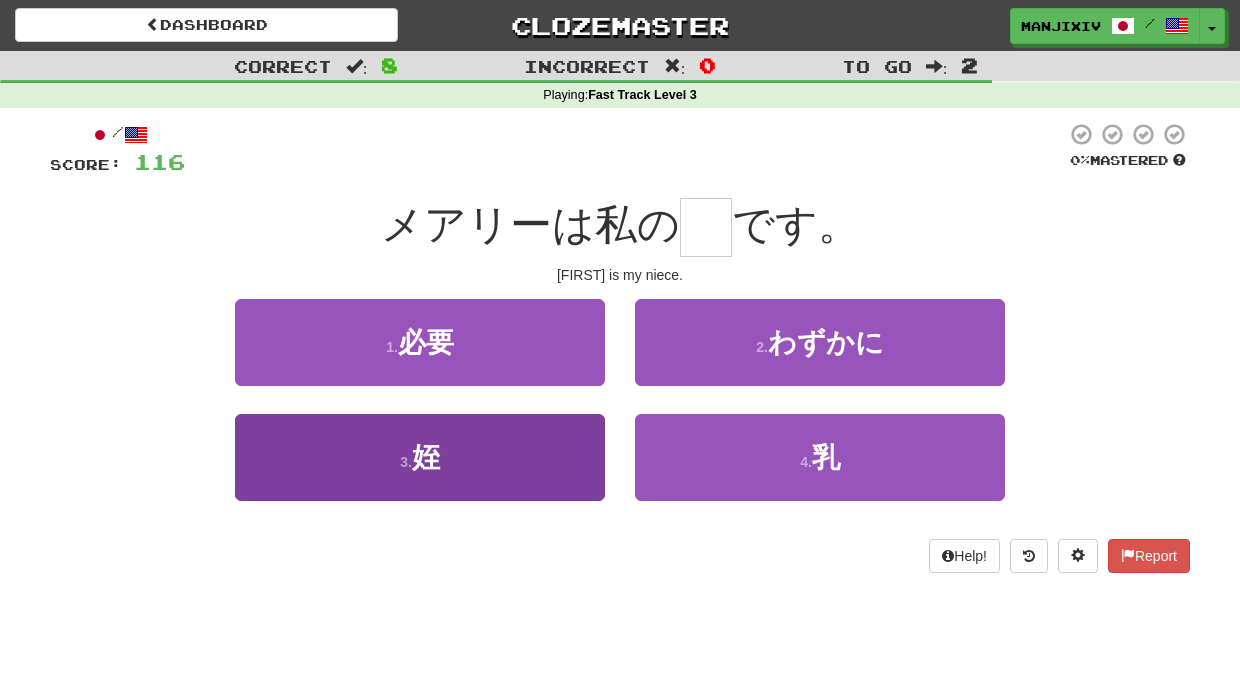 click on "3 .  姪" at bounding box center (420, 457) 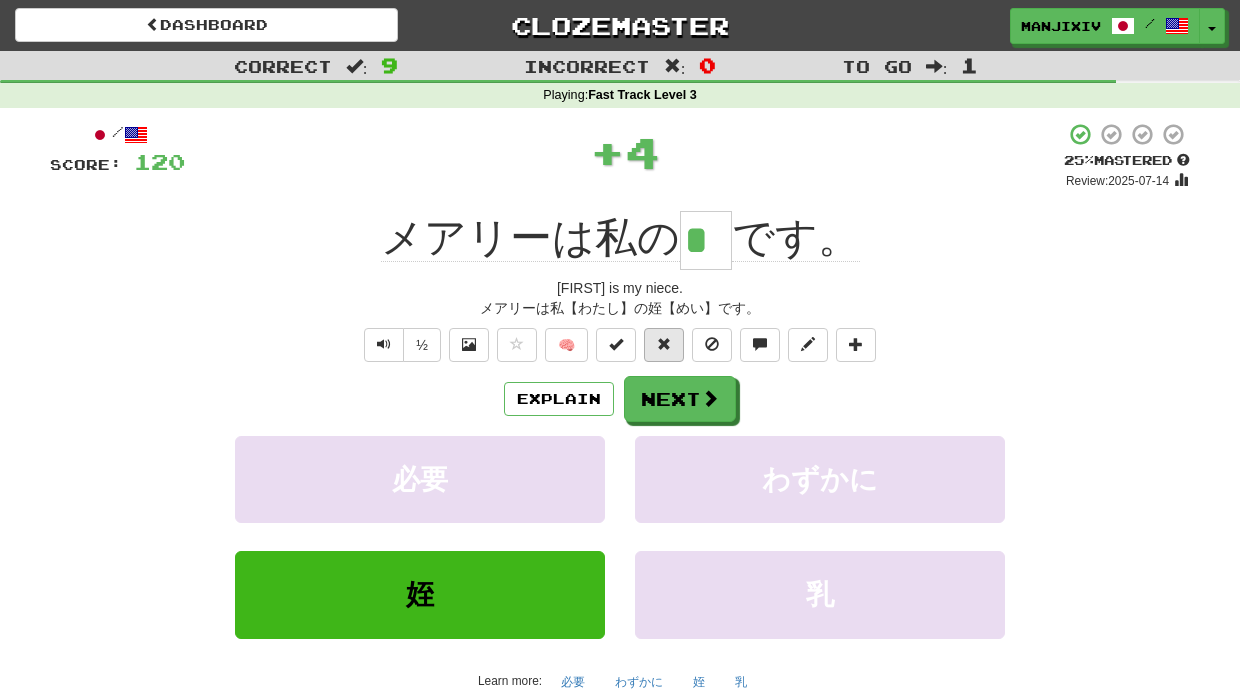 click at bounding box center [664, 345] 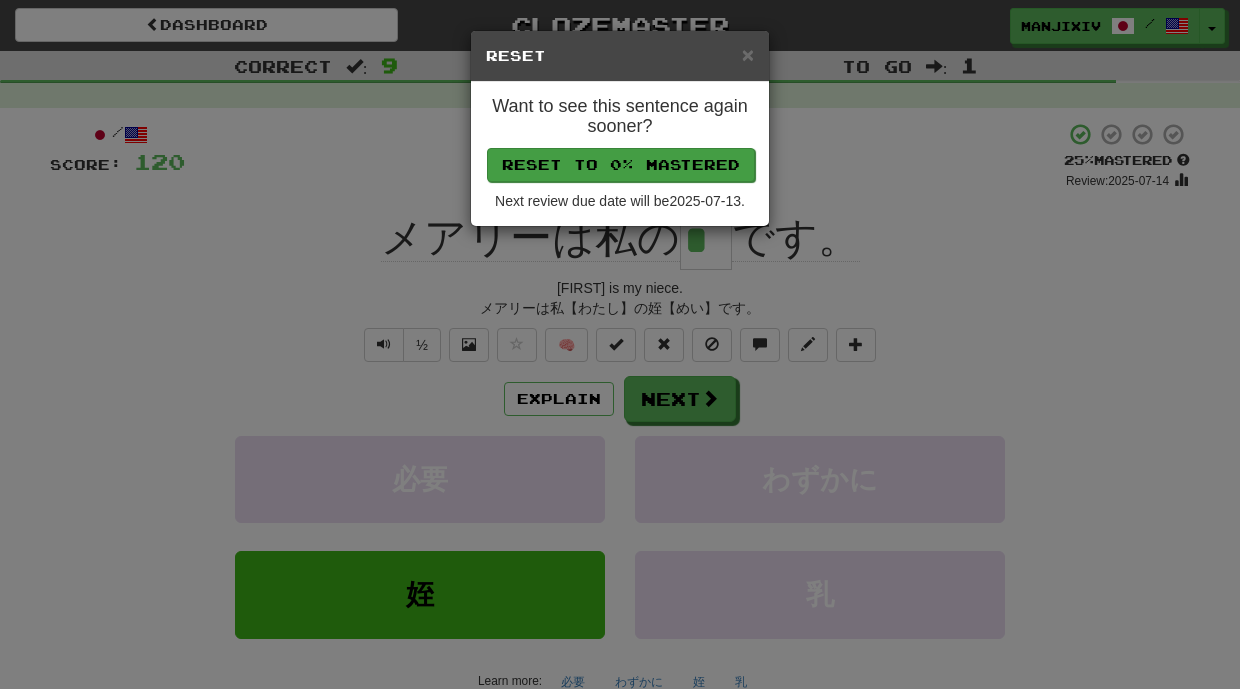 click on "Reset to 0% Mastered" at bounding box center [621, 165] 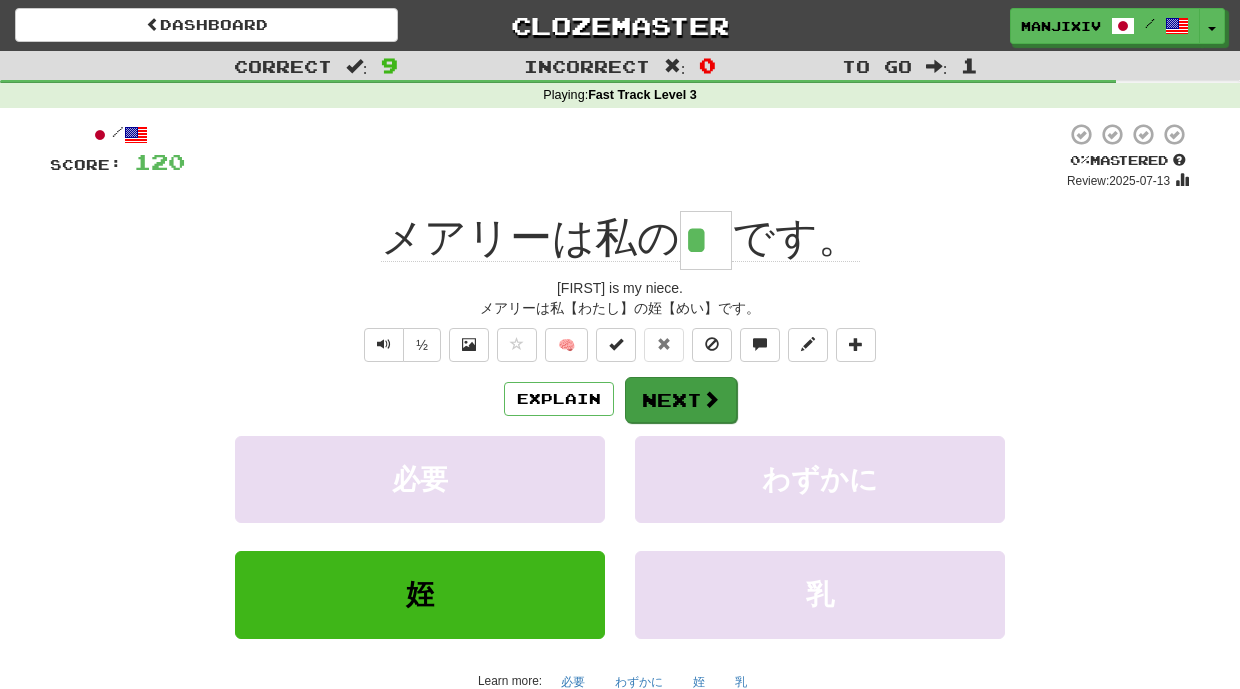 click on "Next" at bounding box center [681, 400] 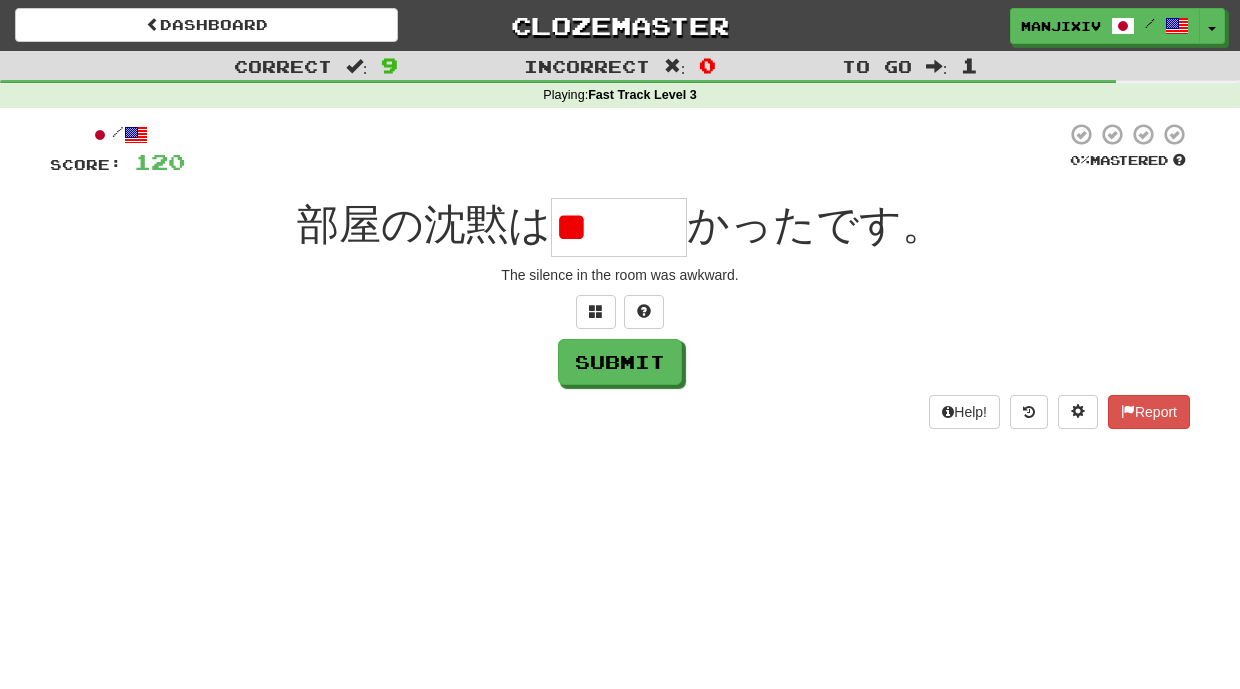 type on "*" 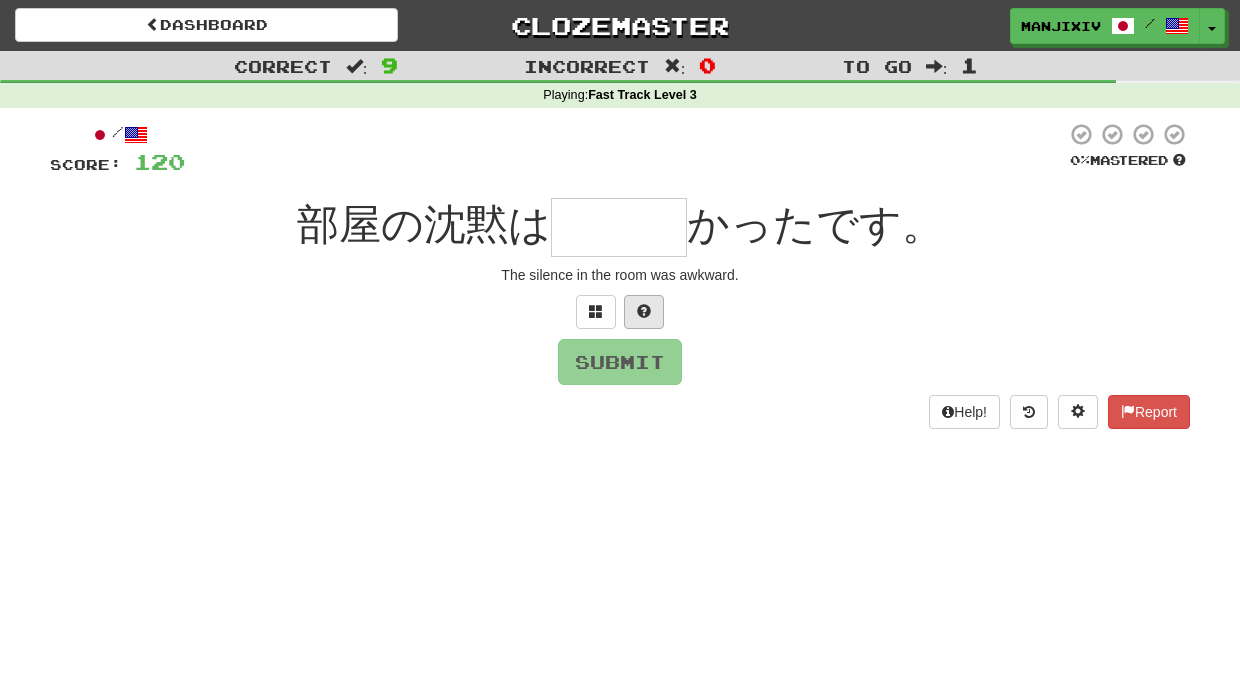 click at bounding box center (644, 311) 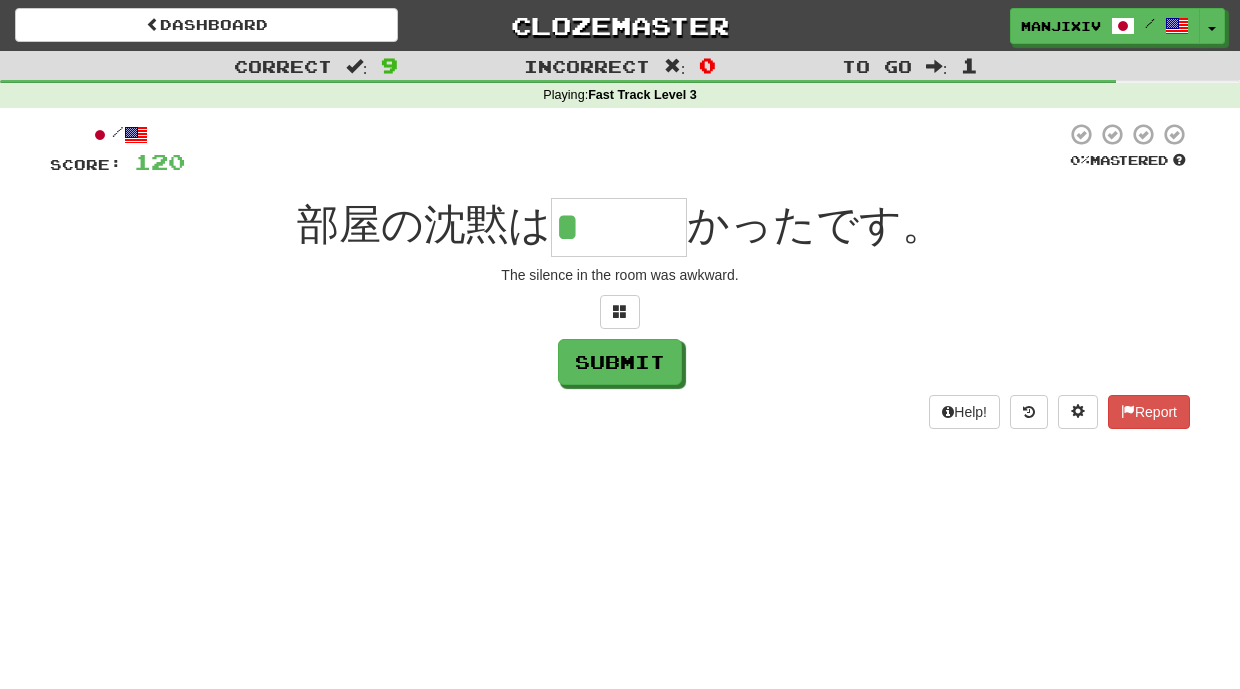 click on "*" at bounding box center [619, 227] 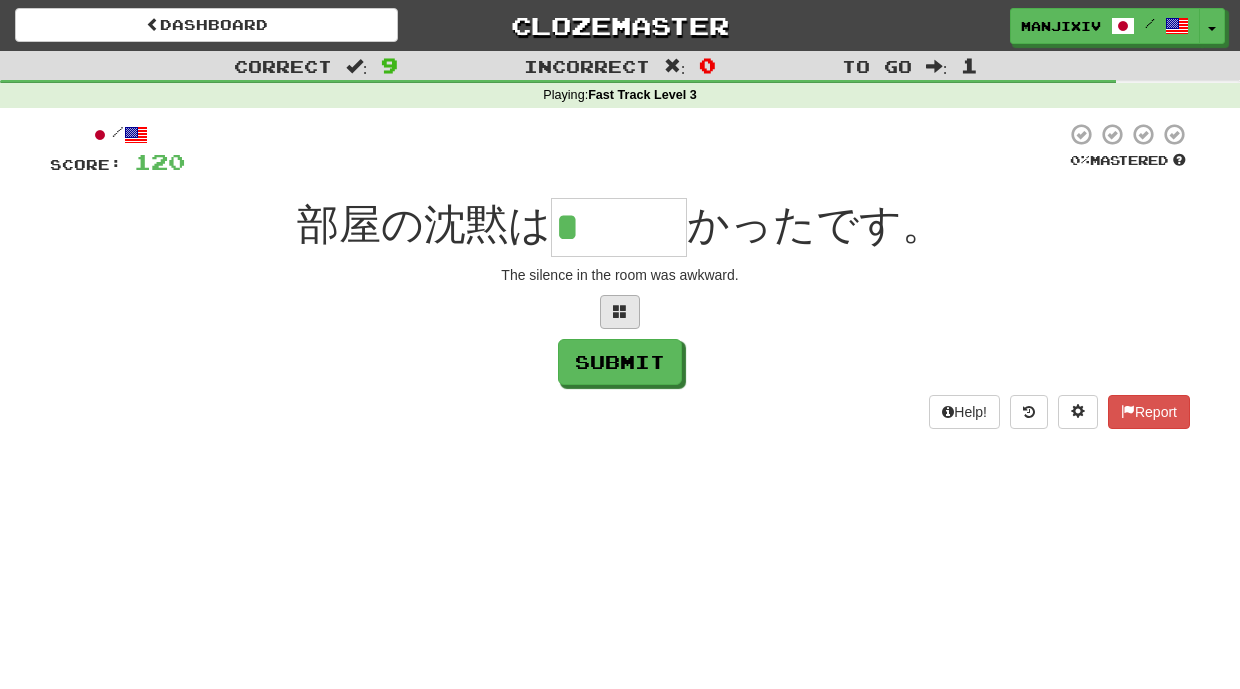 click at bounding box center (620, 312) 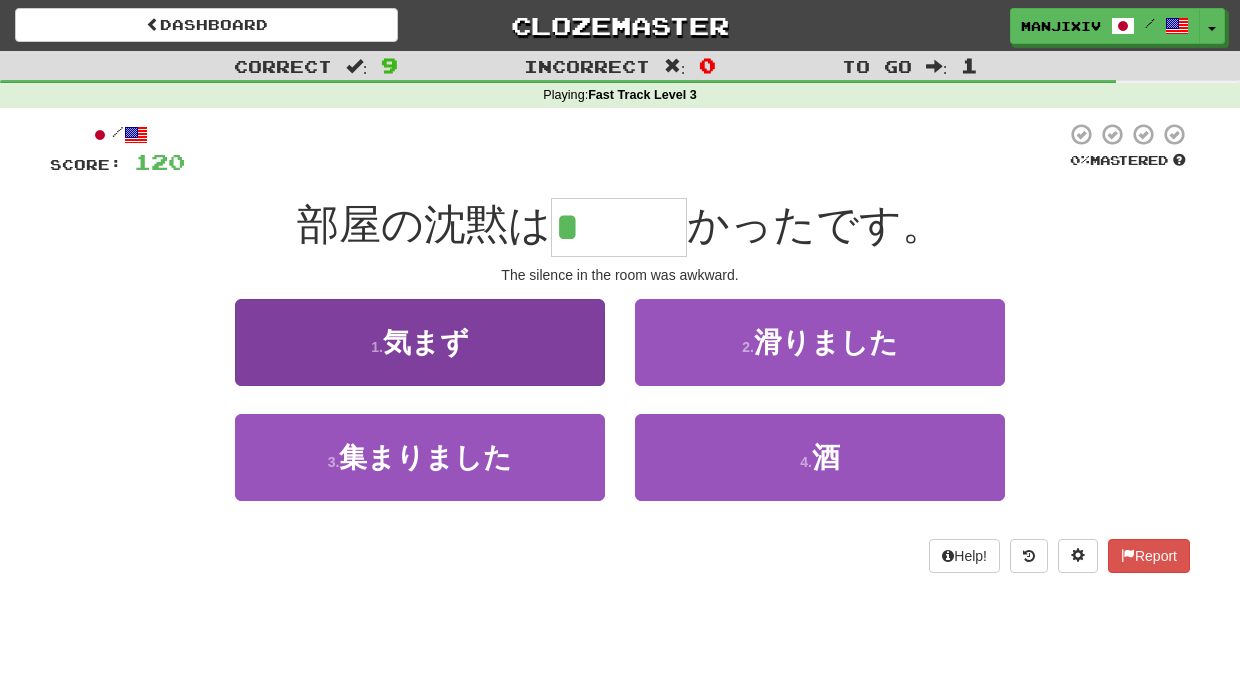 click on "気まず" at bounding box center (426, 342) 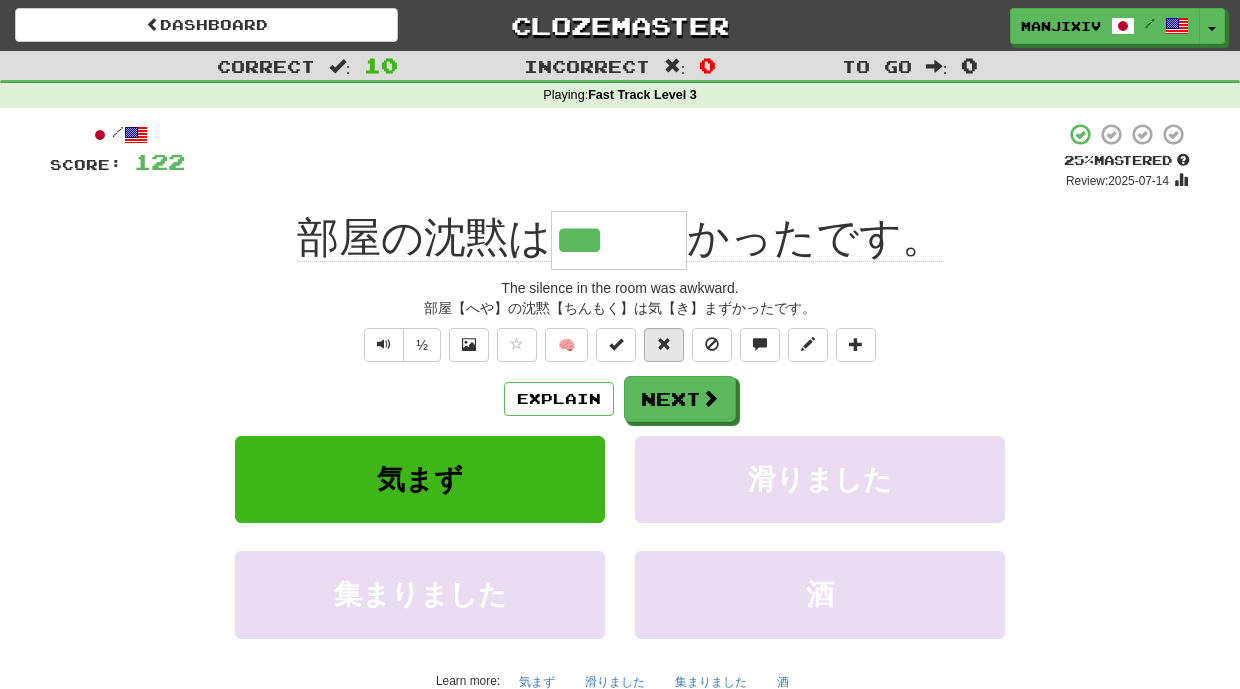 click at bounding box center [664, 344] 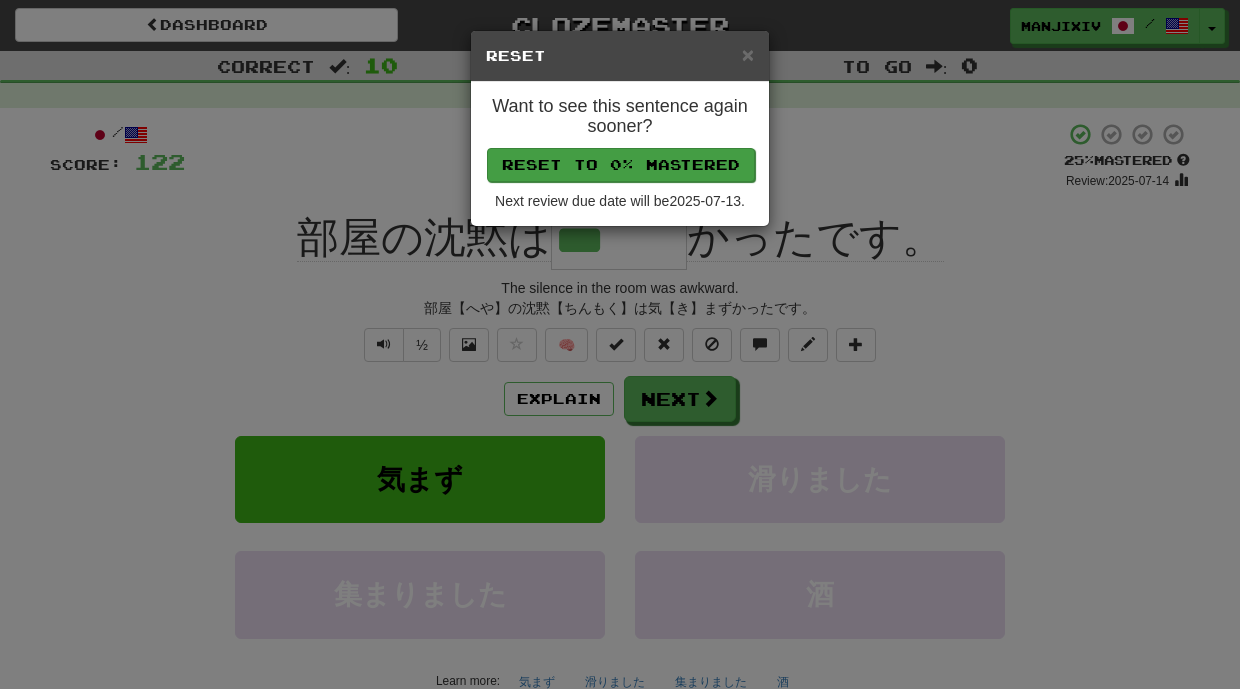 click on "Reset to 0% Mastered" at bounding box center (621, 165) 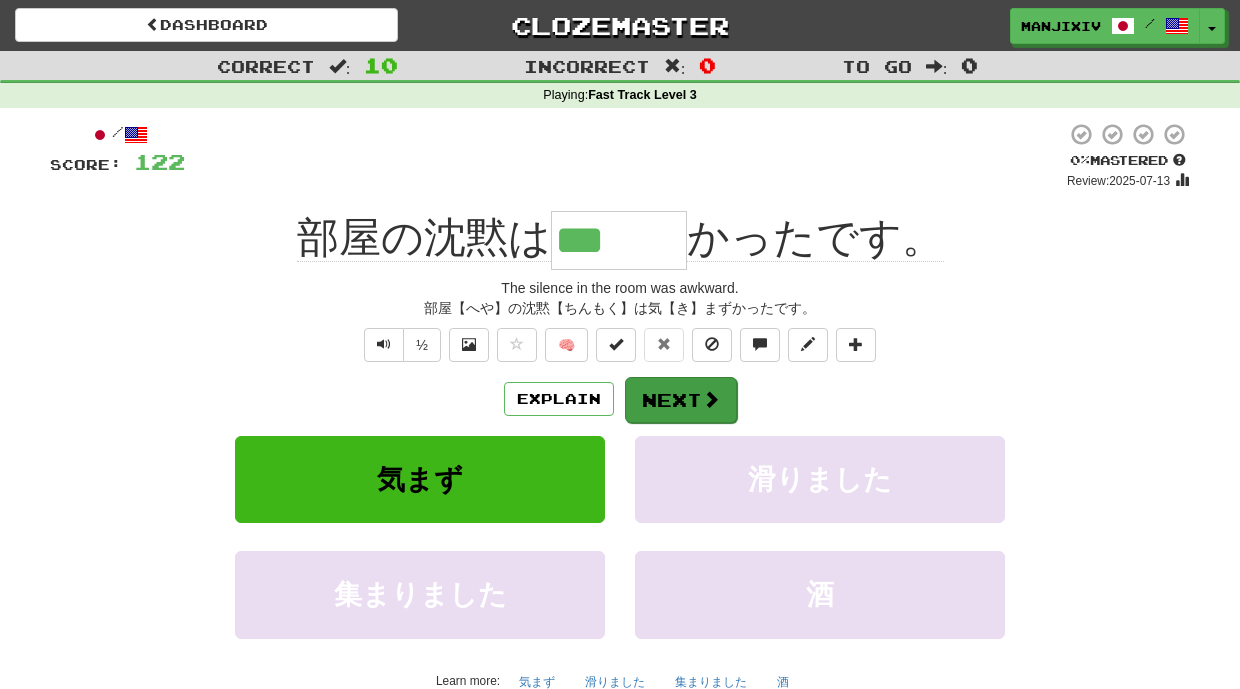 click on "Next" at bounding box center (681, 400) 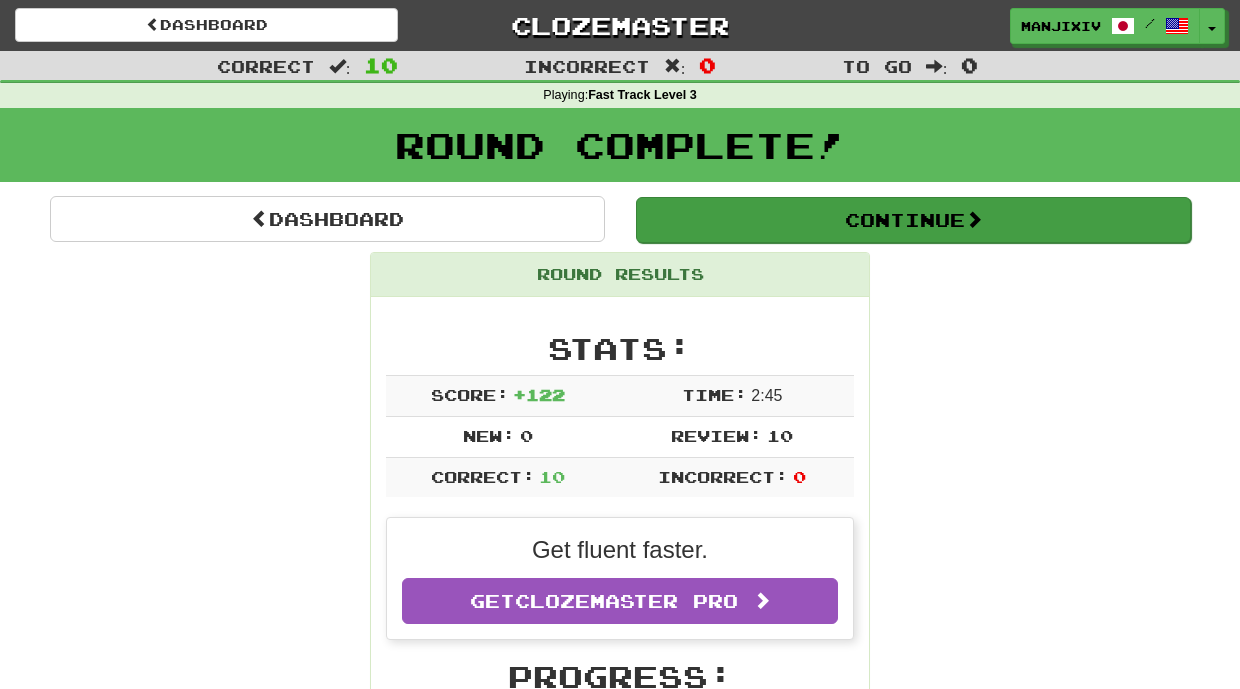 click on "Continue" at bounding box center [913, 220] 